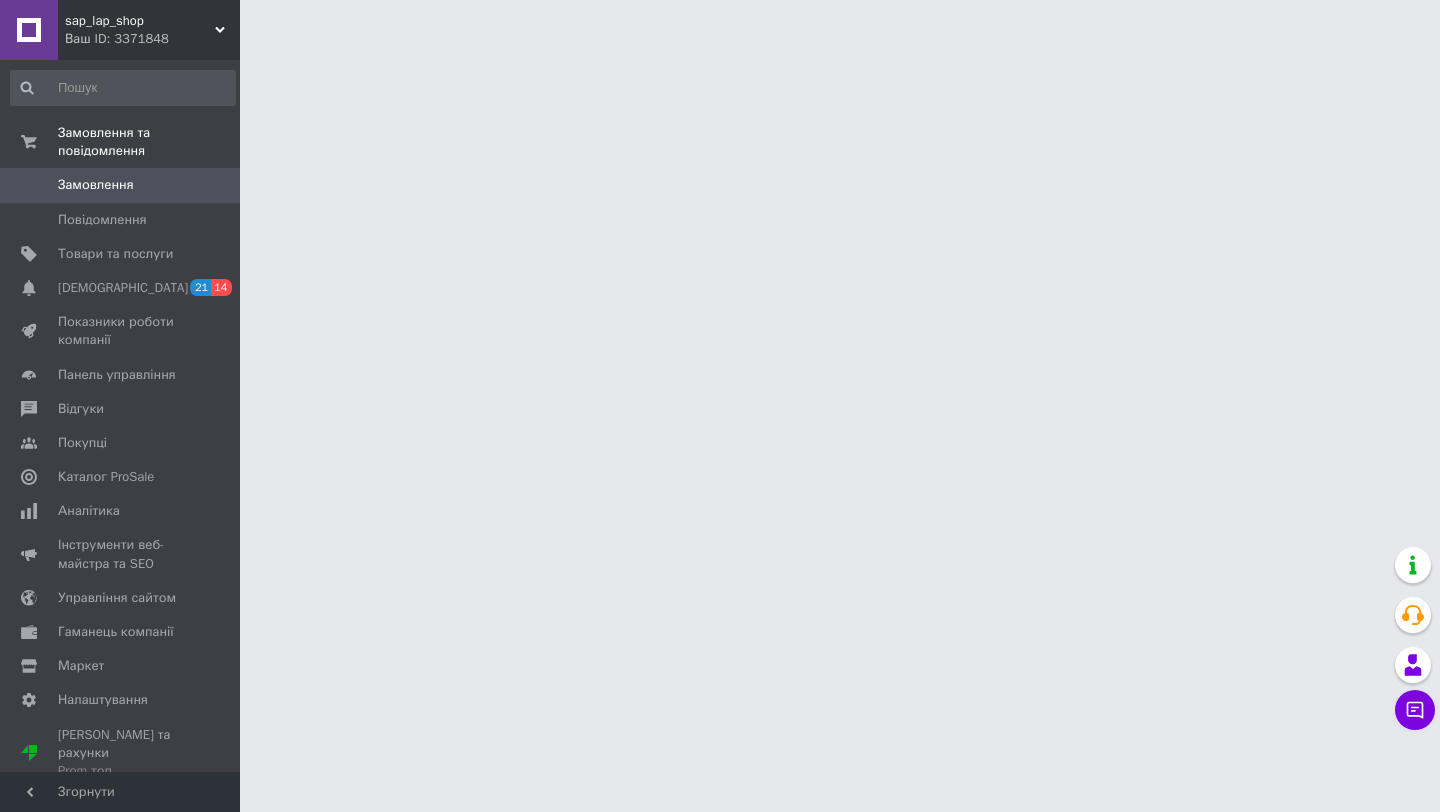scroll, scrollTop: 0, scrollLeft: 0, axis: both 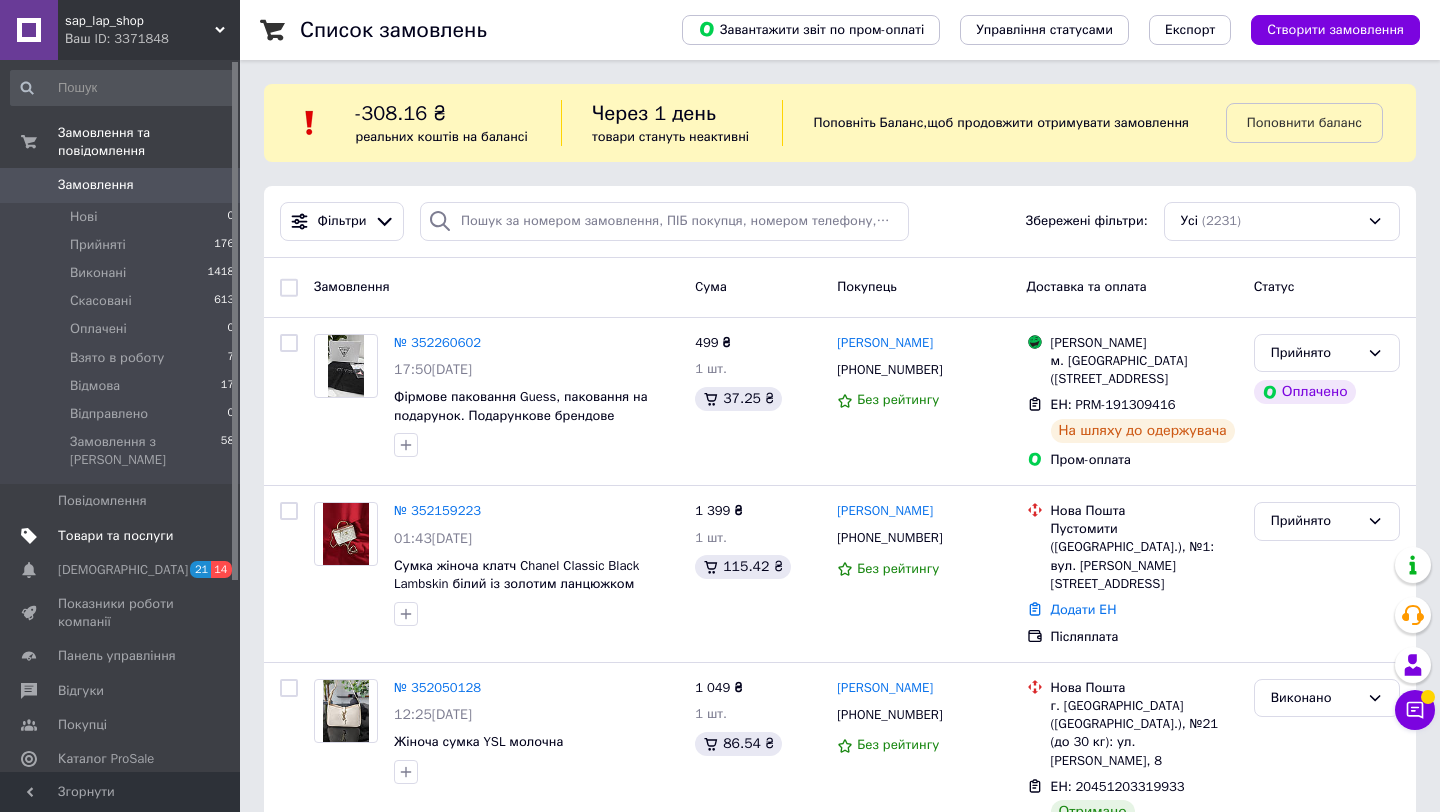 click on "Товари та послуги" at bounding box center [115, 536] 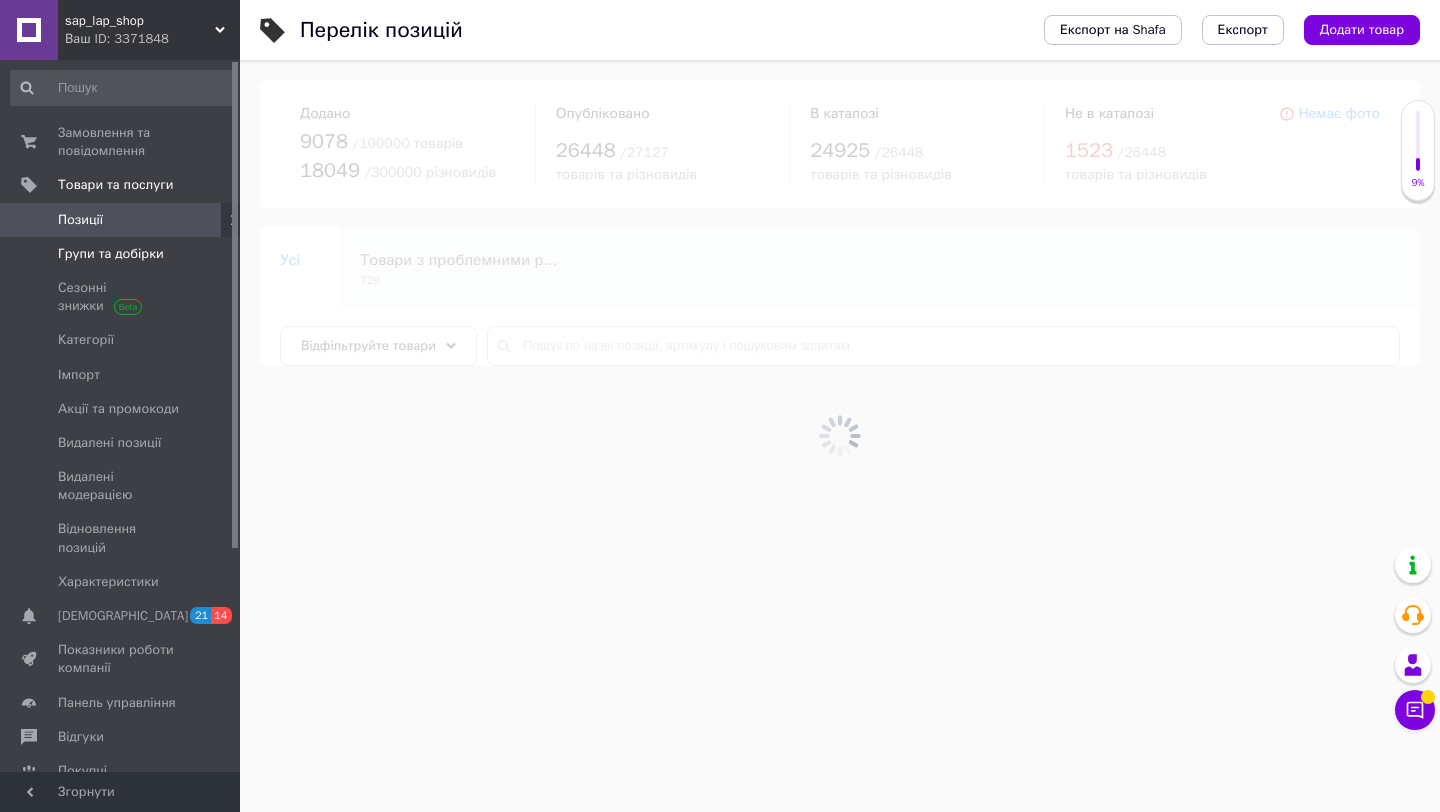 click on "Групи та добірки" at bounding box center (111, 254) 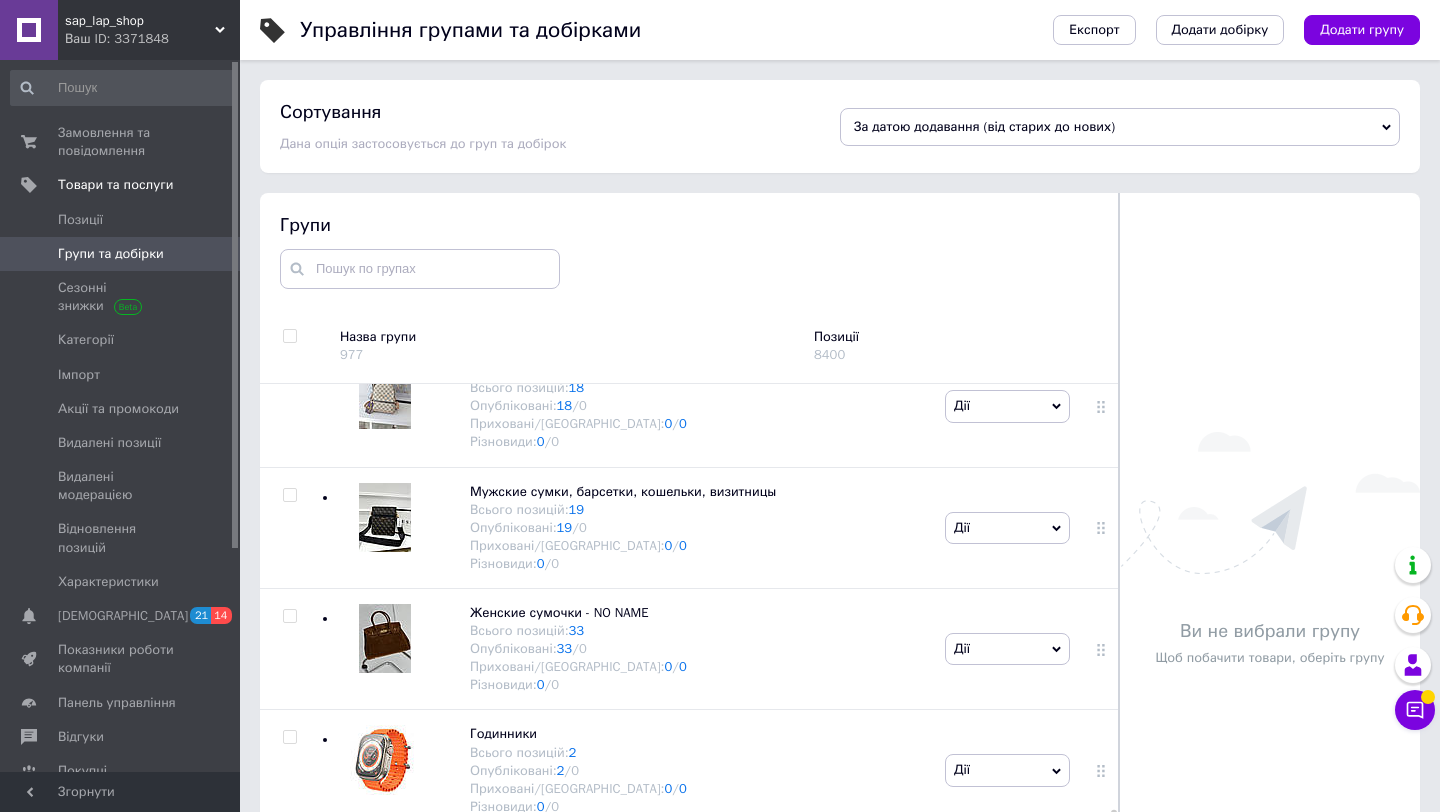 scroll, scrollTop: 2377, scrollLeft: 0, axis: vertical 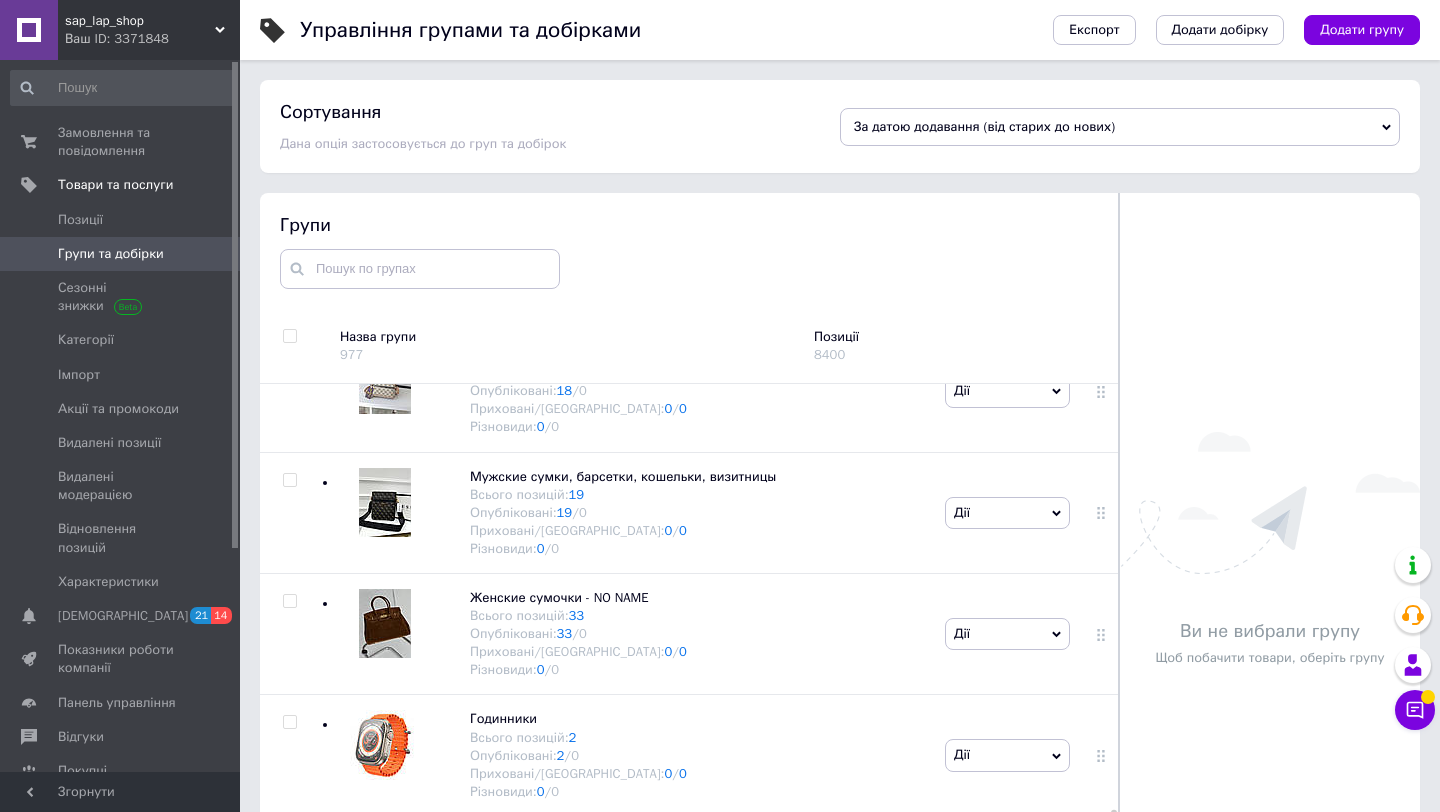 click 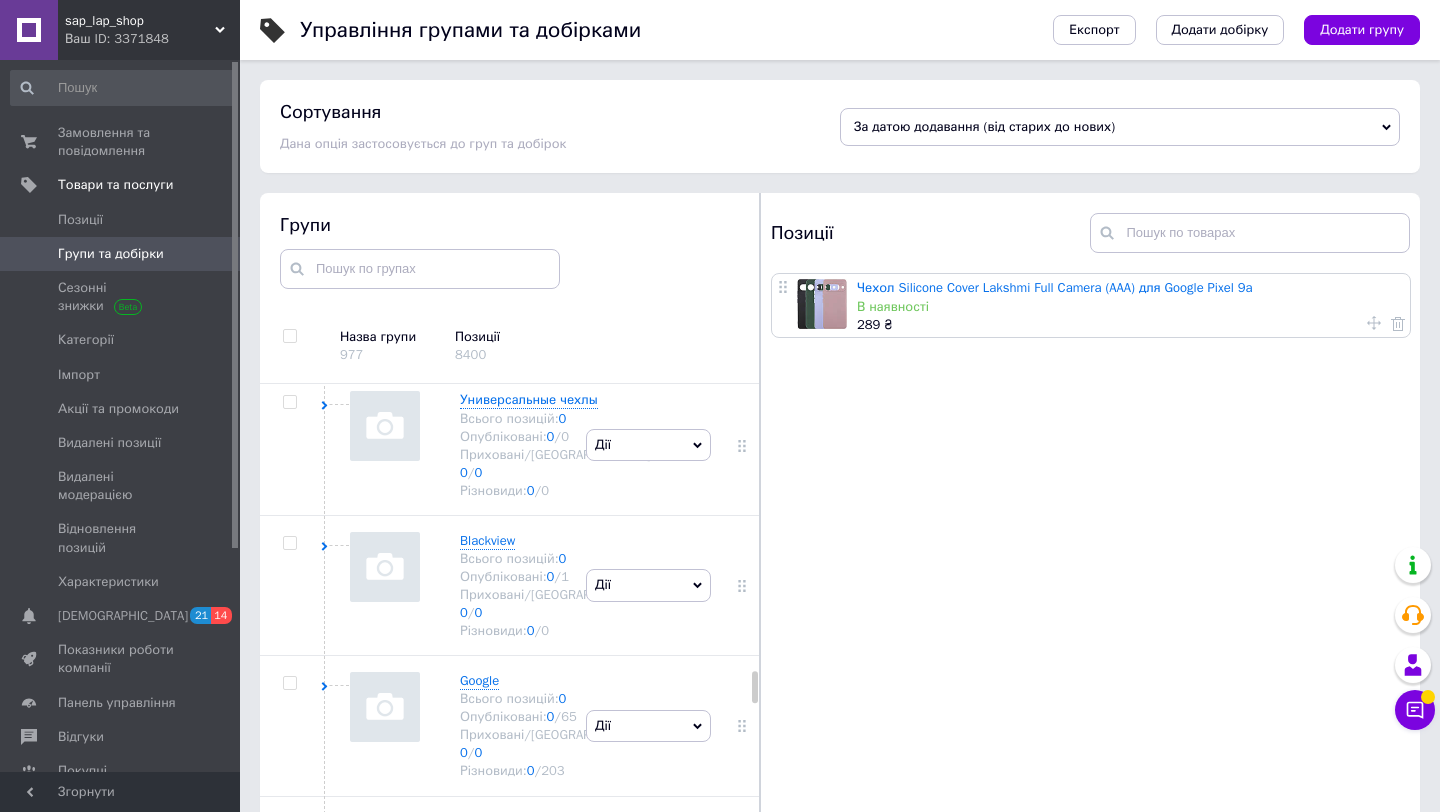 scroll, scrollTop: 4728, scrollLeft: 0, axis: vertical 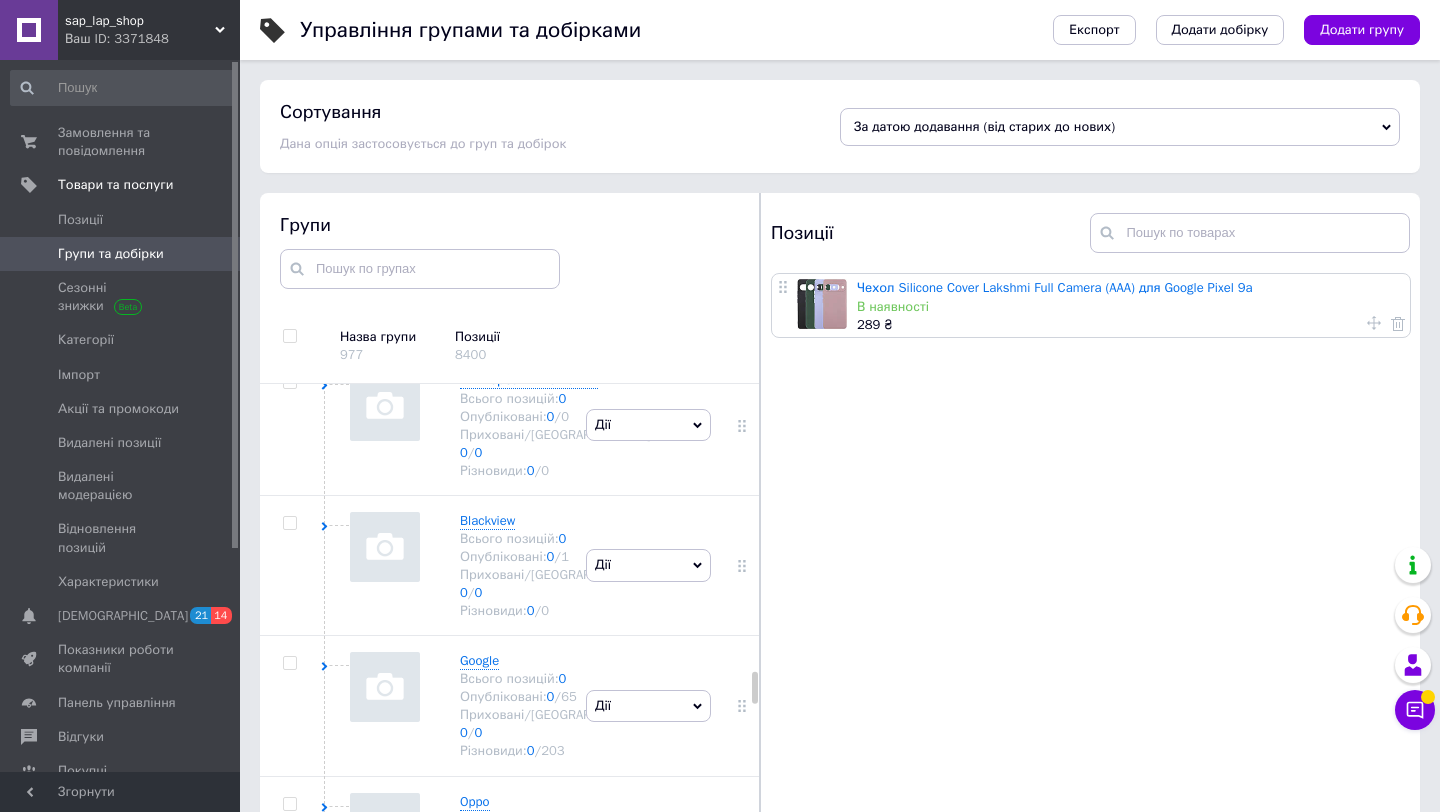 click on "Дії" at bounding box center (648, -558) 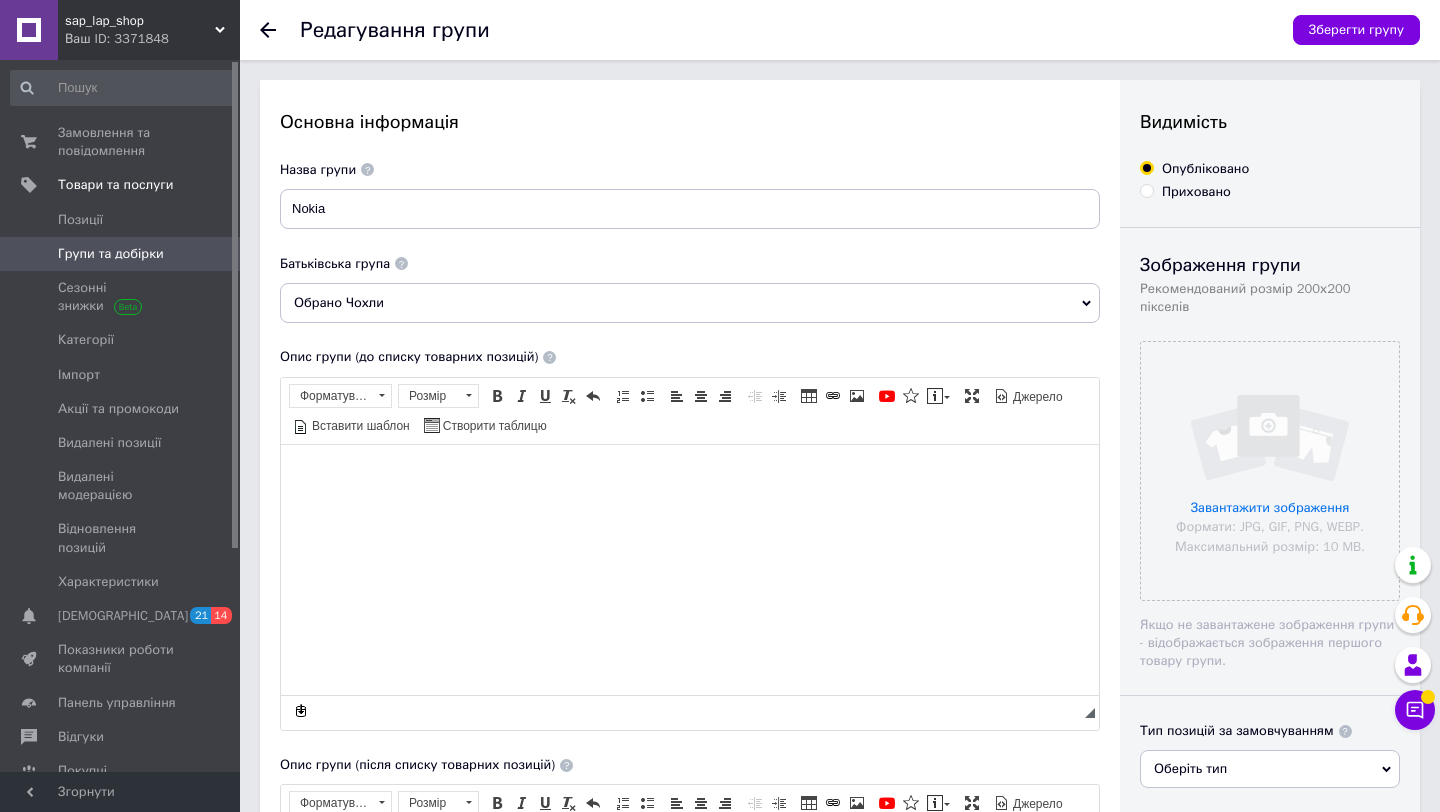 scroll, scrollTop: 0, scrollLeft: 0, axis: both 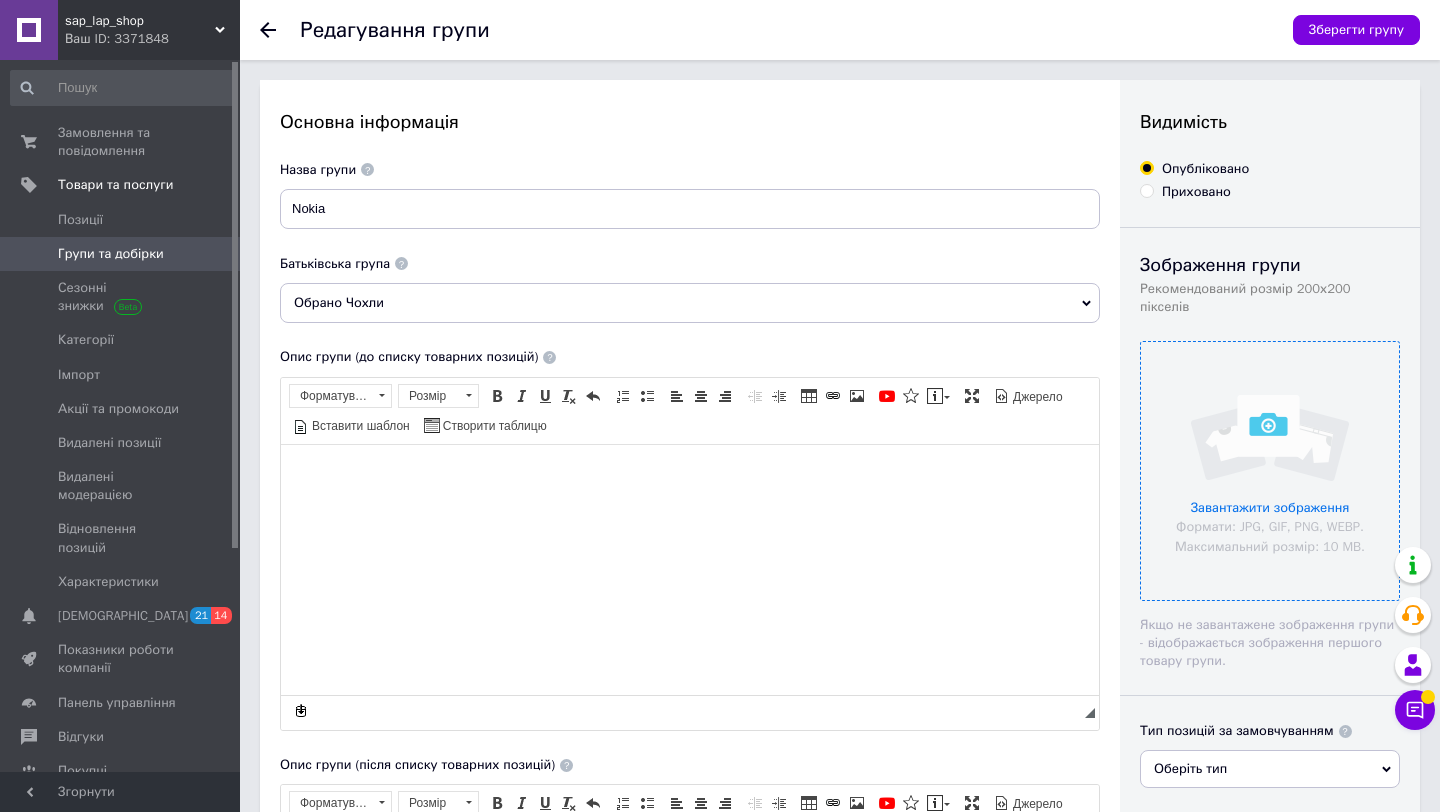 click at bounding box center [1270, 471] 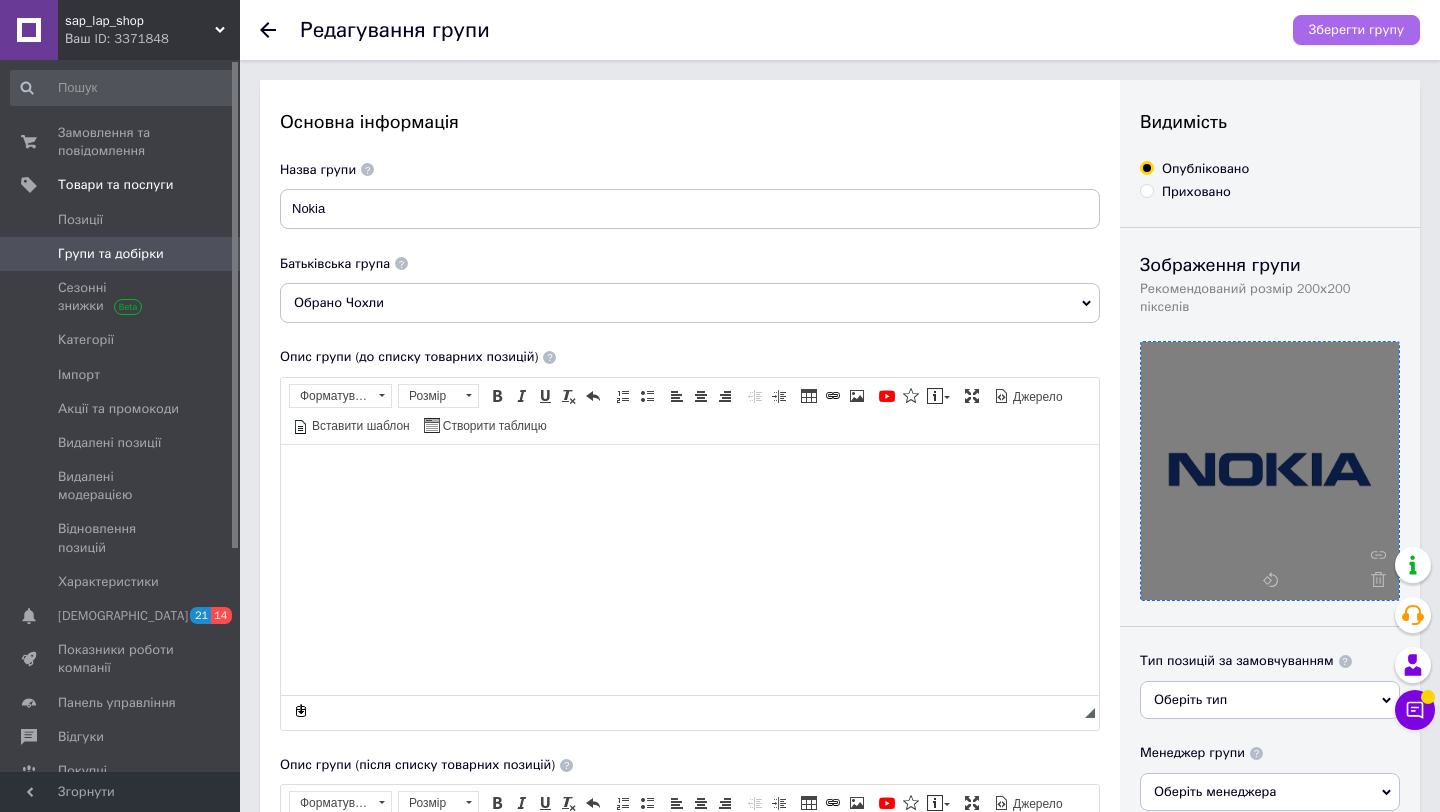 click on "Зберегти групу" at bounding box center (1356, 30) 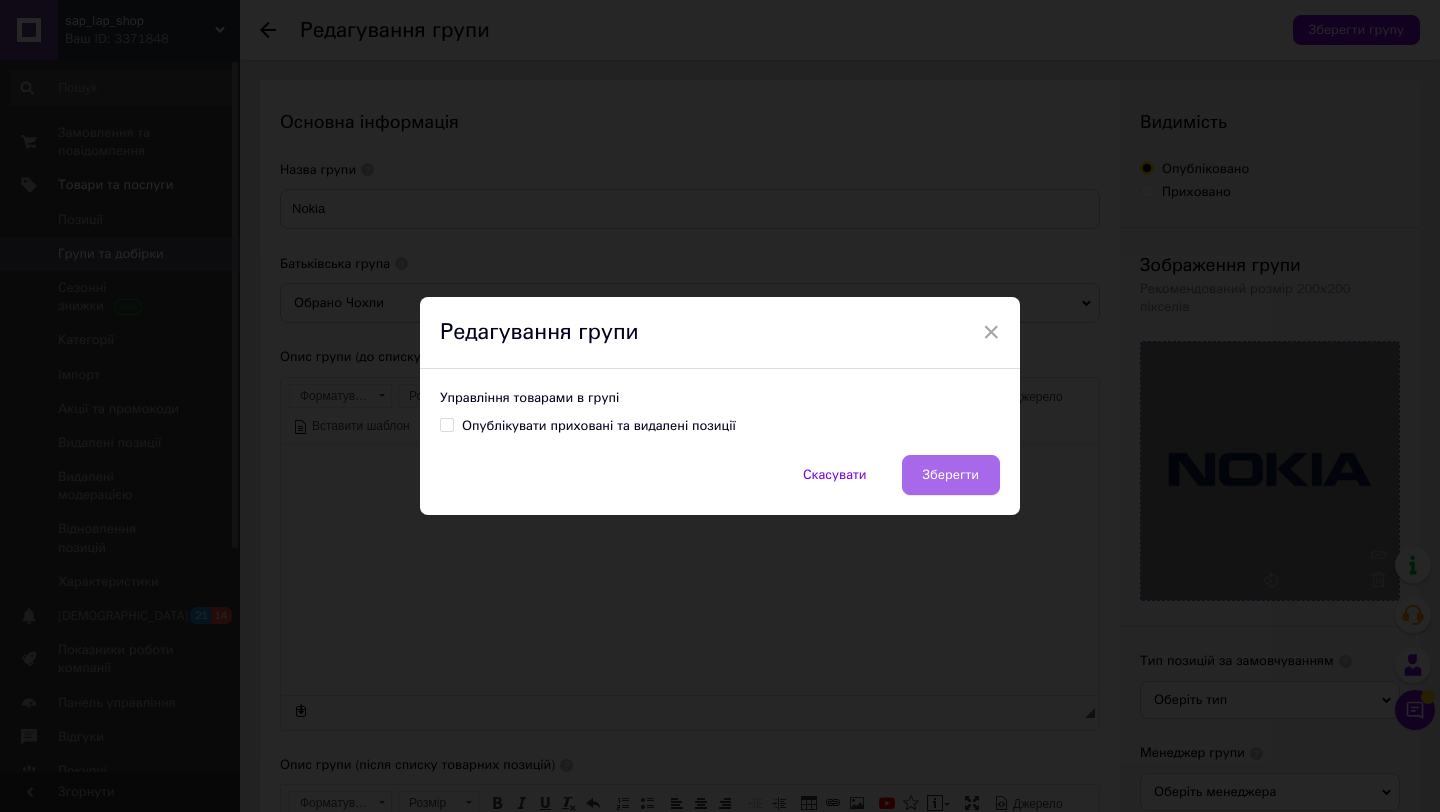 click on "Зберегти" at bounding box center [951, 475] 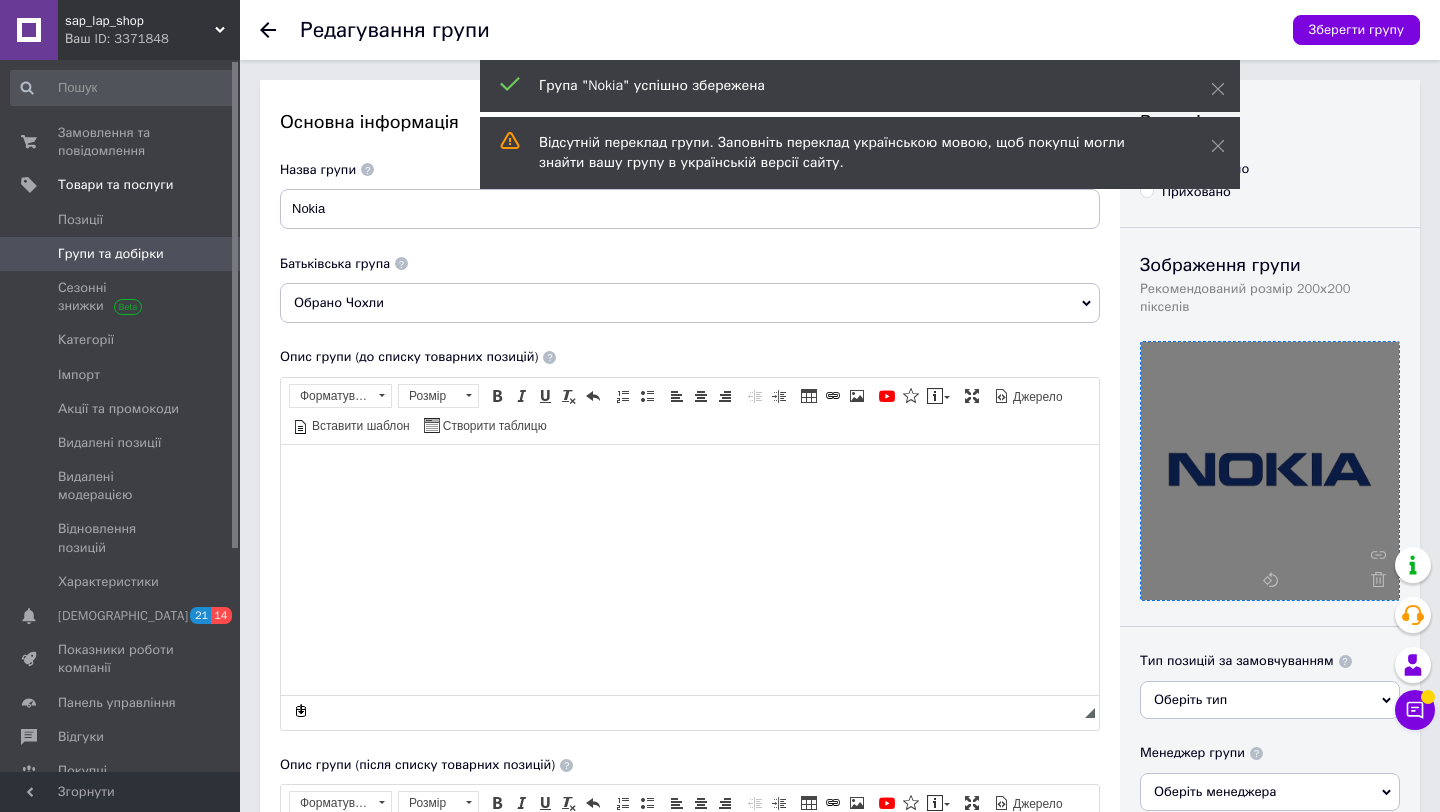 click 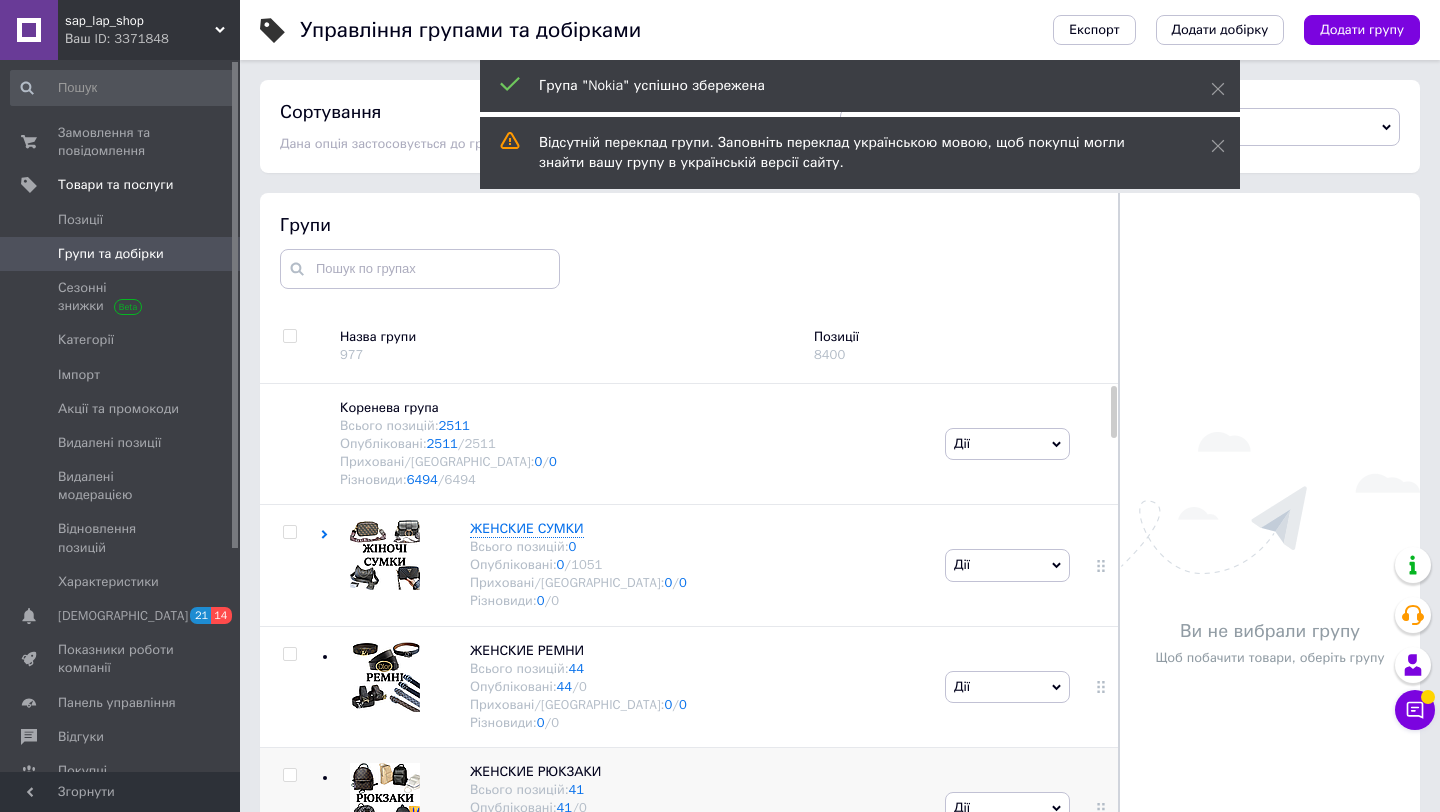 scroll, scrollTop: 37, scrollLeft: 0, axis: vertical 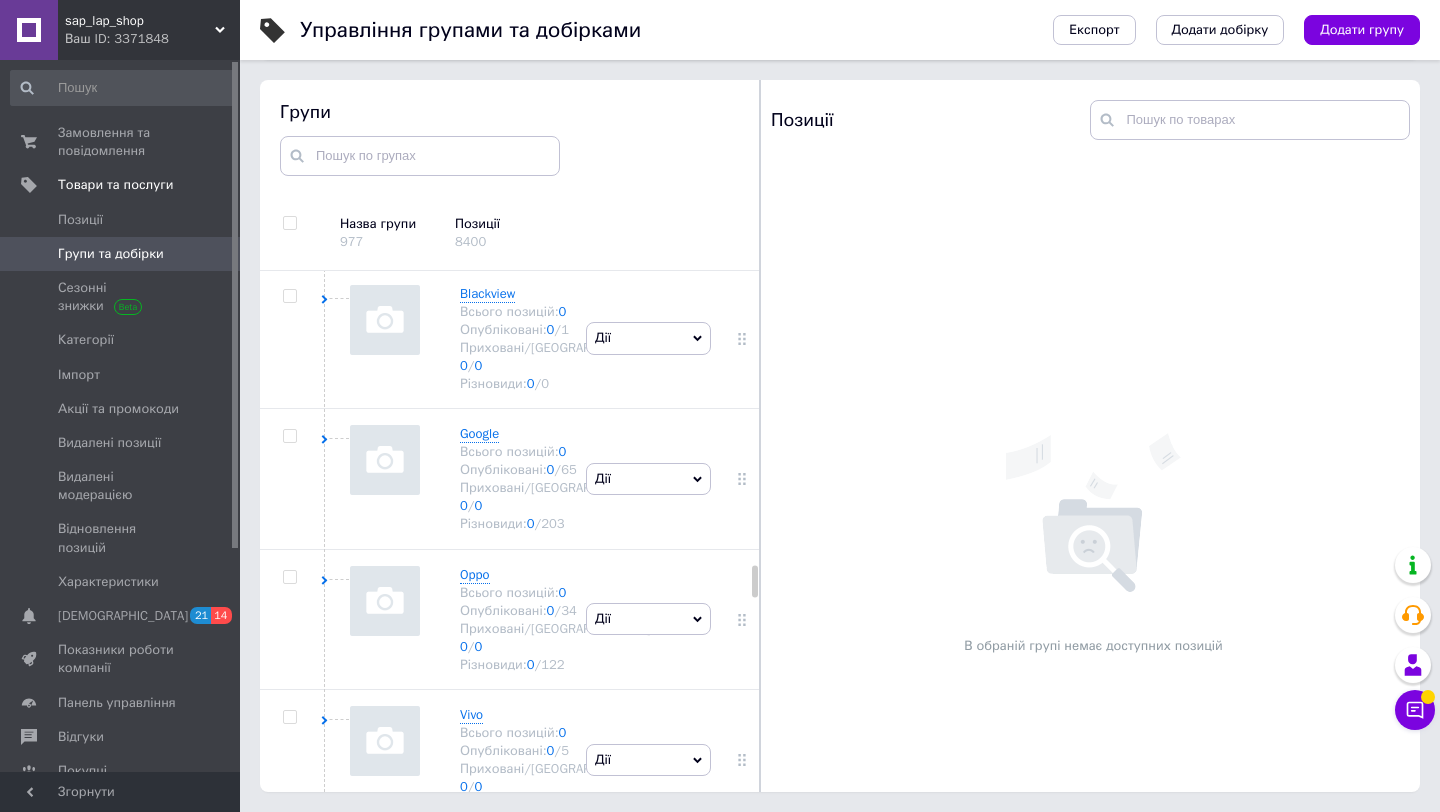 click on "Дії" at bounding box center [648, -644] 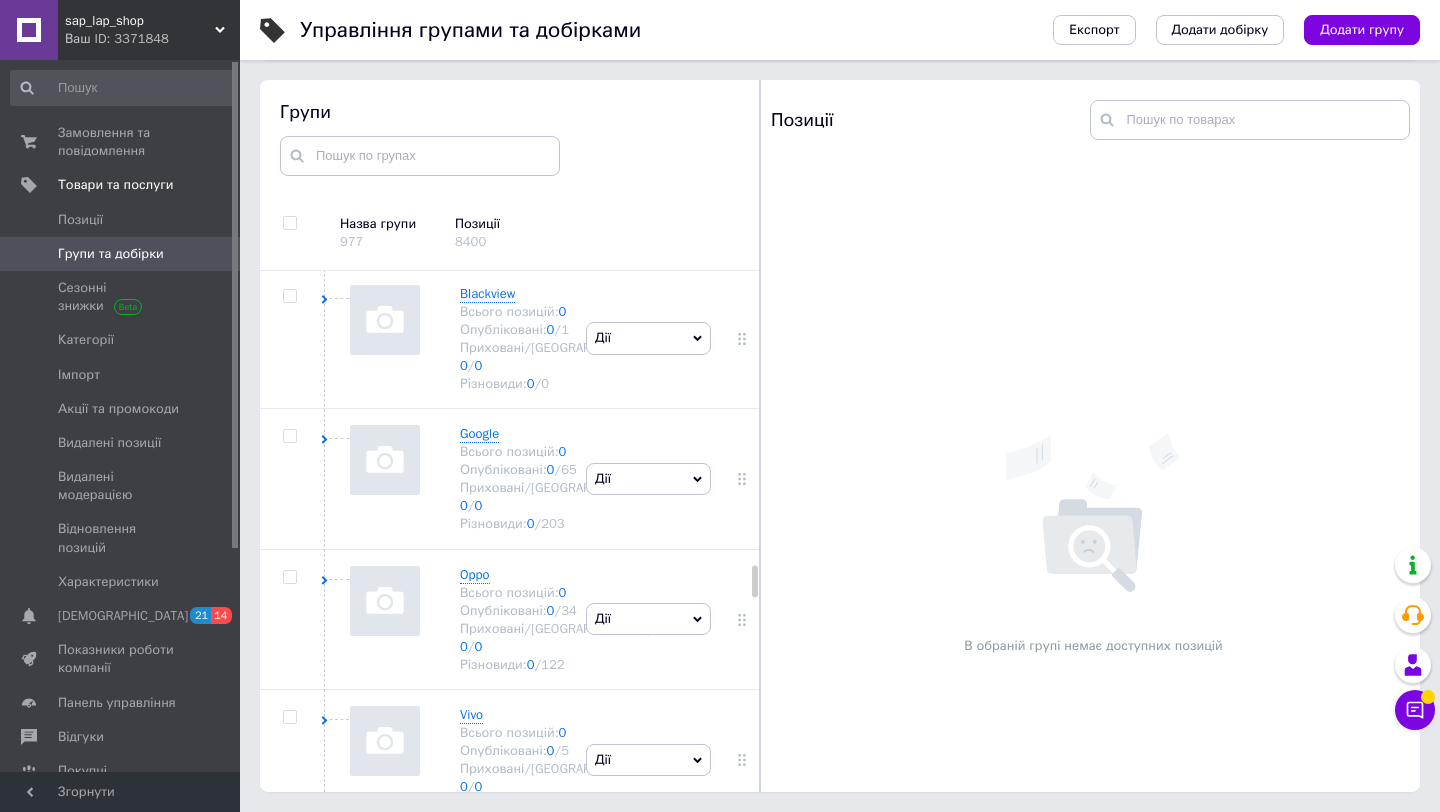 click on "Дії" at bounding box center [603, -645] 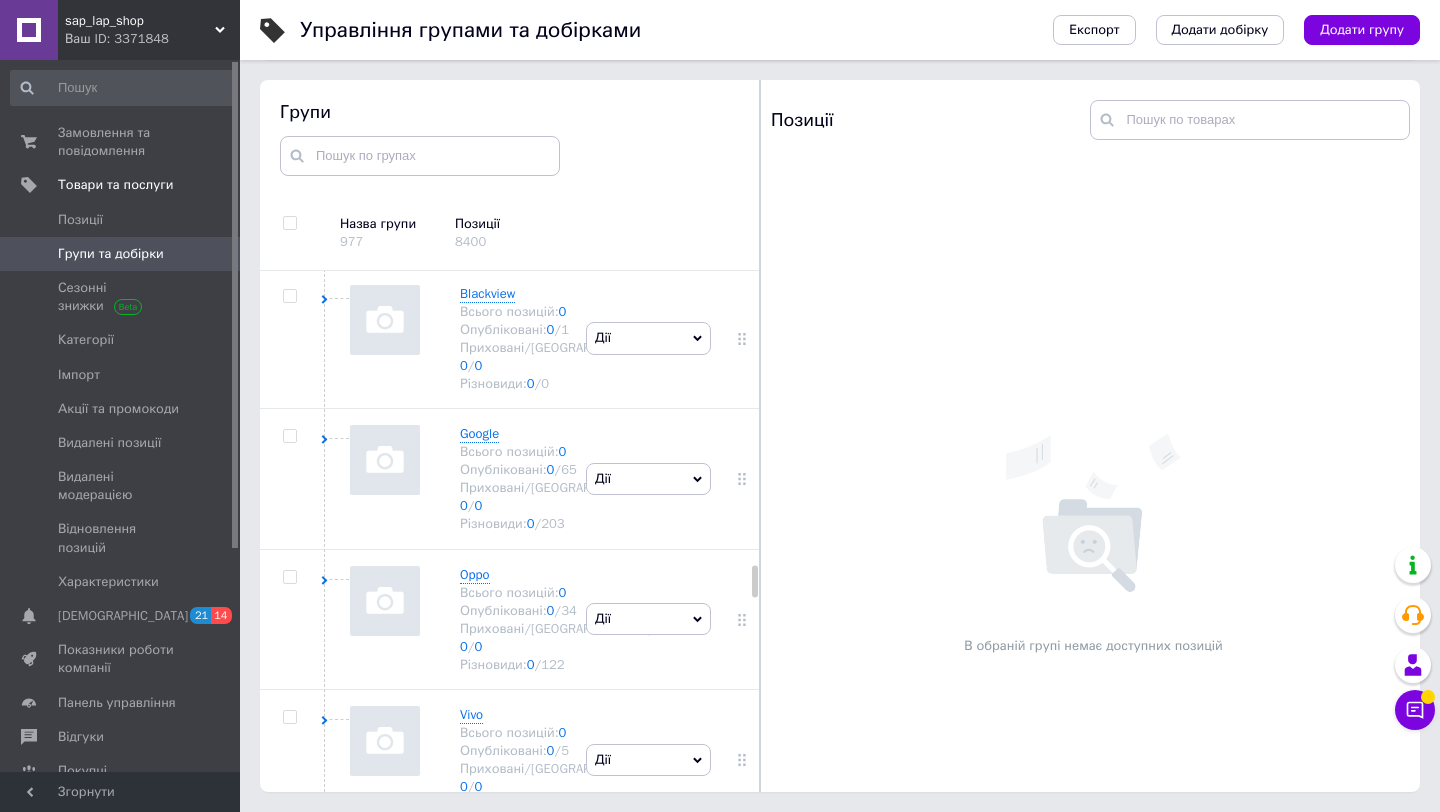 click on "Редагувати групу" at bounding box center [648, -551] 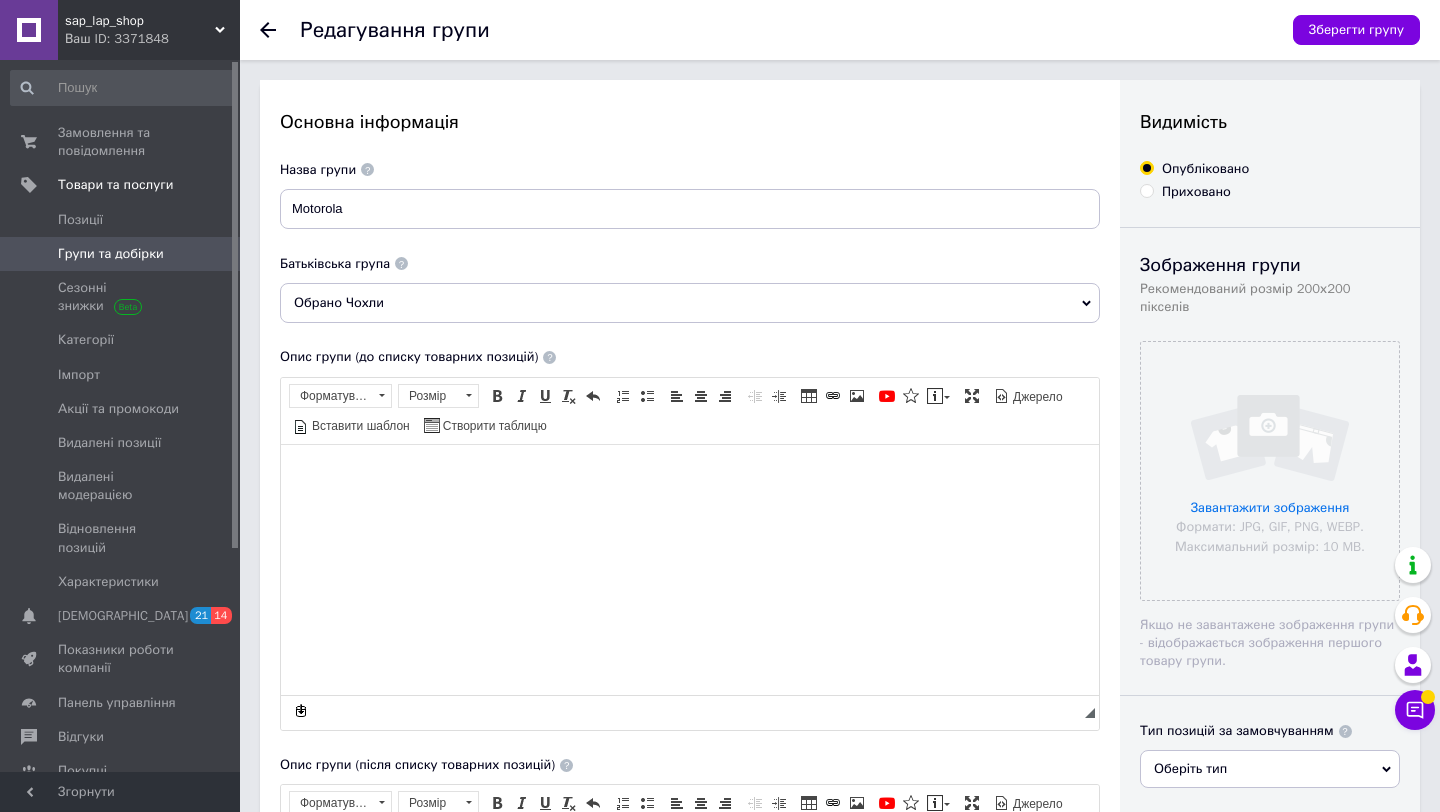 scroll, scrollTop: 0, scrollLeft: 0, axis: both 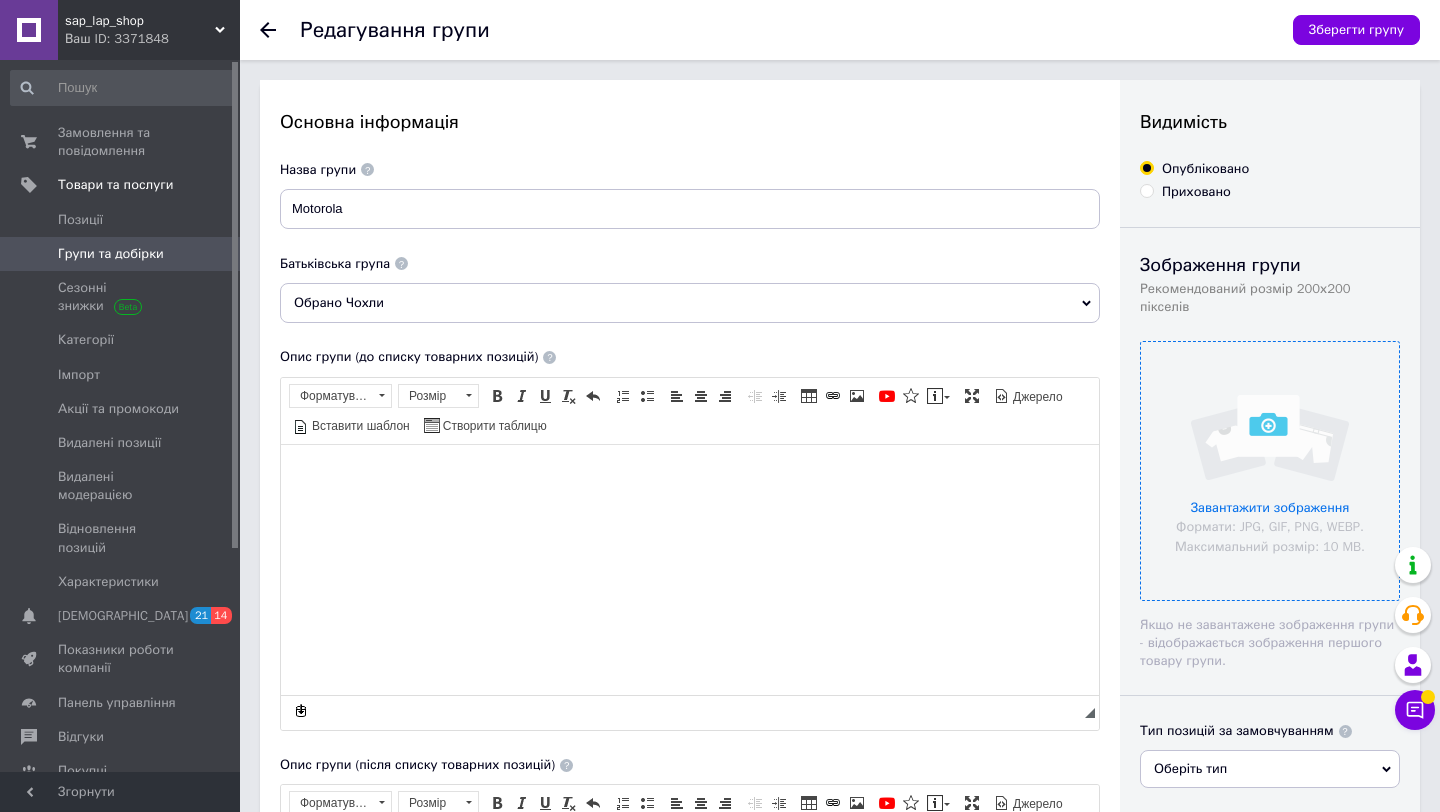click at bounding box center [1270, 471] 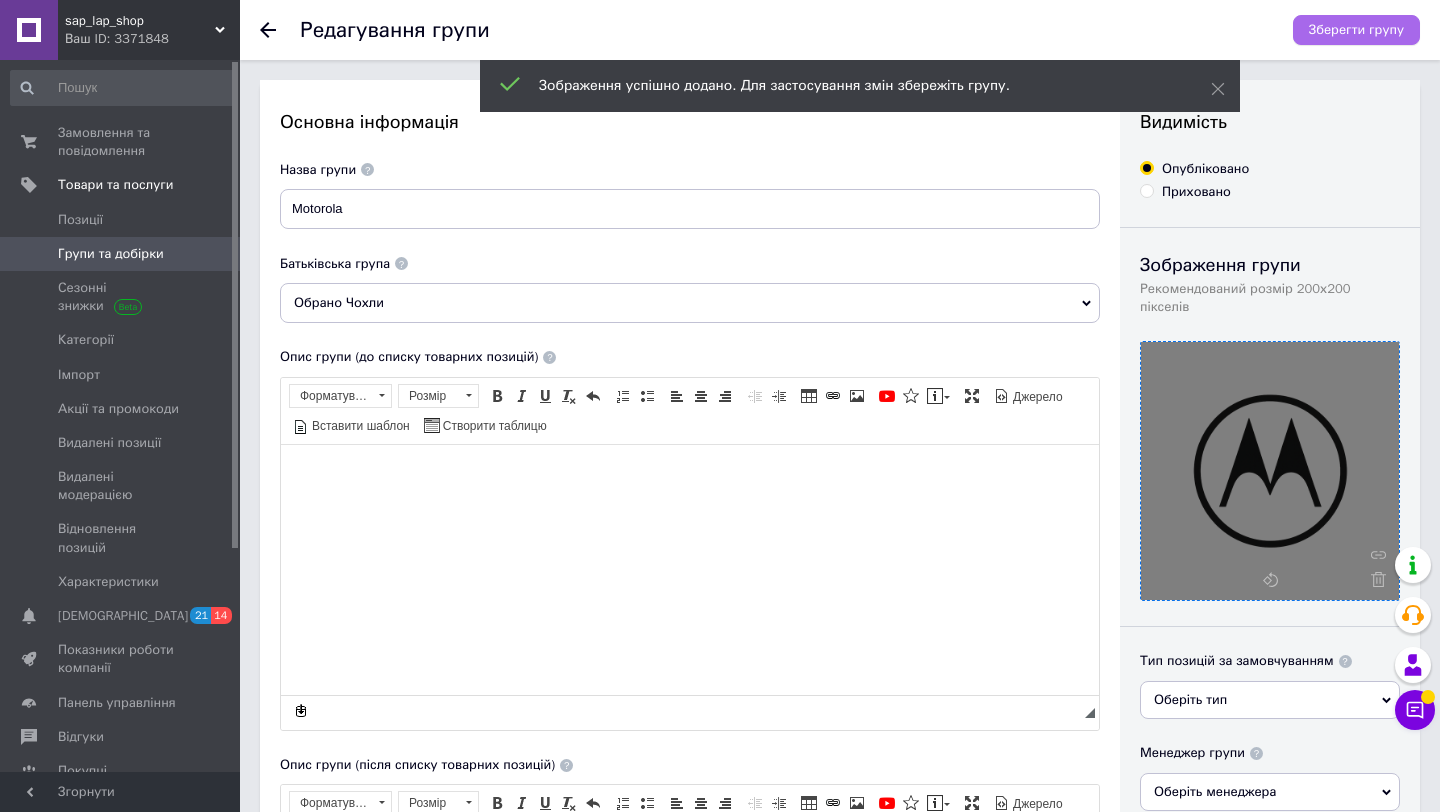 click on "Зберегти групу" at bounding box center [1356, 30] 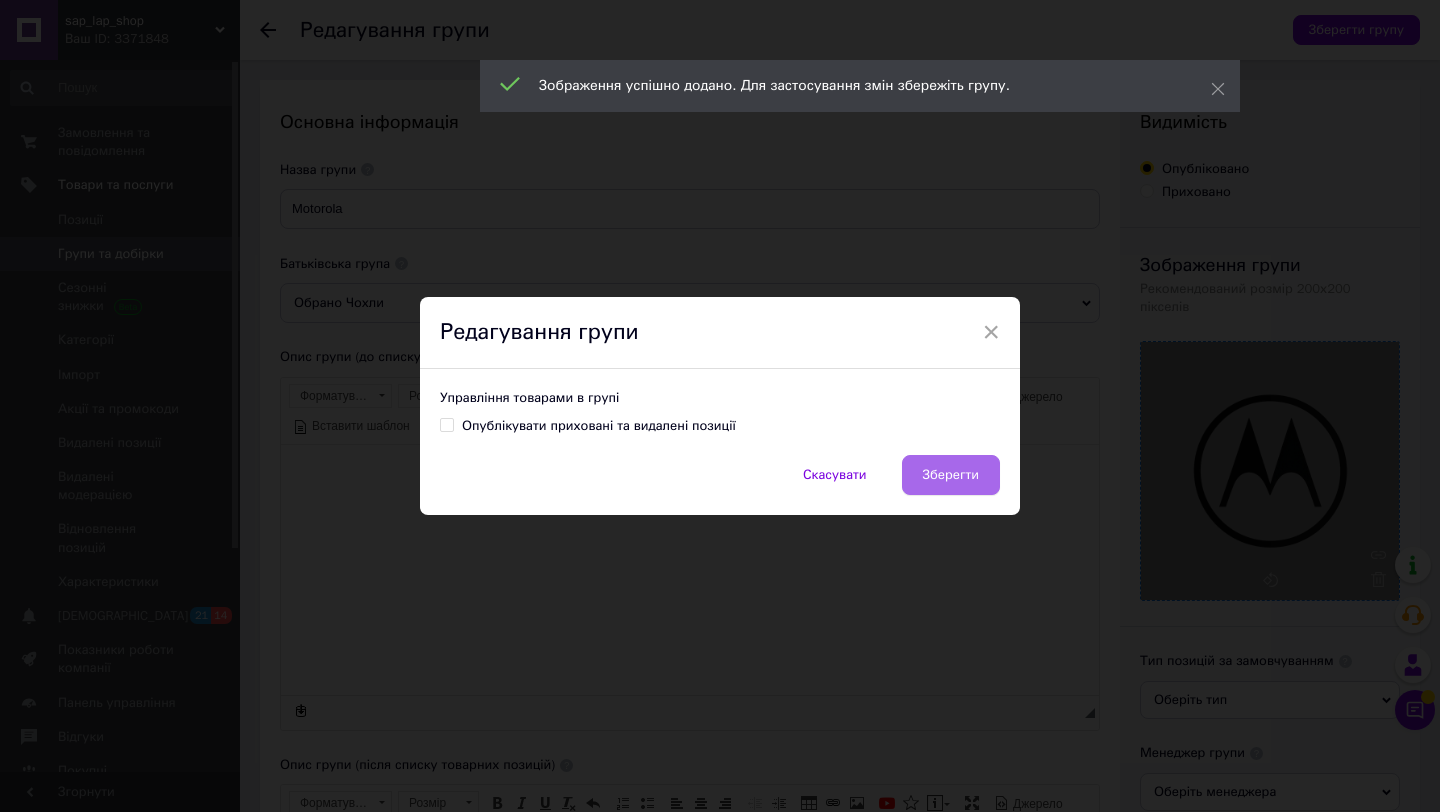 click on "Зберегти" at bounding box center [951, 475] 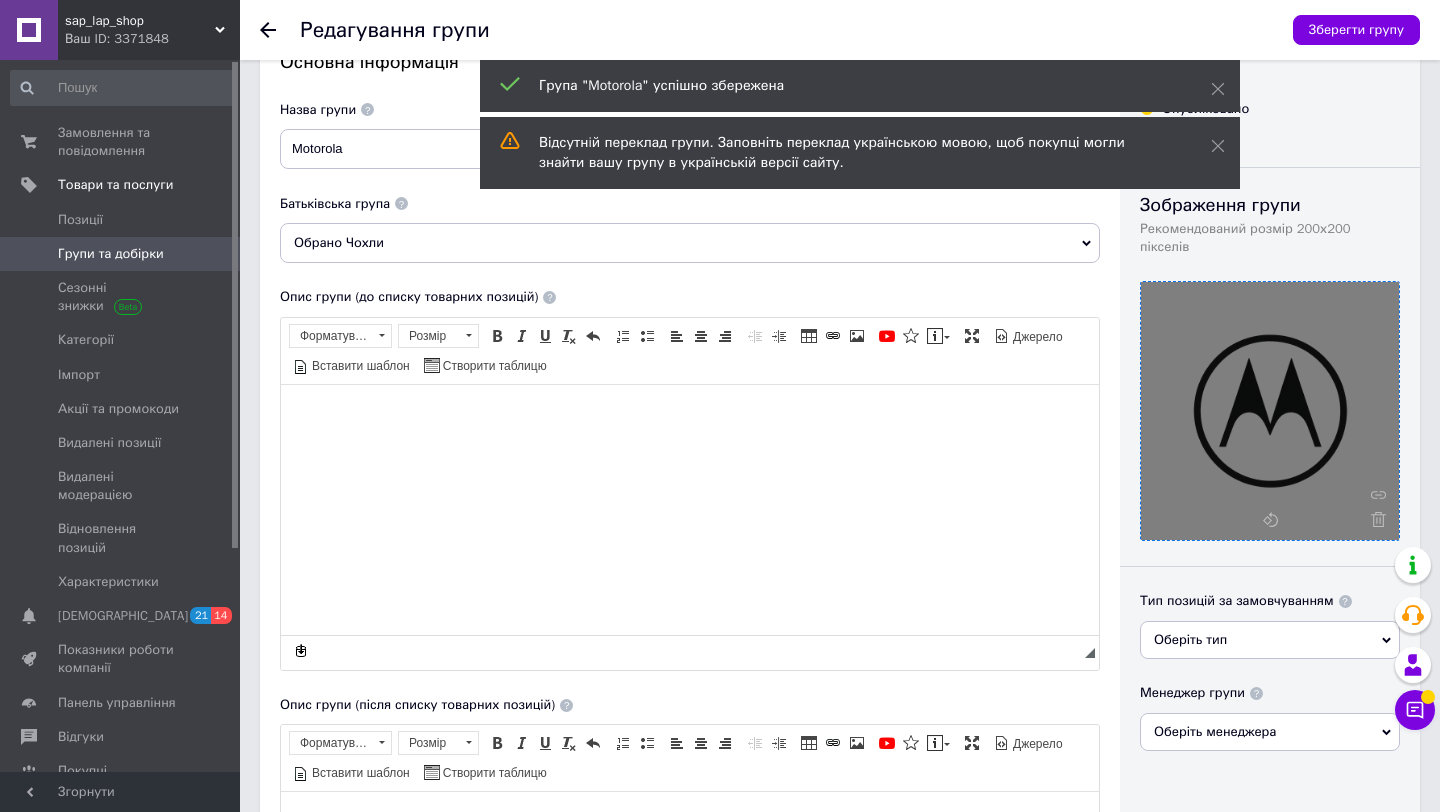 scroll, scrollTop: 0, scrollLeft: 0, axis: both 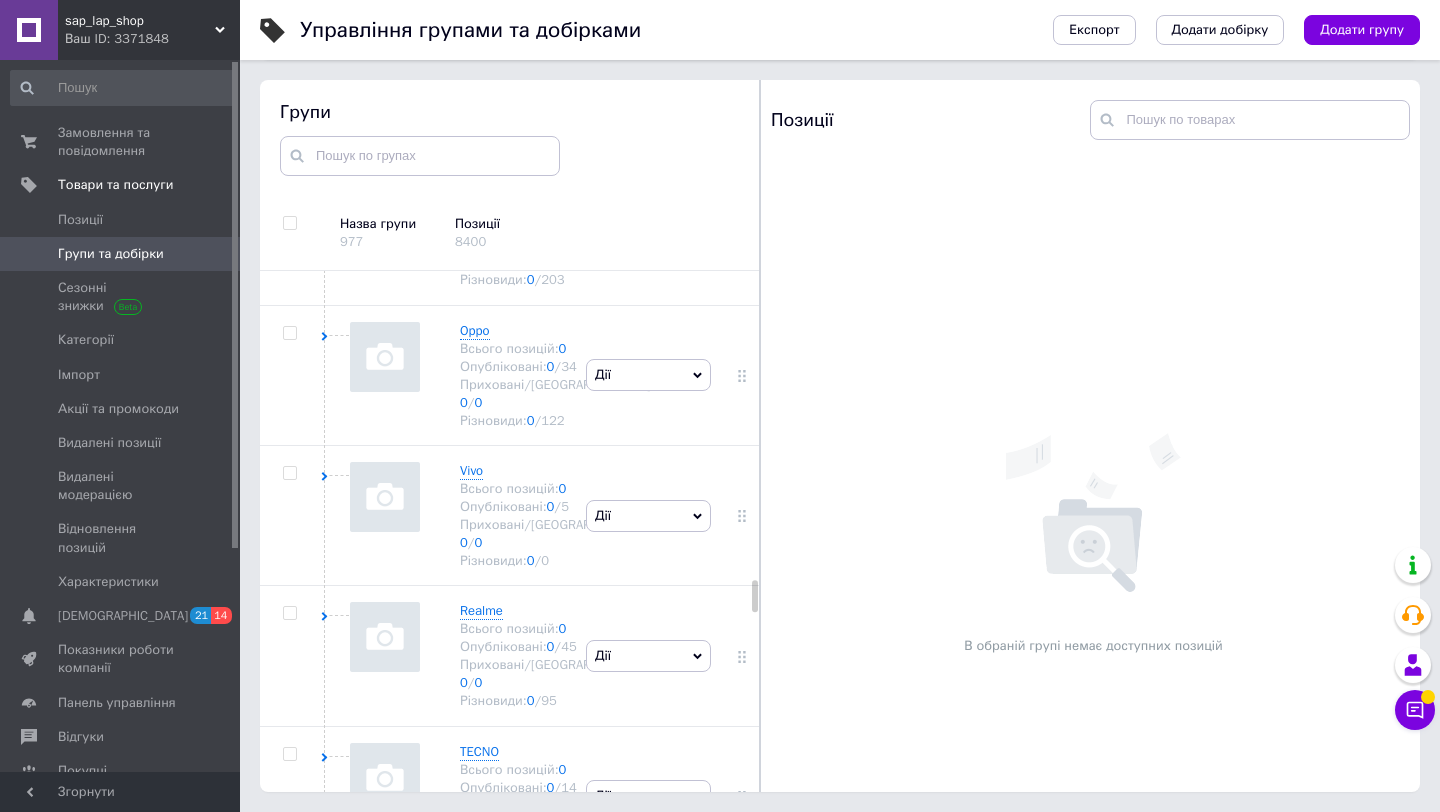 click on "Дії" at bounding box center (603, -749) 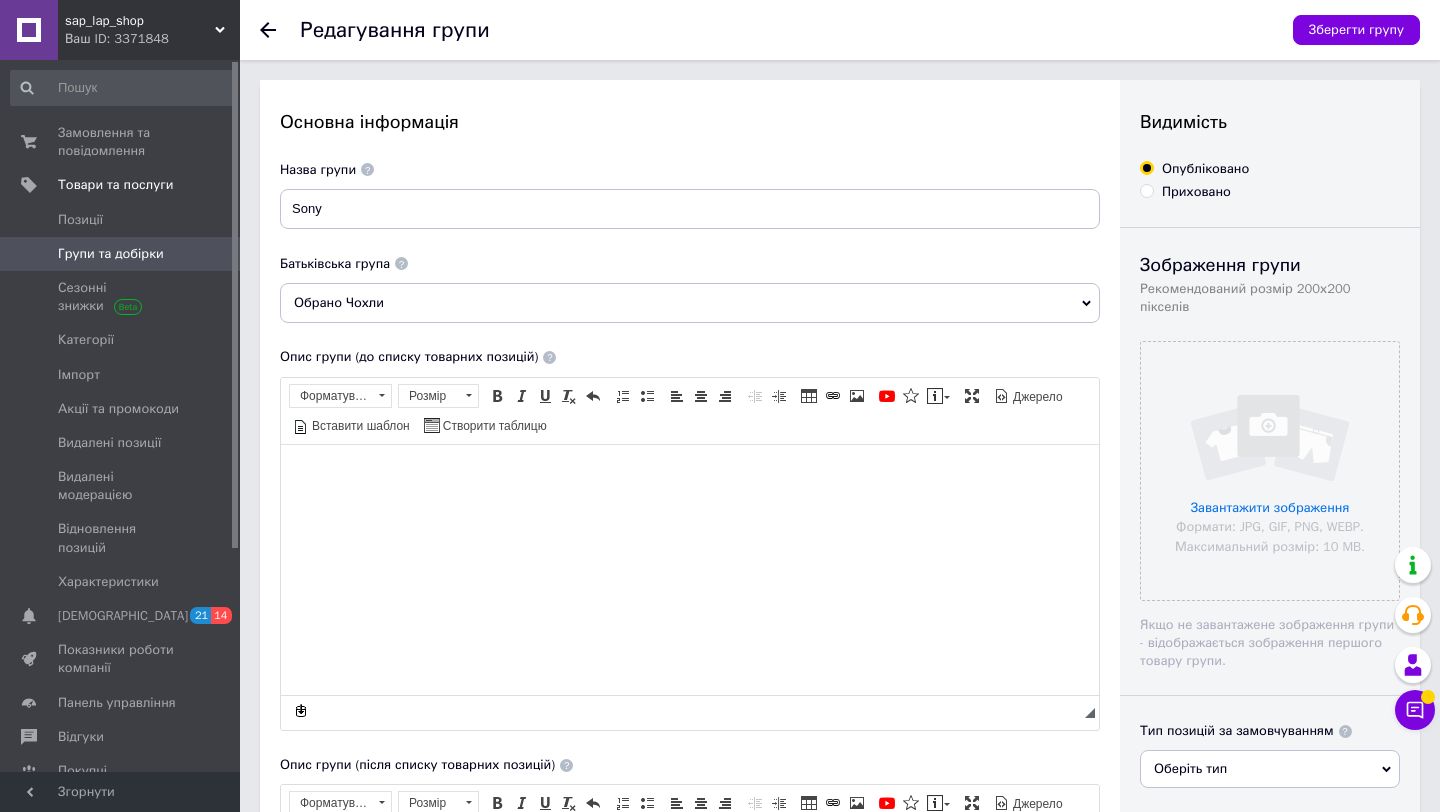 scroll, scrollTop: 0, scrollLeft: 0, axis: both 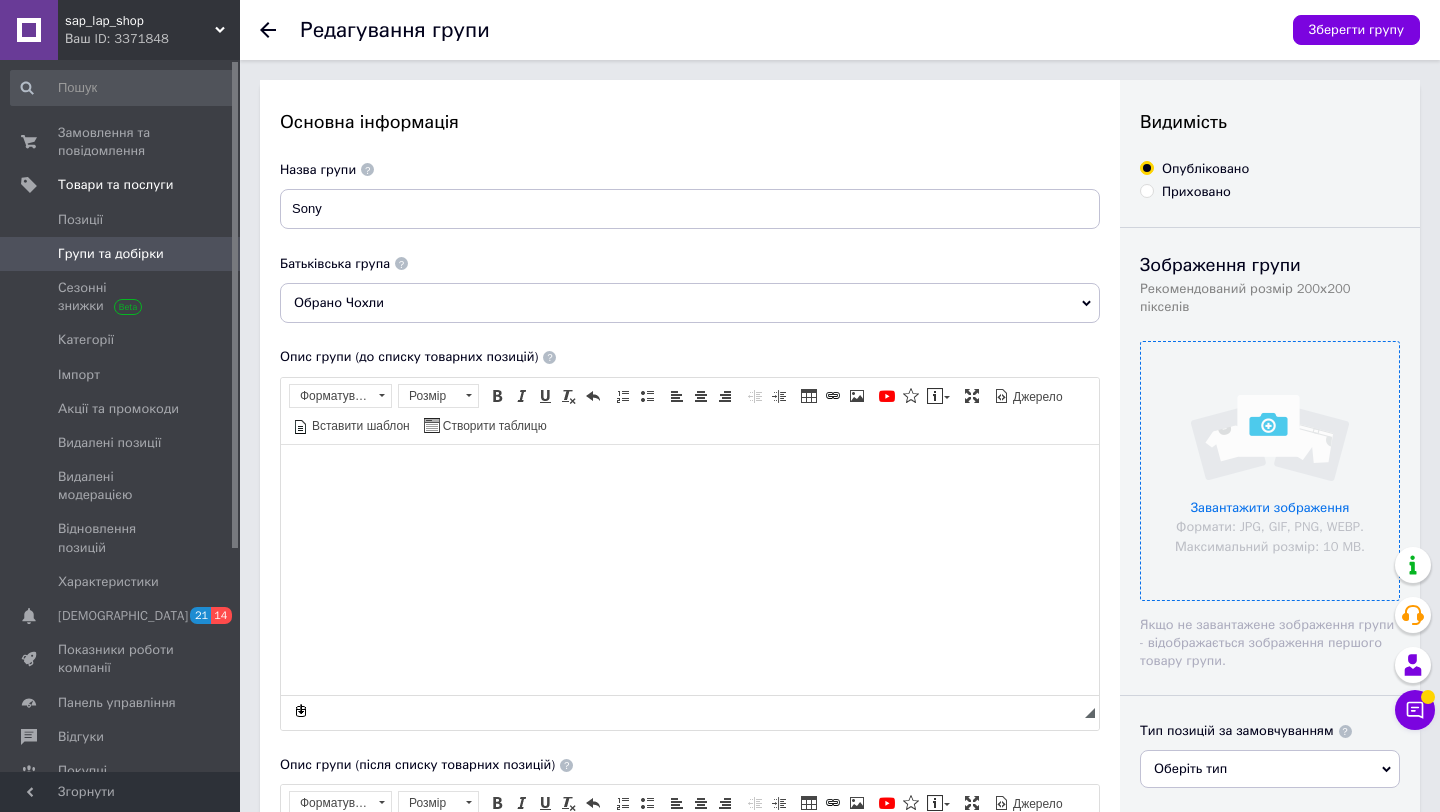 click at bounding box center [1270, 471] 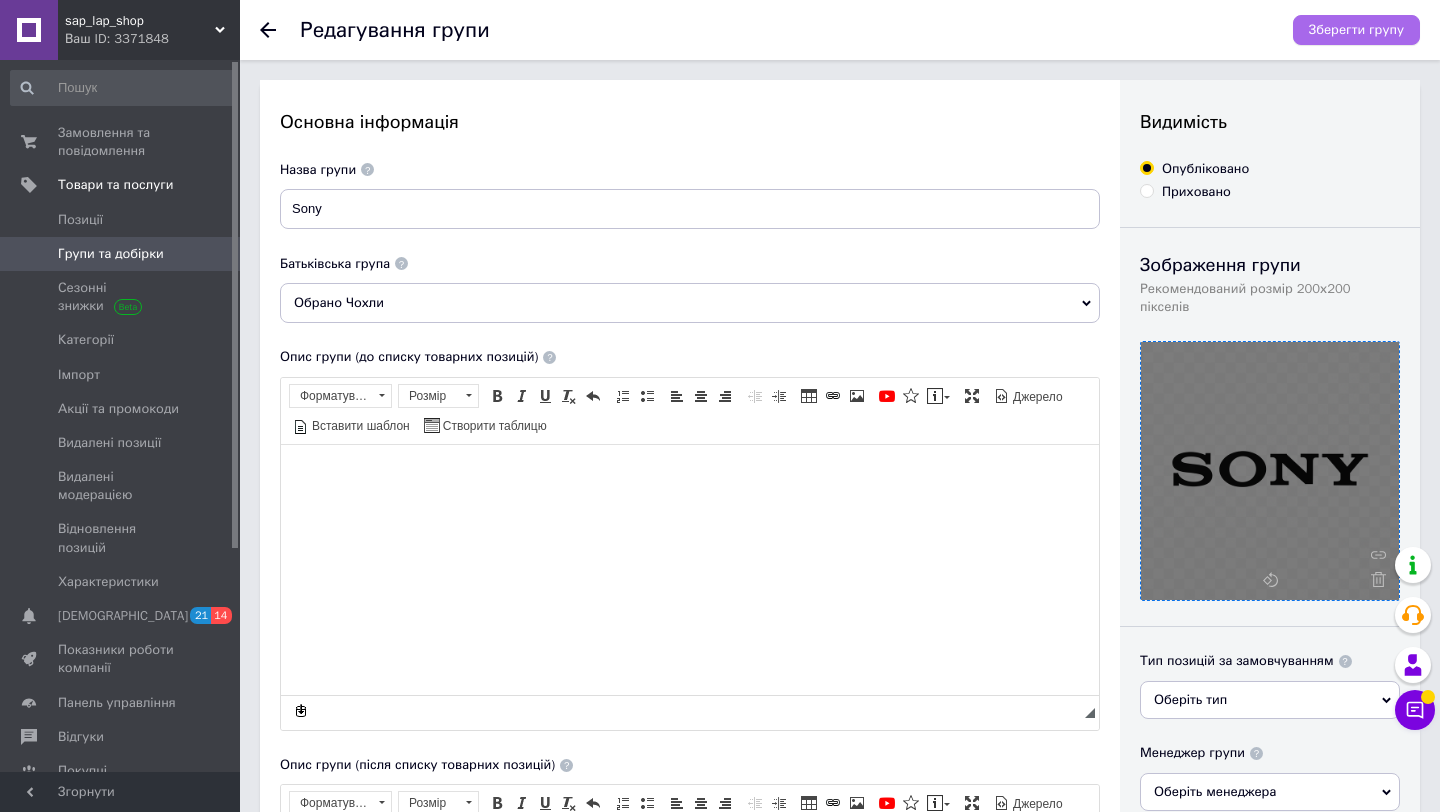 click on "Зберегти групу" at bounding box center (1356, 30) 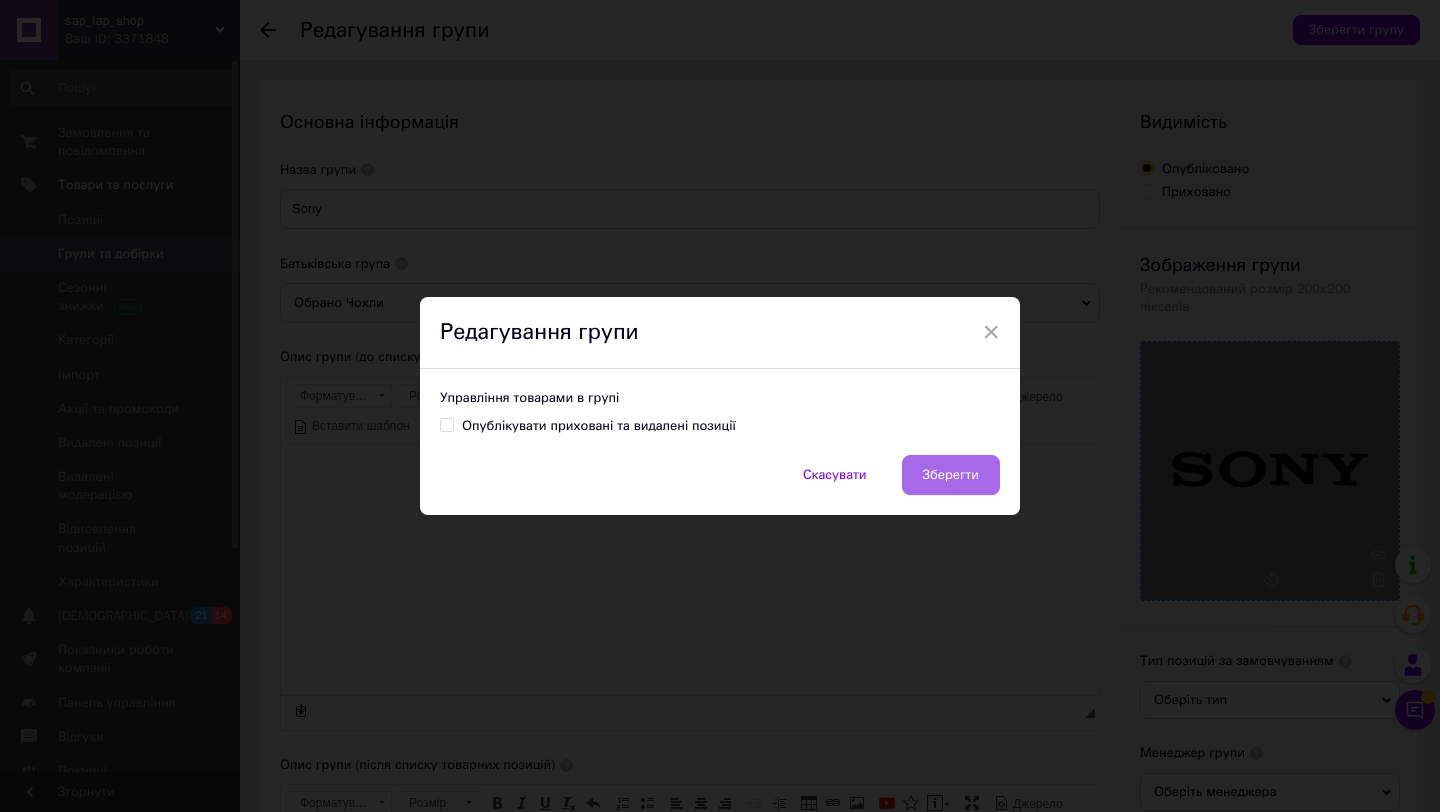 click on "Зберегти" at bounding box center (951, 475) 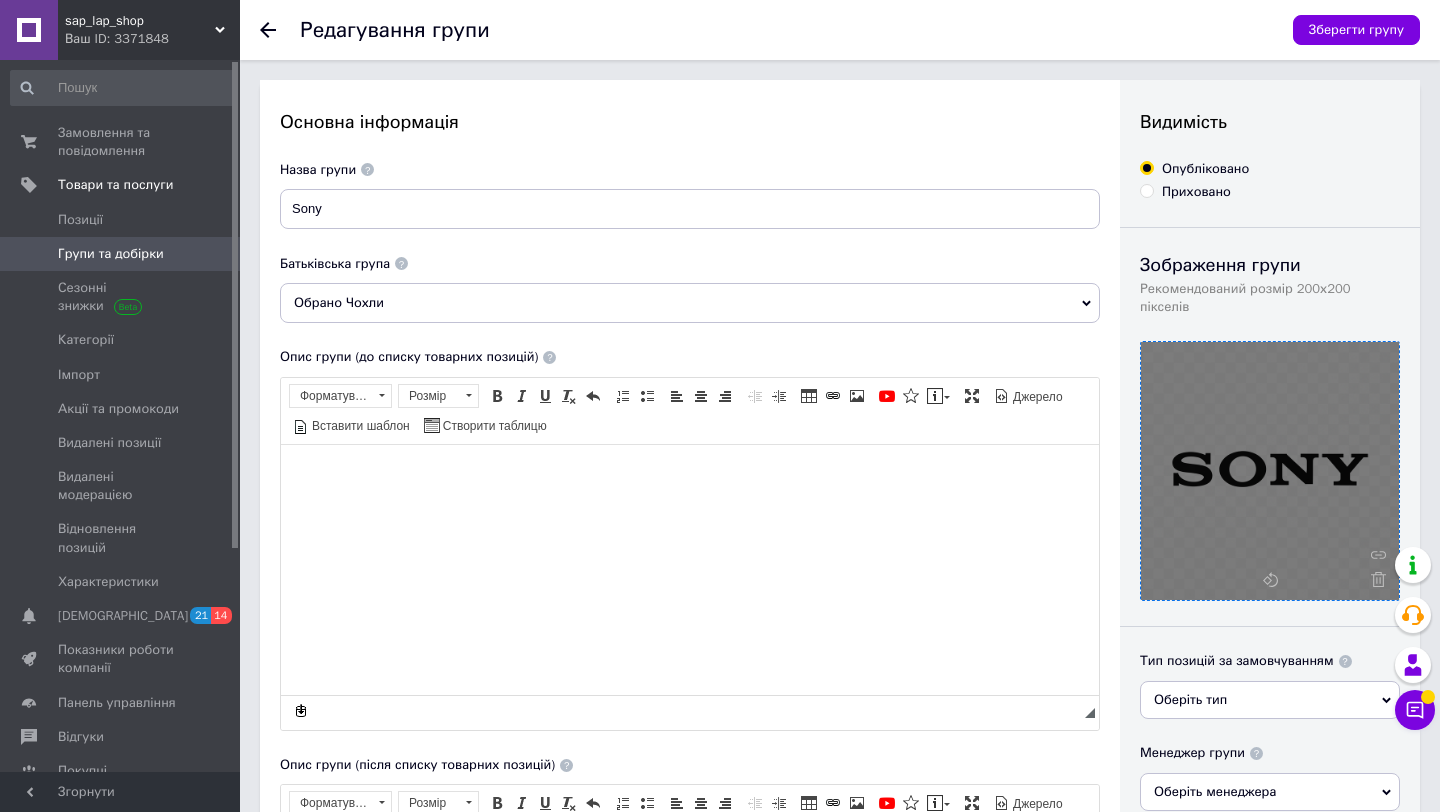 click at bounding box center [1270, 471] 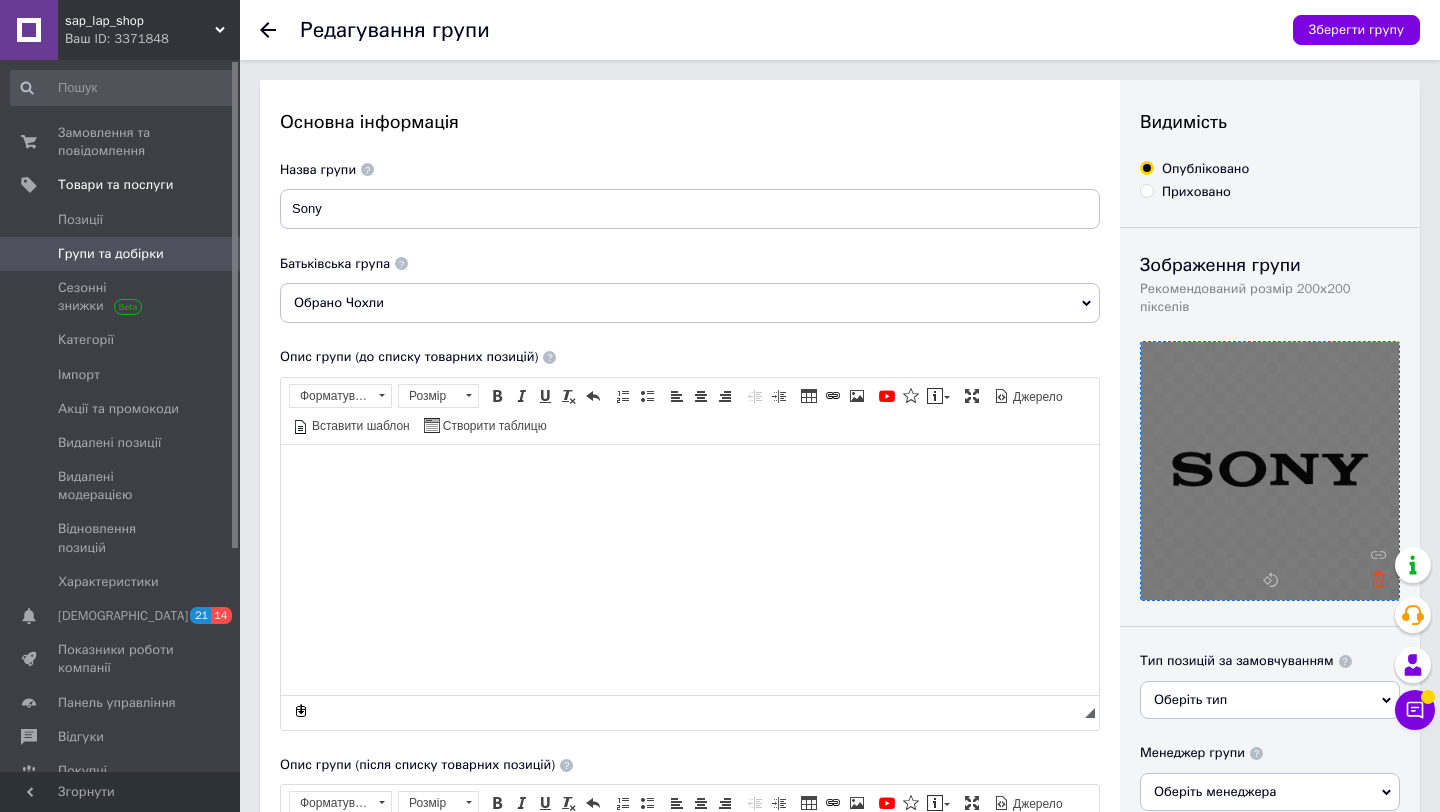 click 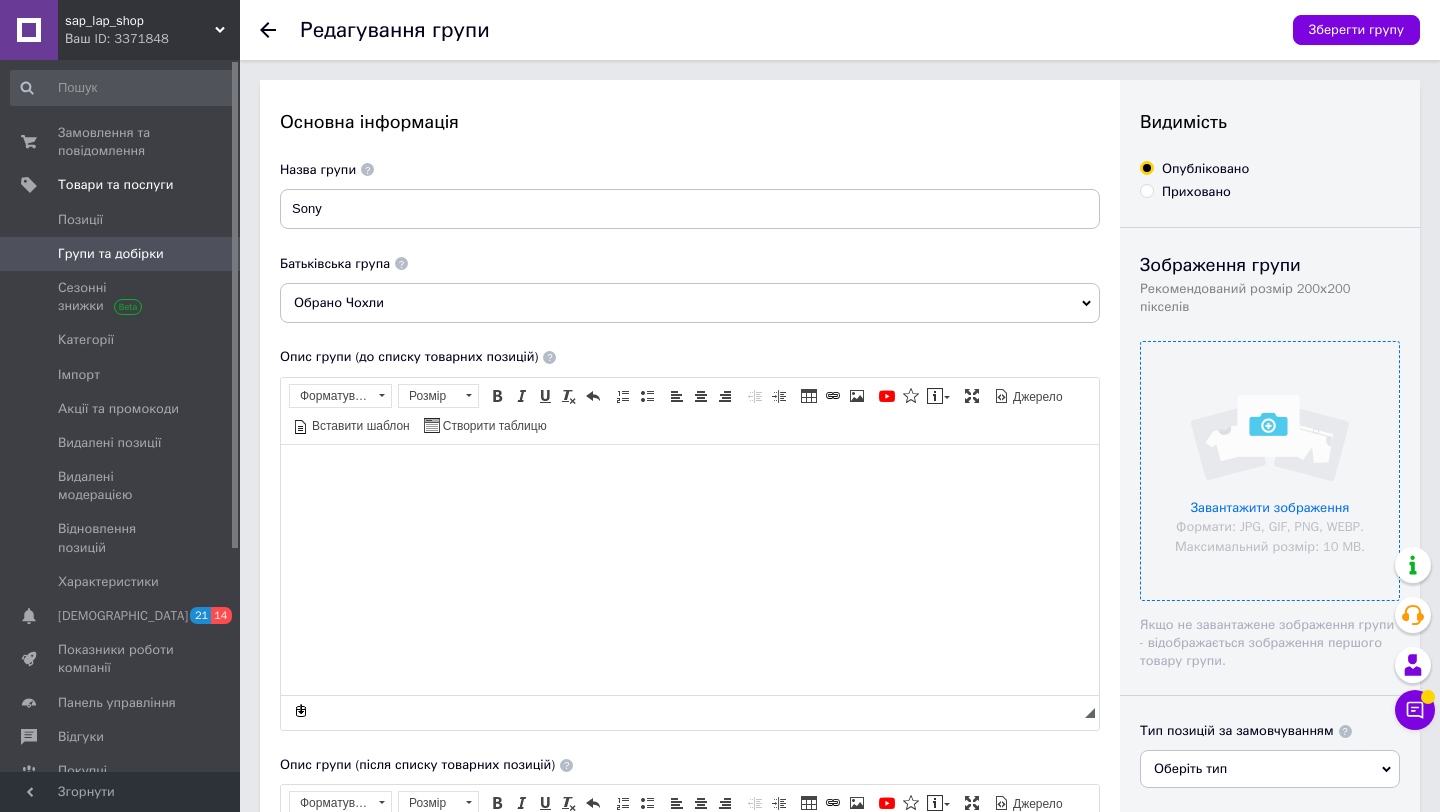 click at bounding box center [1270, 471] 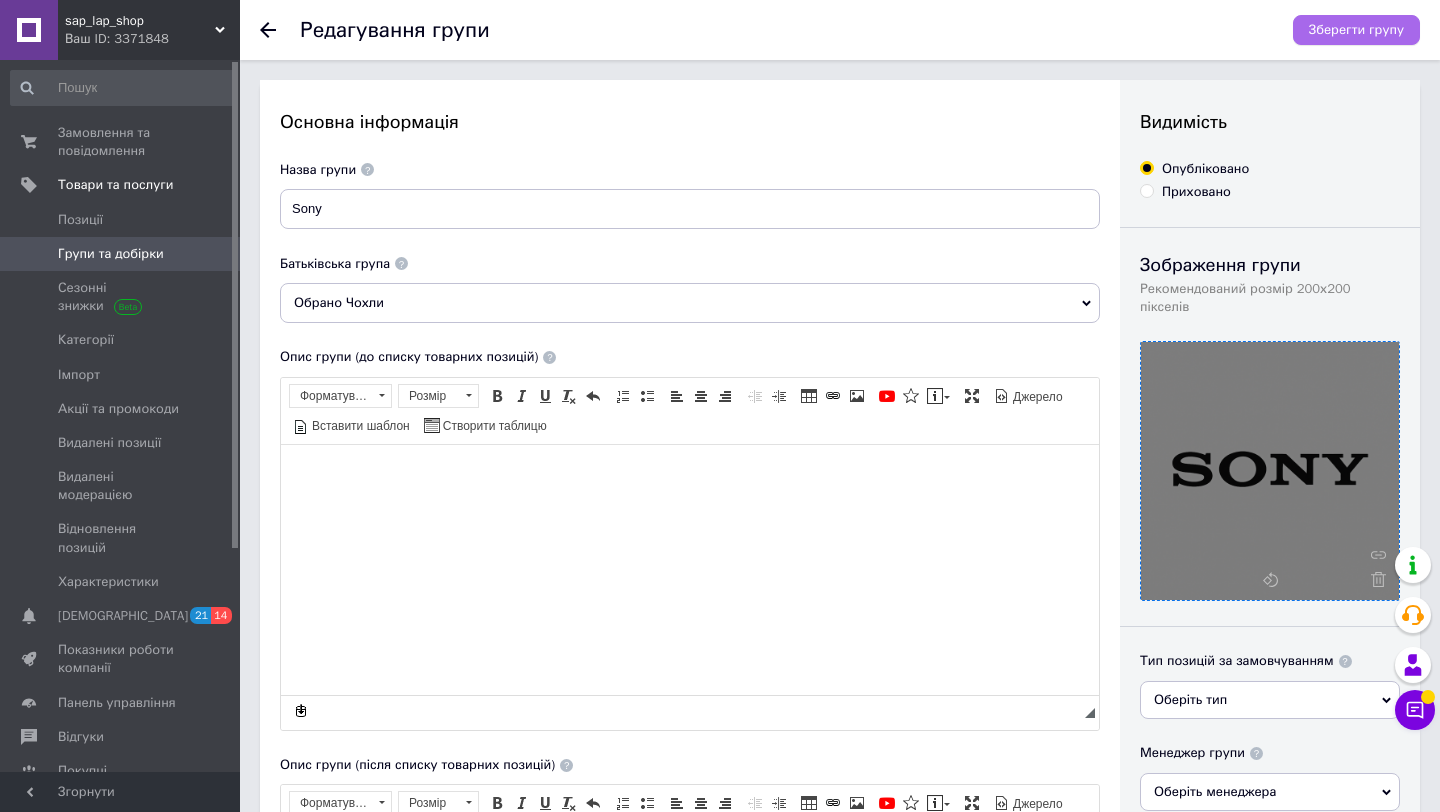 click on "Зберегти групу" at bounding box center (1356, 30) 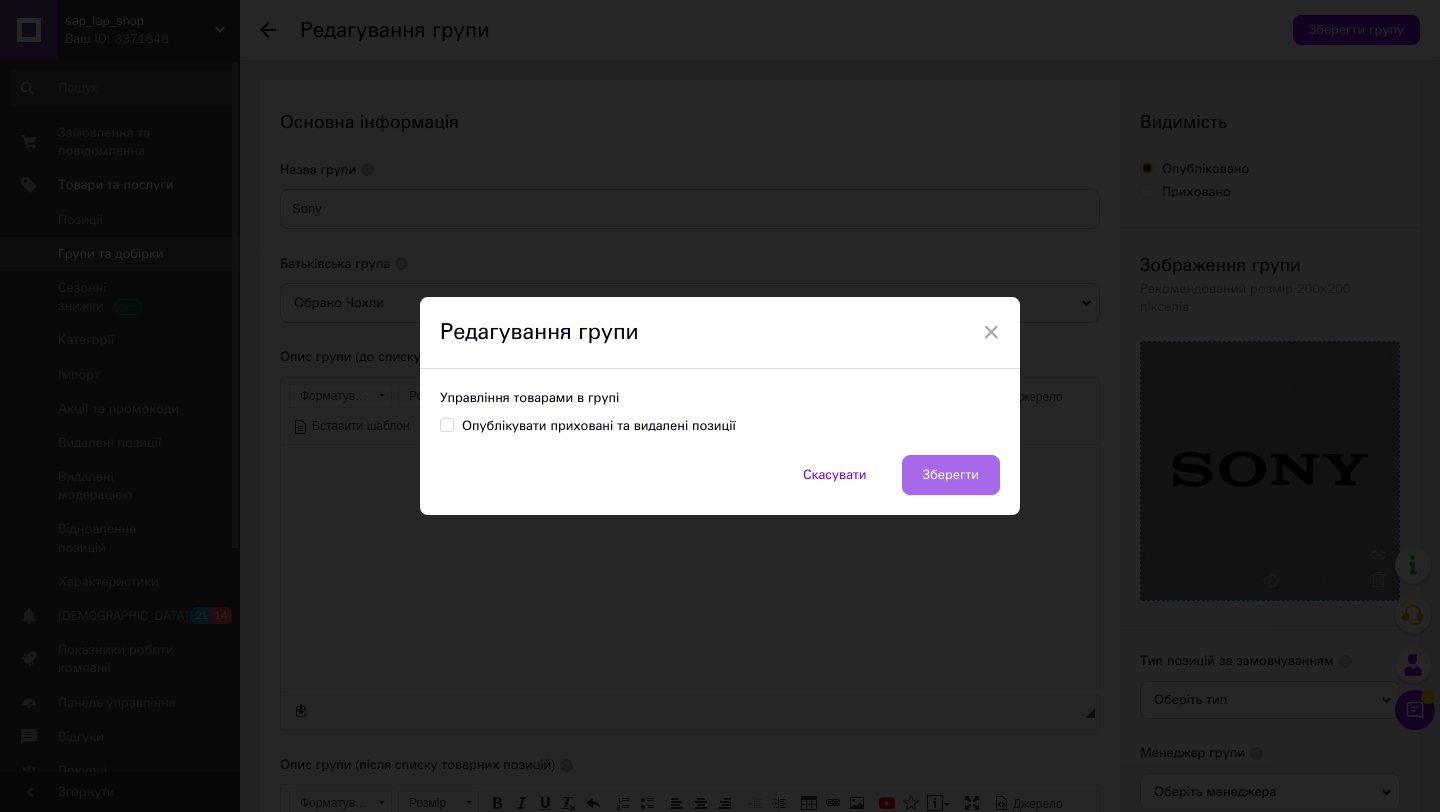 click on "Зберегти" at bounding box center (951, 475) 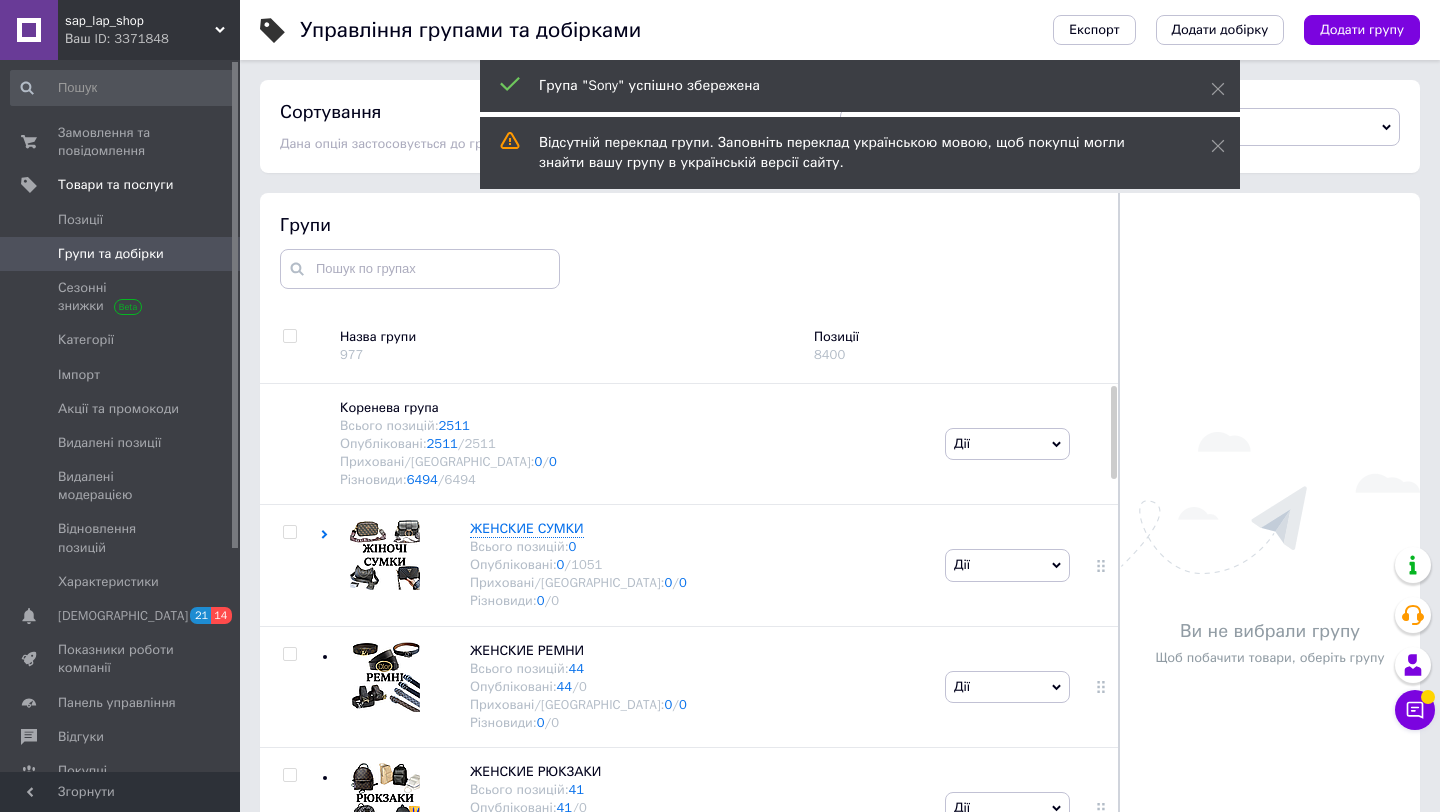 scroll, scrollTop: 113, scrollLeft: 0, axis: vertical 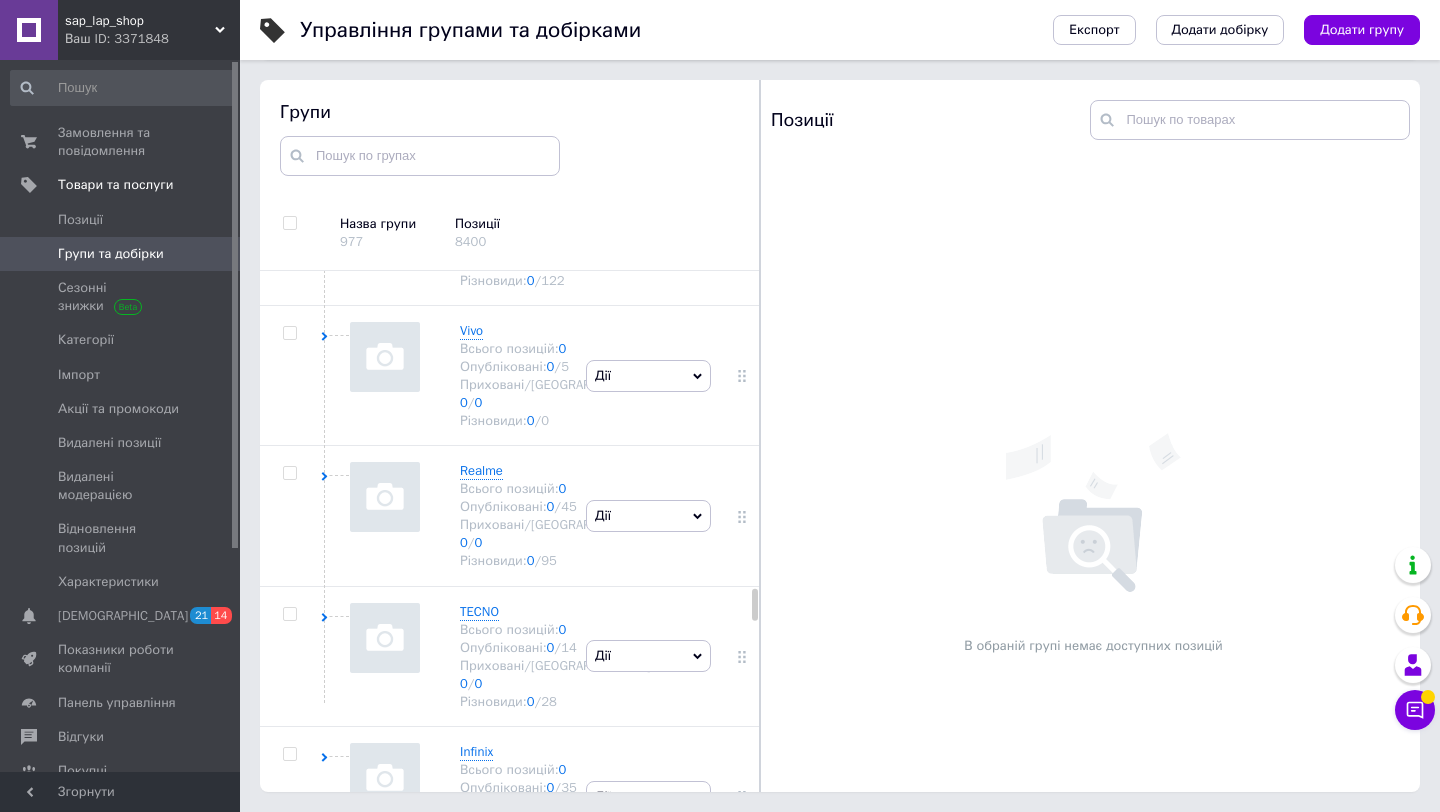 click on "Дії" at bounding box center (603, -748) 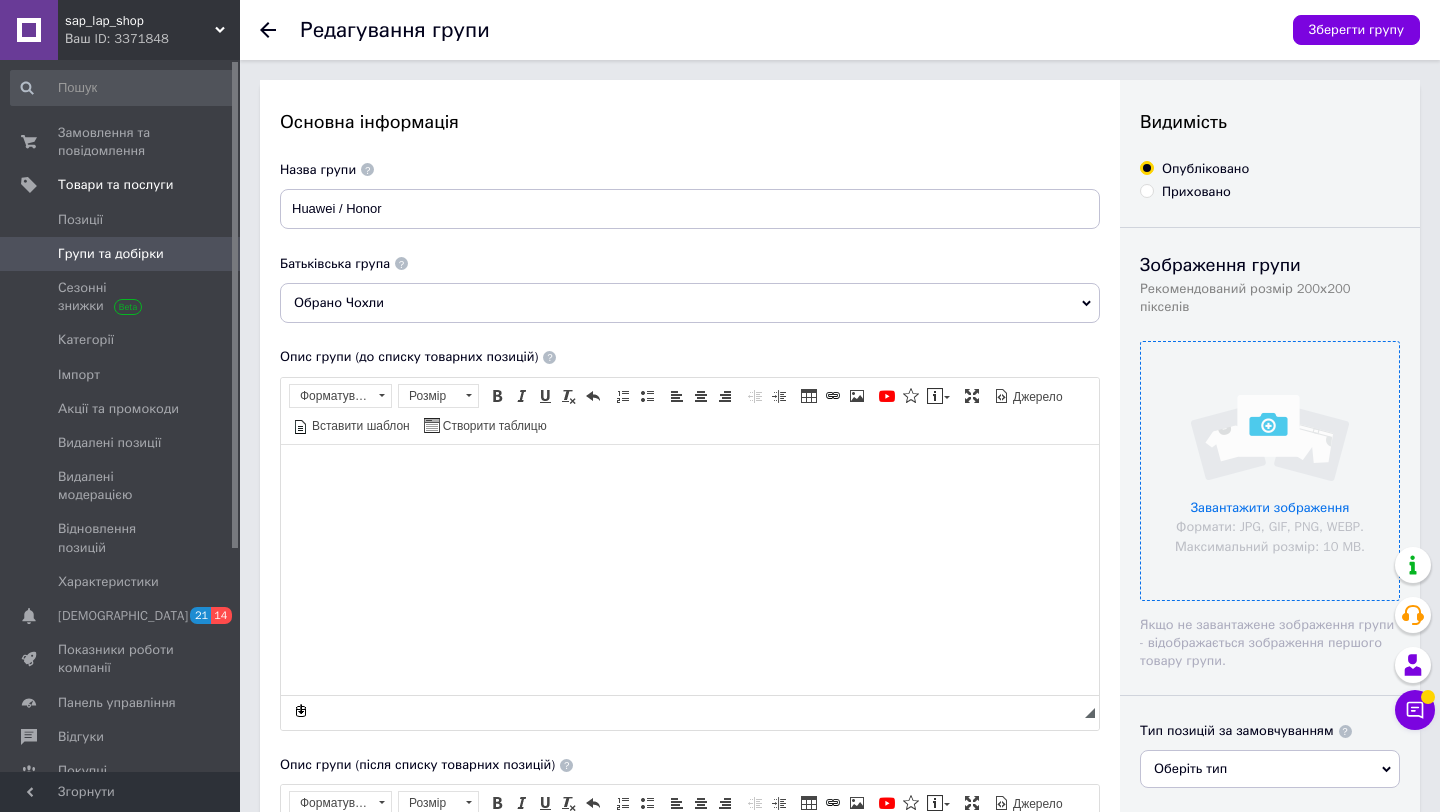 scroll, scrollTop: 0, scrollLeft: 0, axis: both 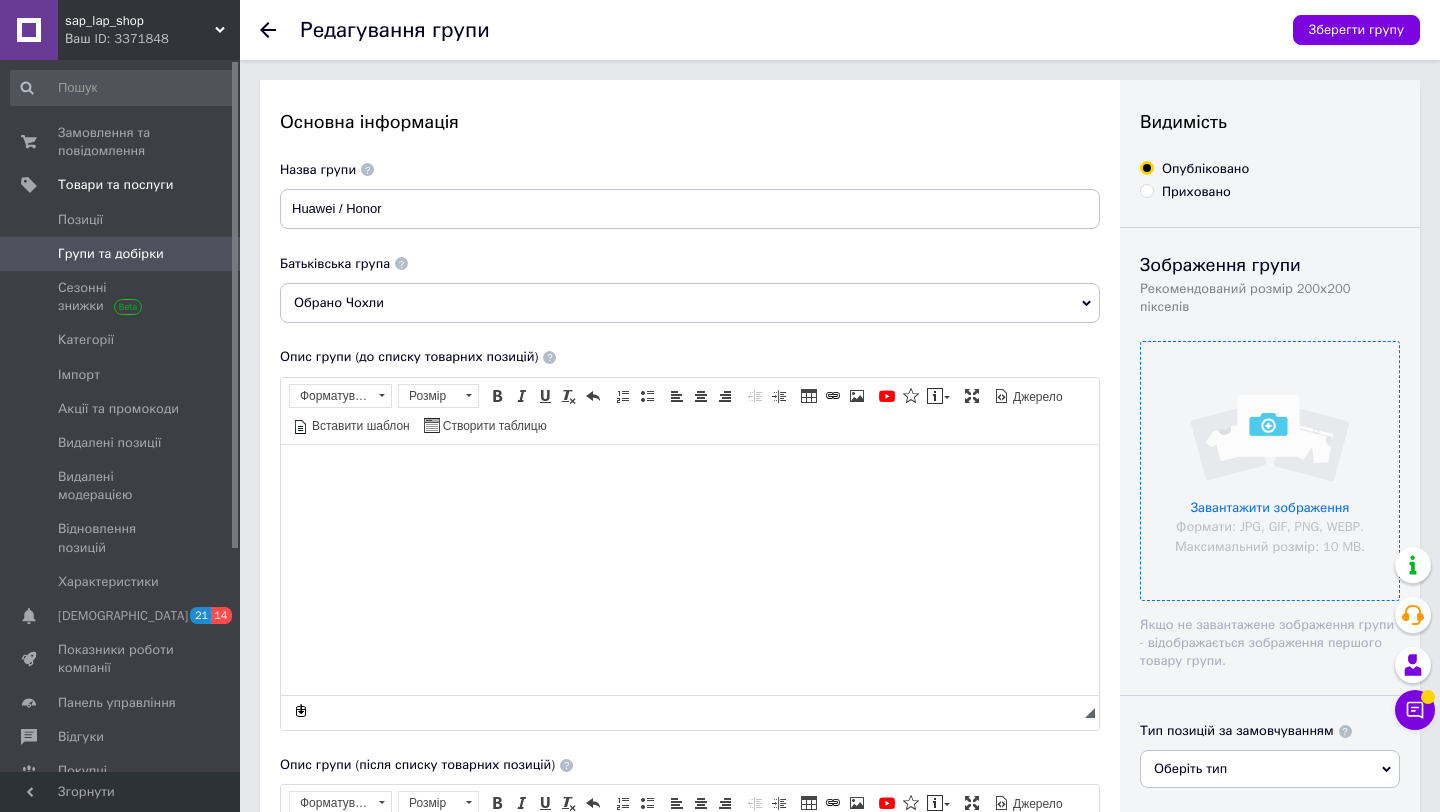 click at bounding box center [1270, 471] 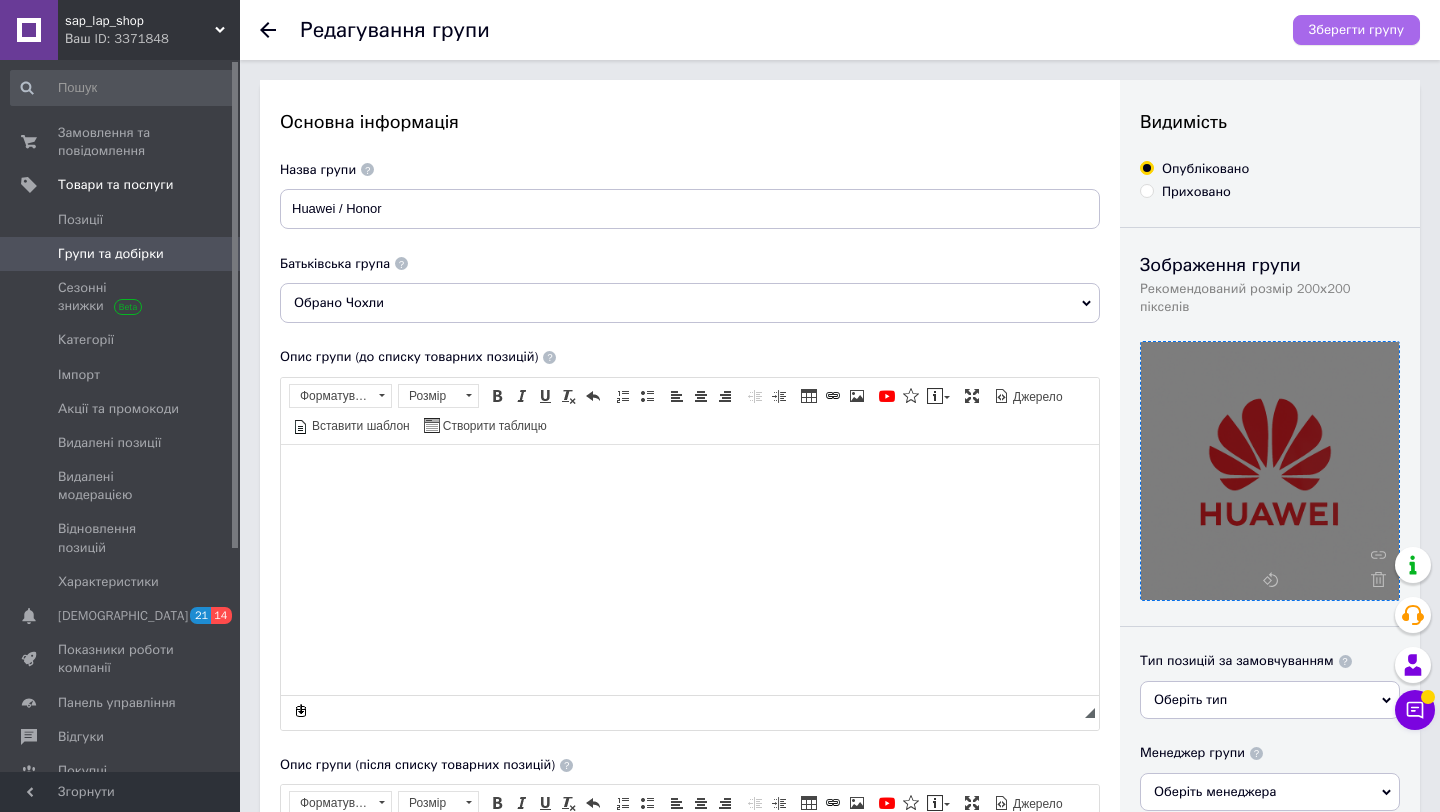 click on "Зберегти групу" at bounding box center (1356, 30) 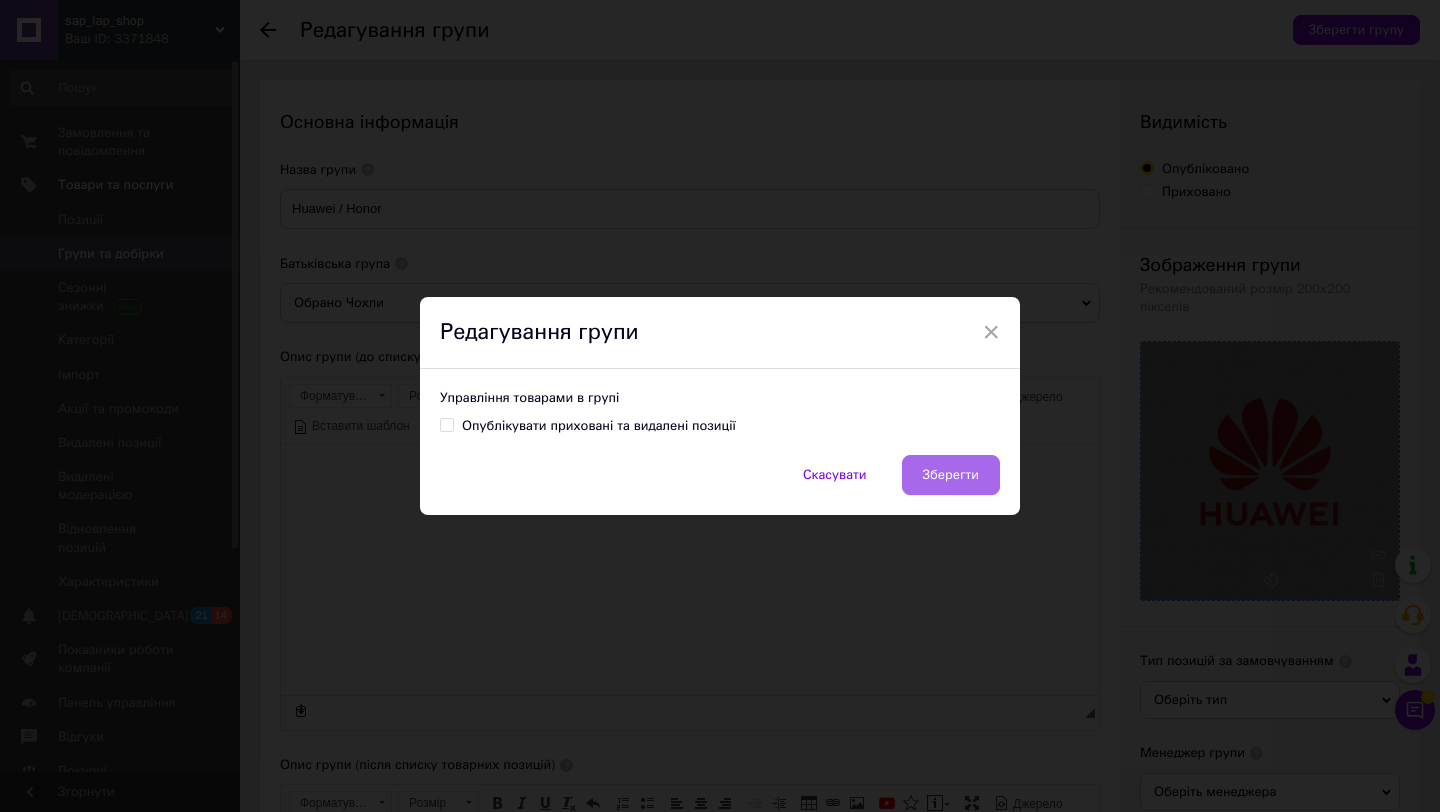 click on "Зберегти" at bounding box center (951, 475) 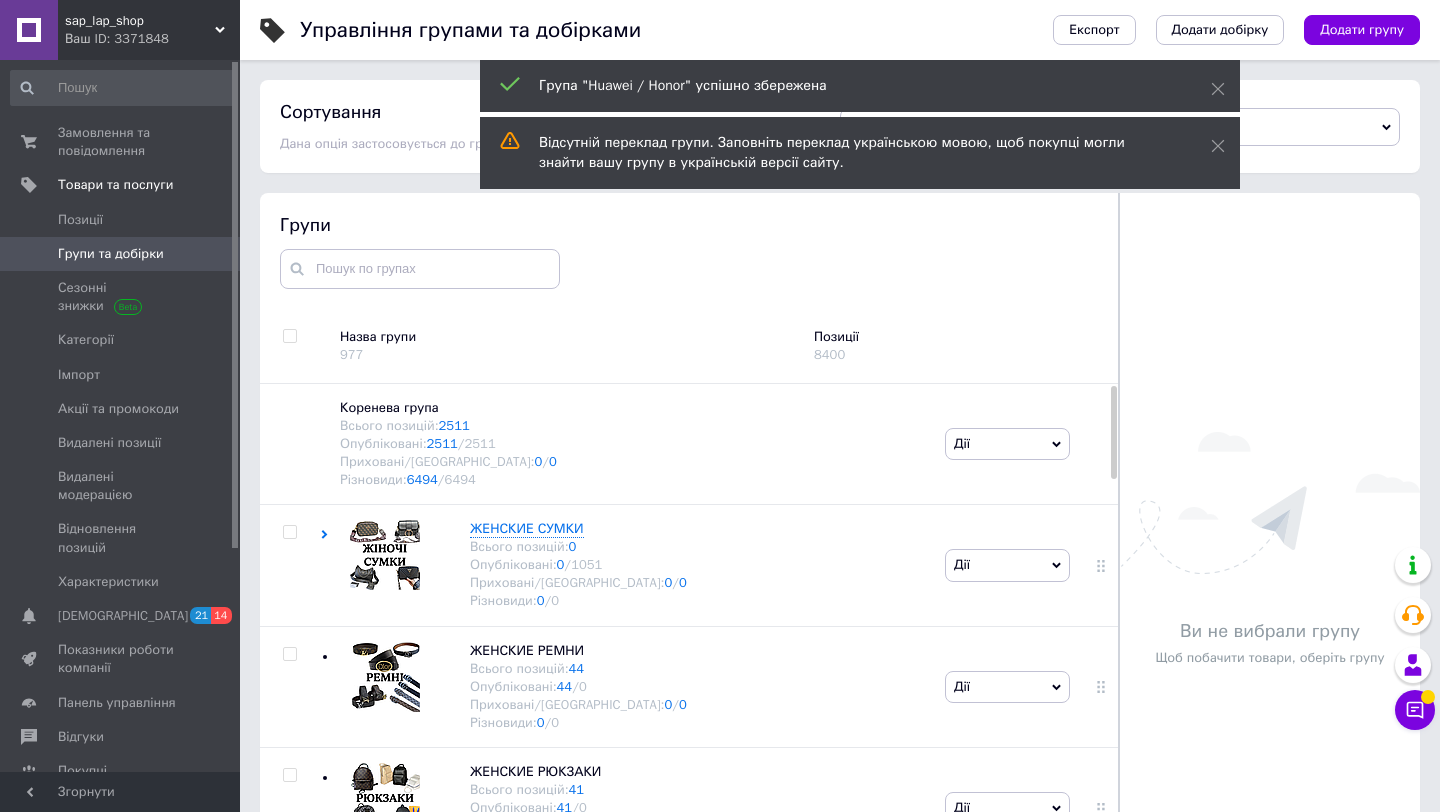scroll, scrollTop: 113, scrollLeft: 0, axis: vertical 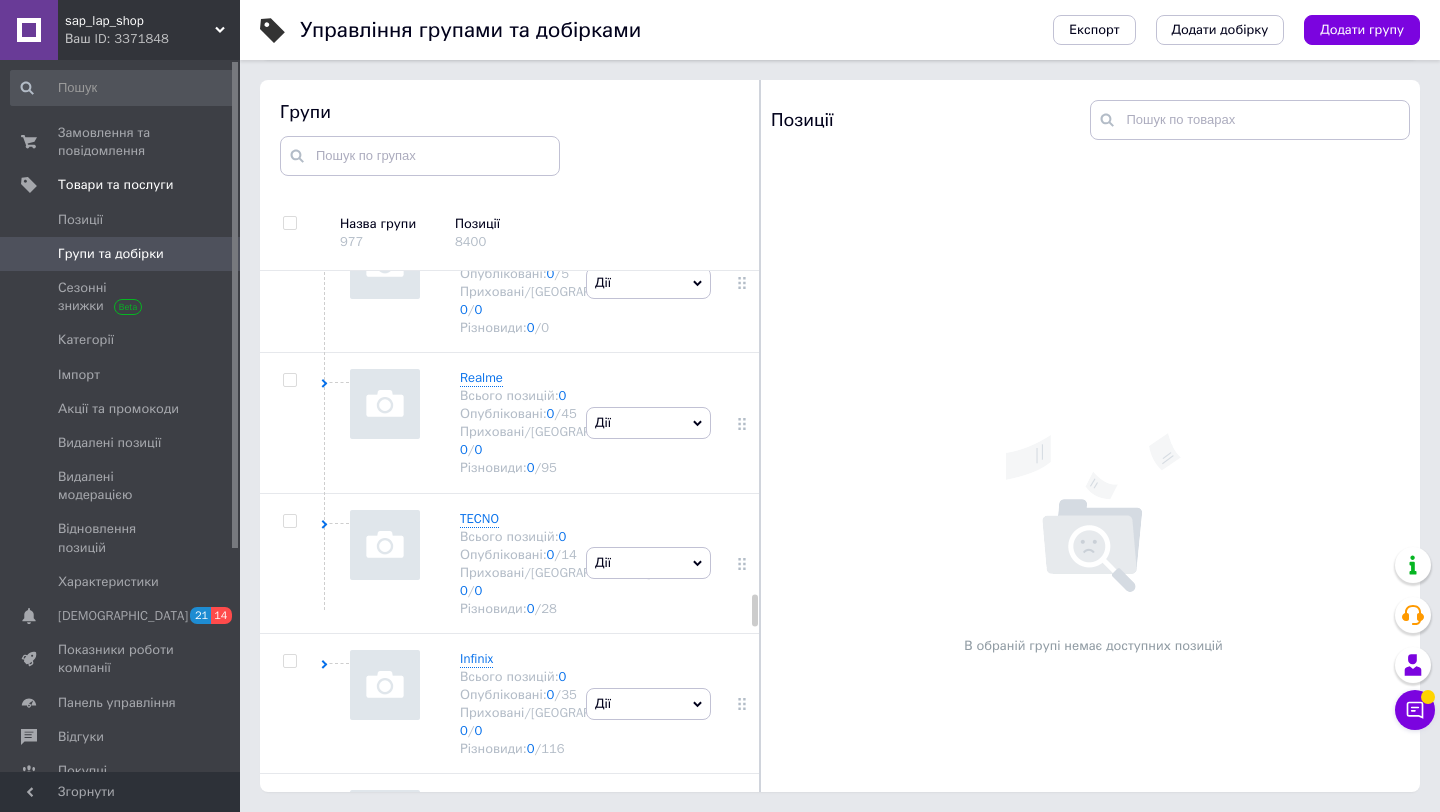 click on "Дії" at bounding box center [603, -701] 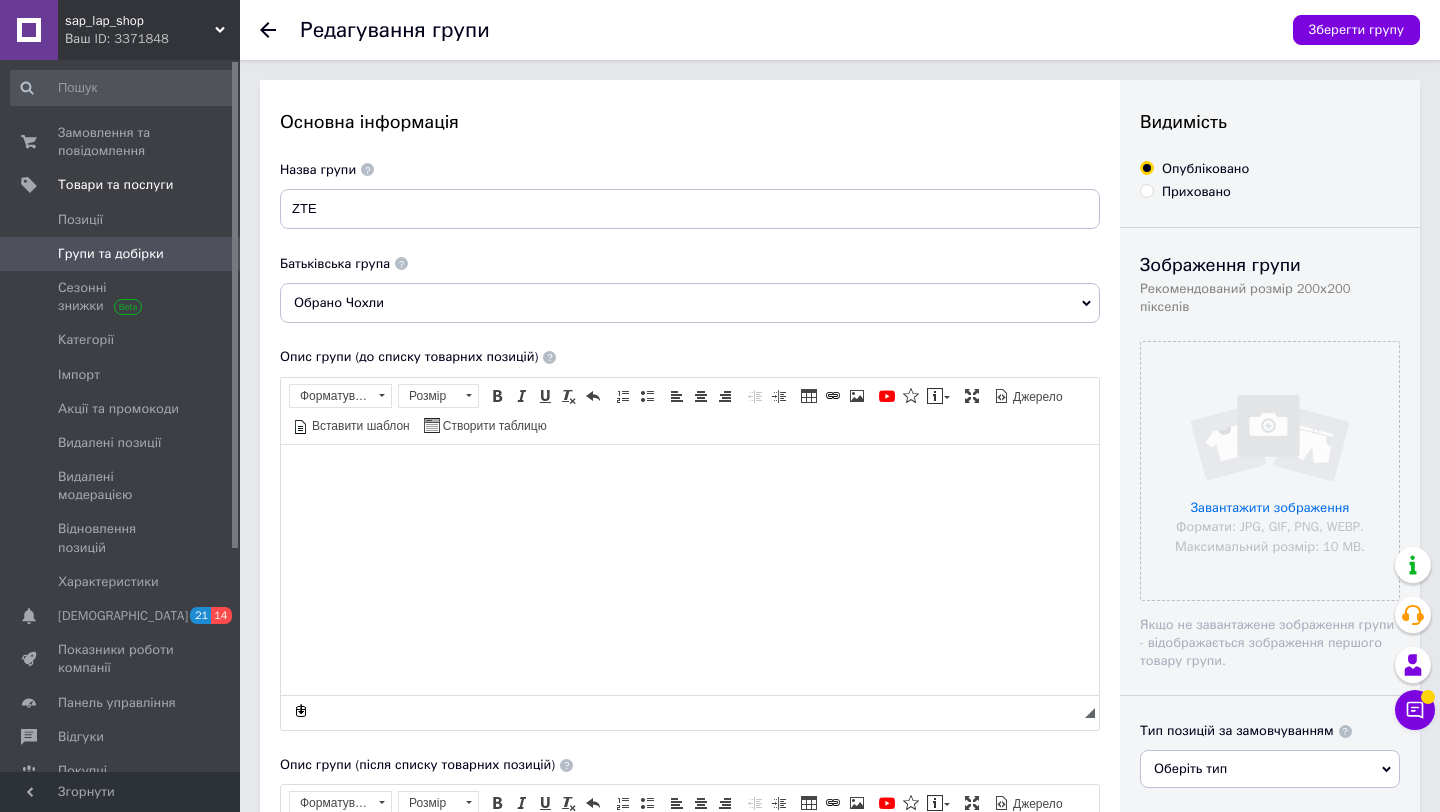 scroll, scrollTop: 0, scrollLeft: 0, axis: both 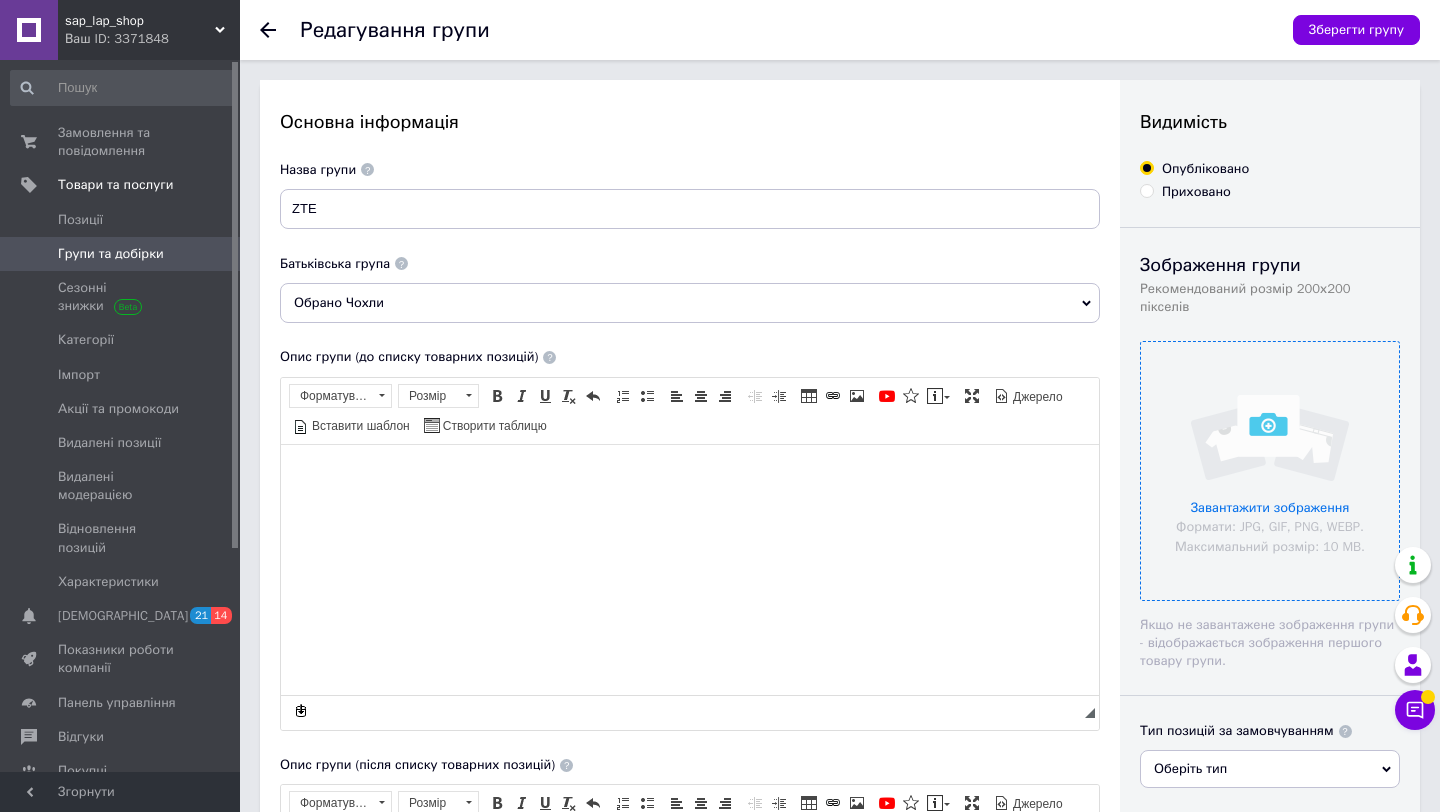 click at bounding box center [1270, 471] 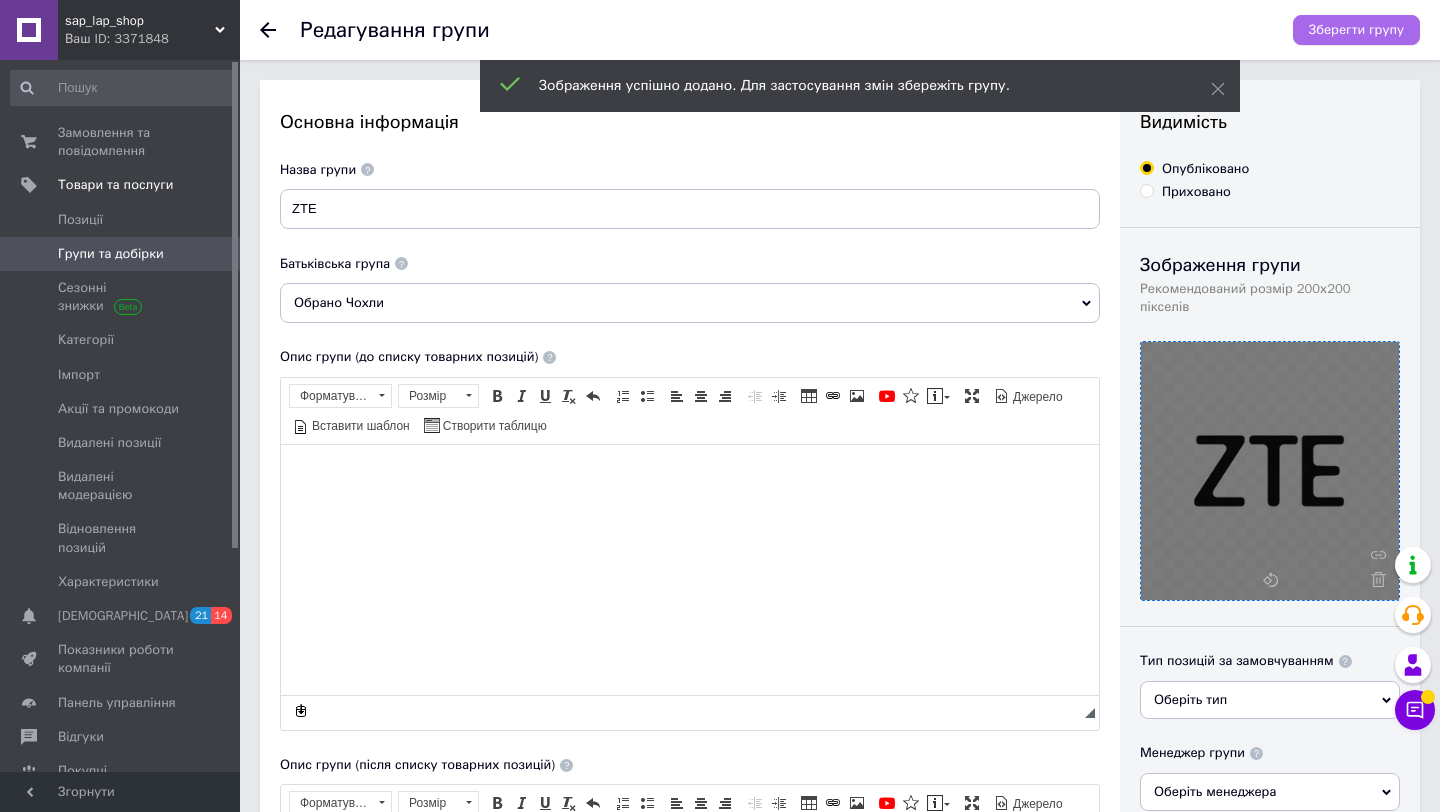 click on "Зберегти групу" at bounding box center (1356, 30) 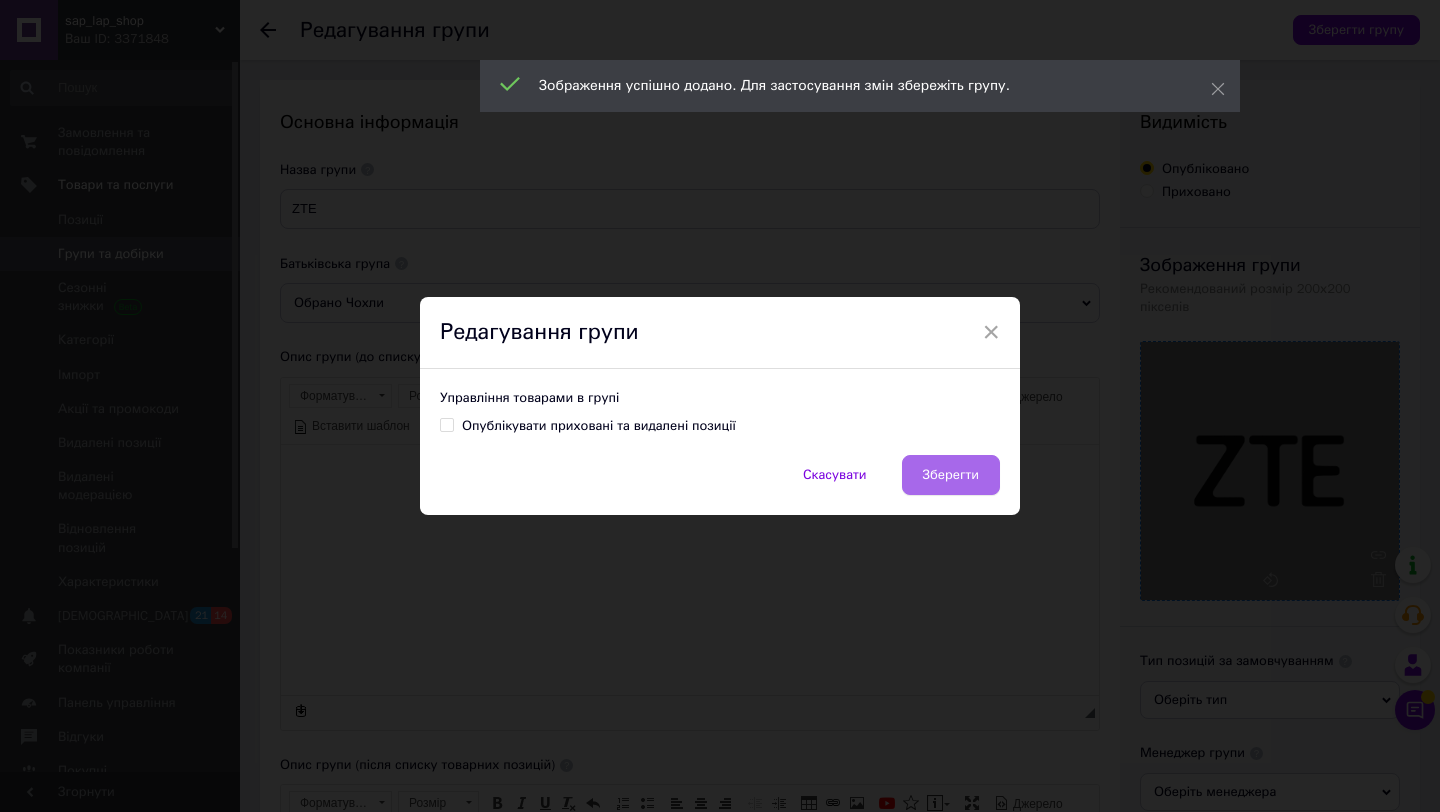 click on "Зберегти" at bounding box center (951, 475) 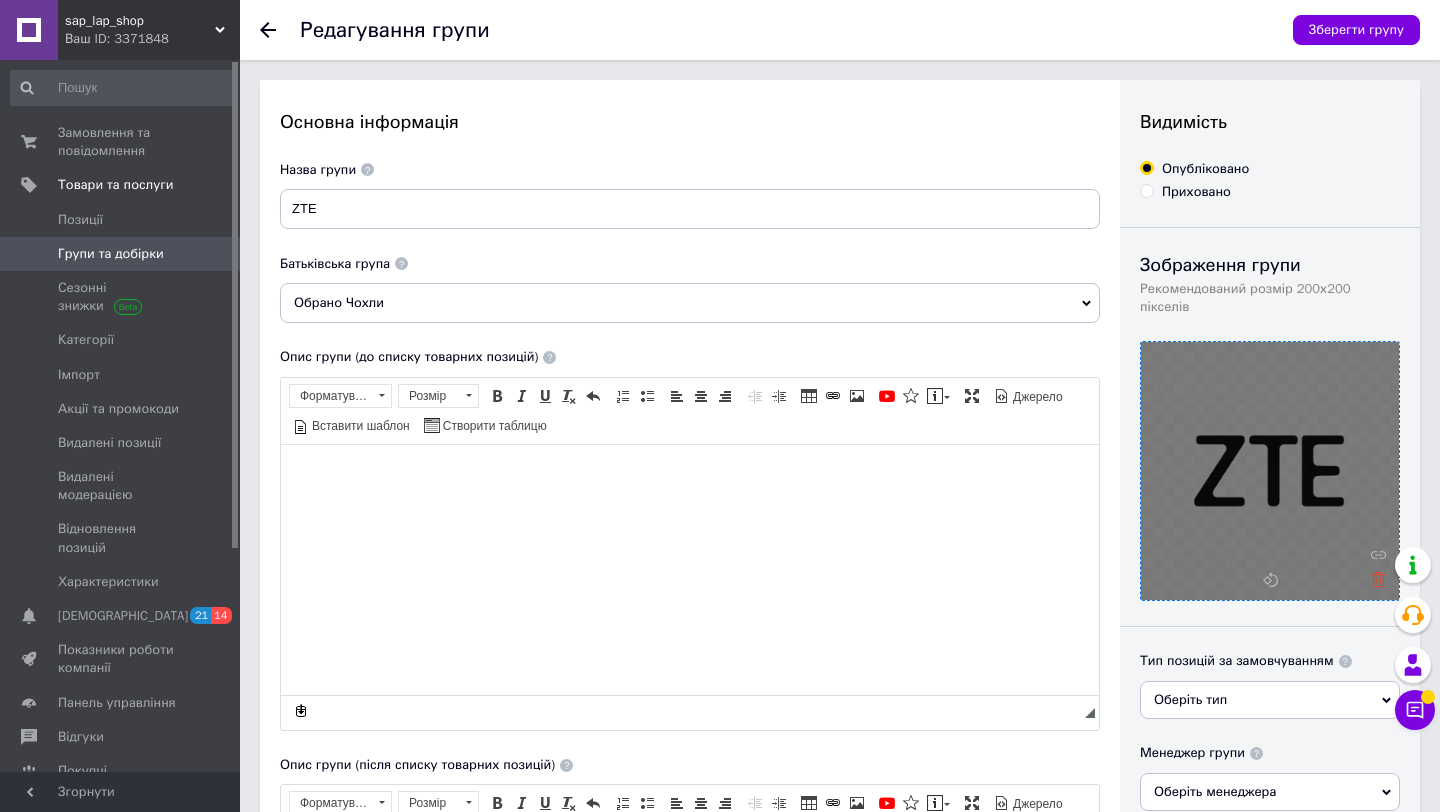 click 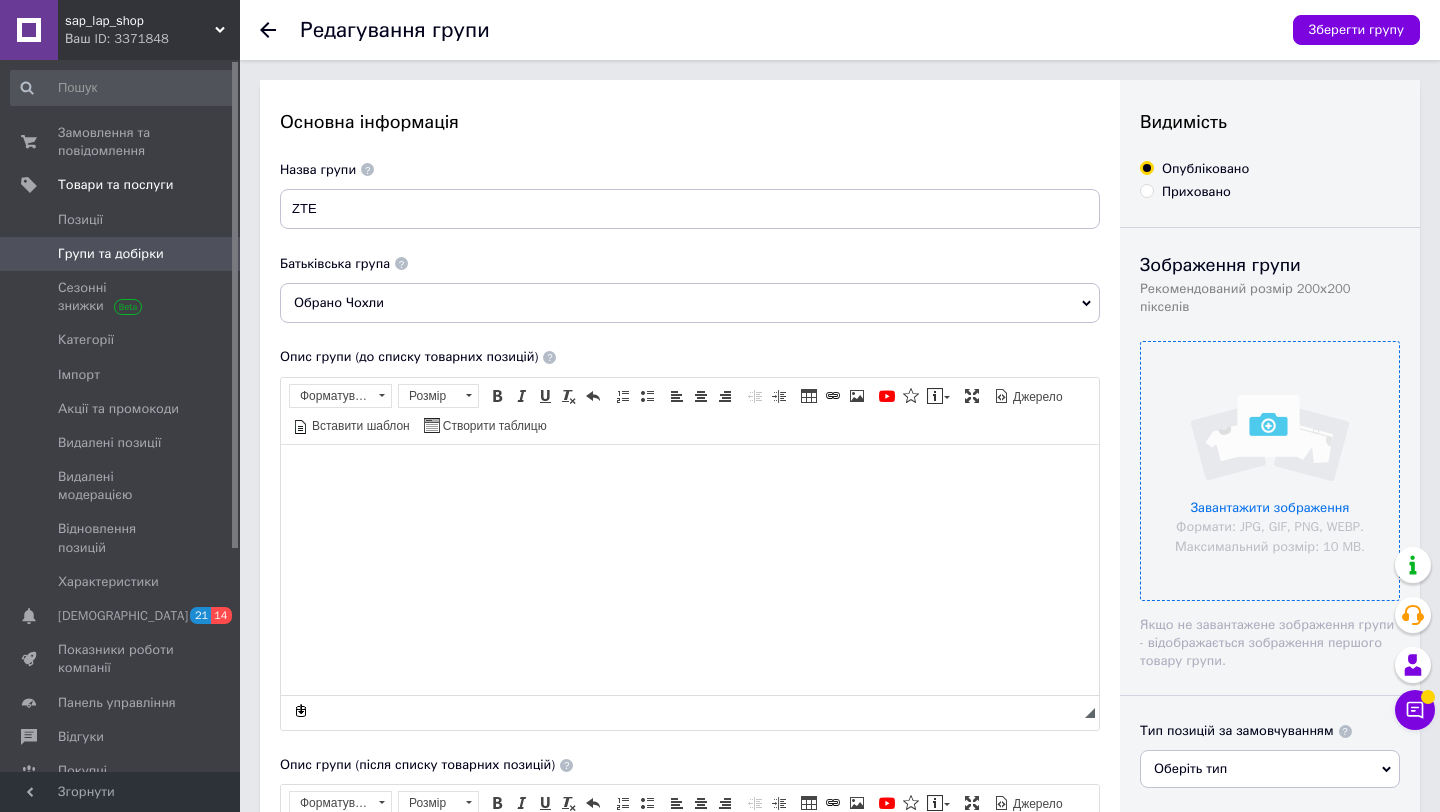 click at bounding box center (1270, 471) 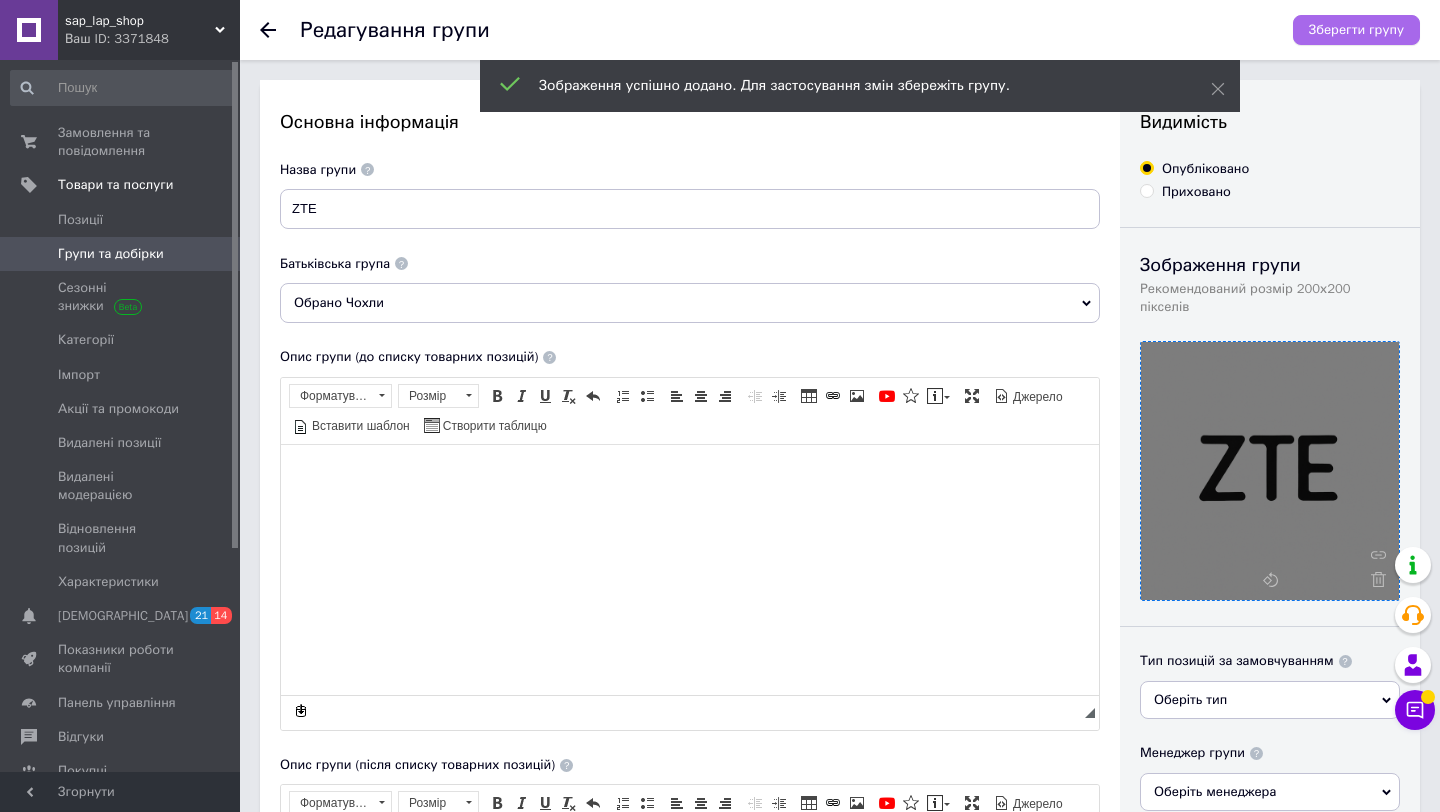 click on "Зберегти групу" at bounding box center (1356, 30) 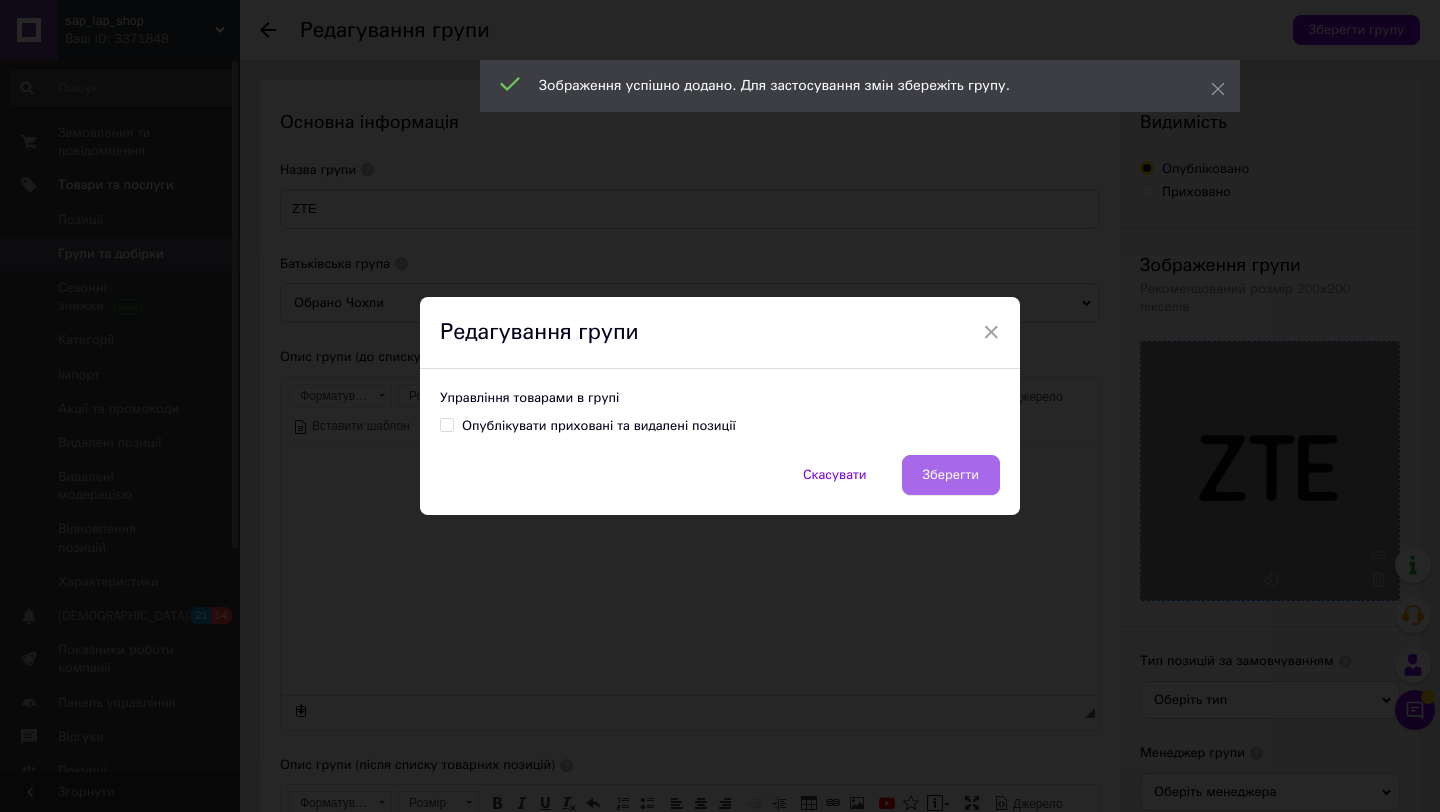 click on "Зберегти" at bounding box center [951, 475] 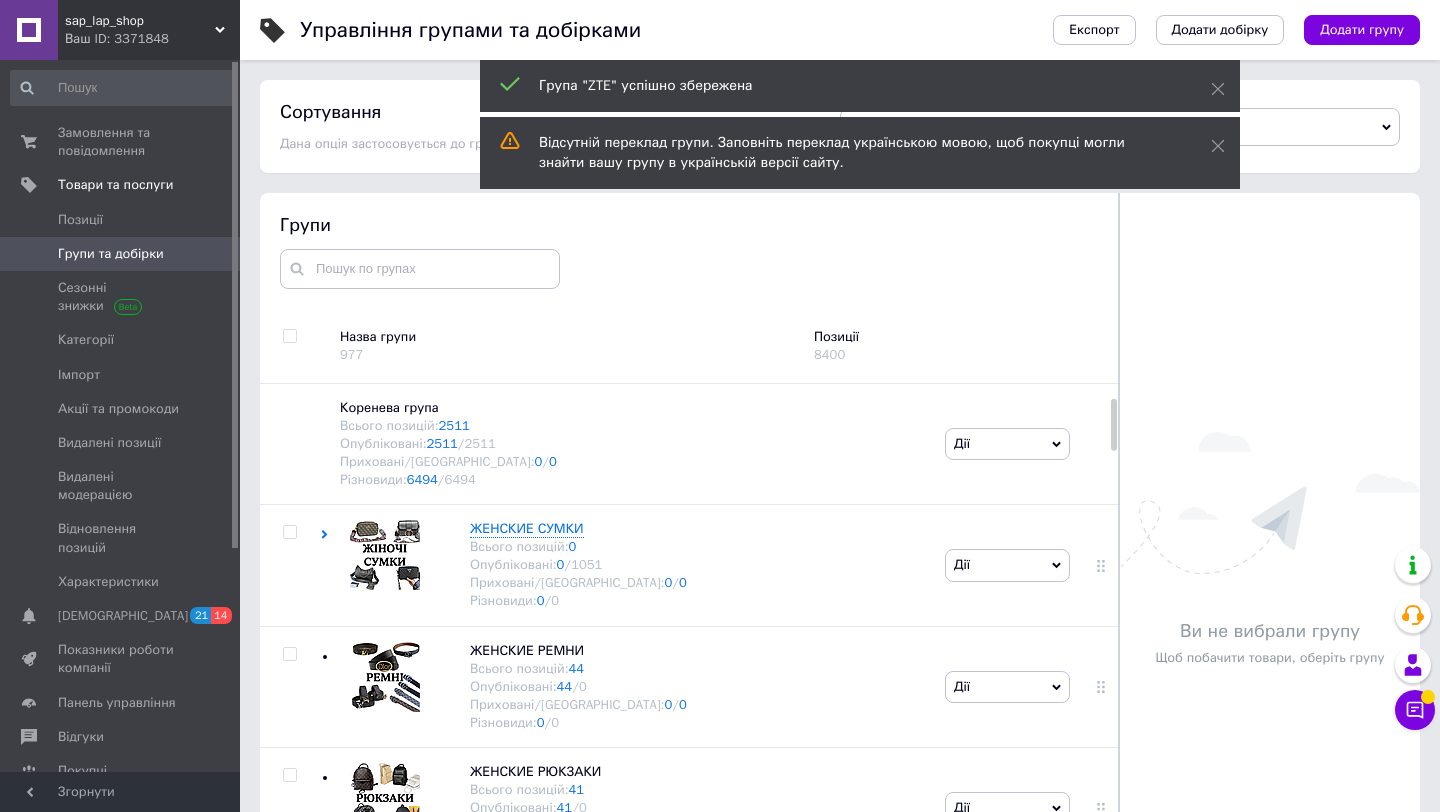 scroll, scrollTop: 113, scrollLeft: 0, axis: vertical 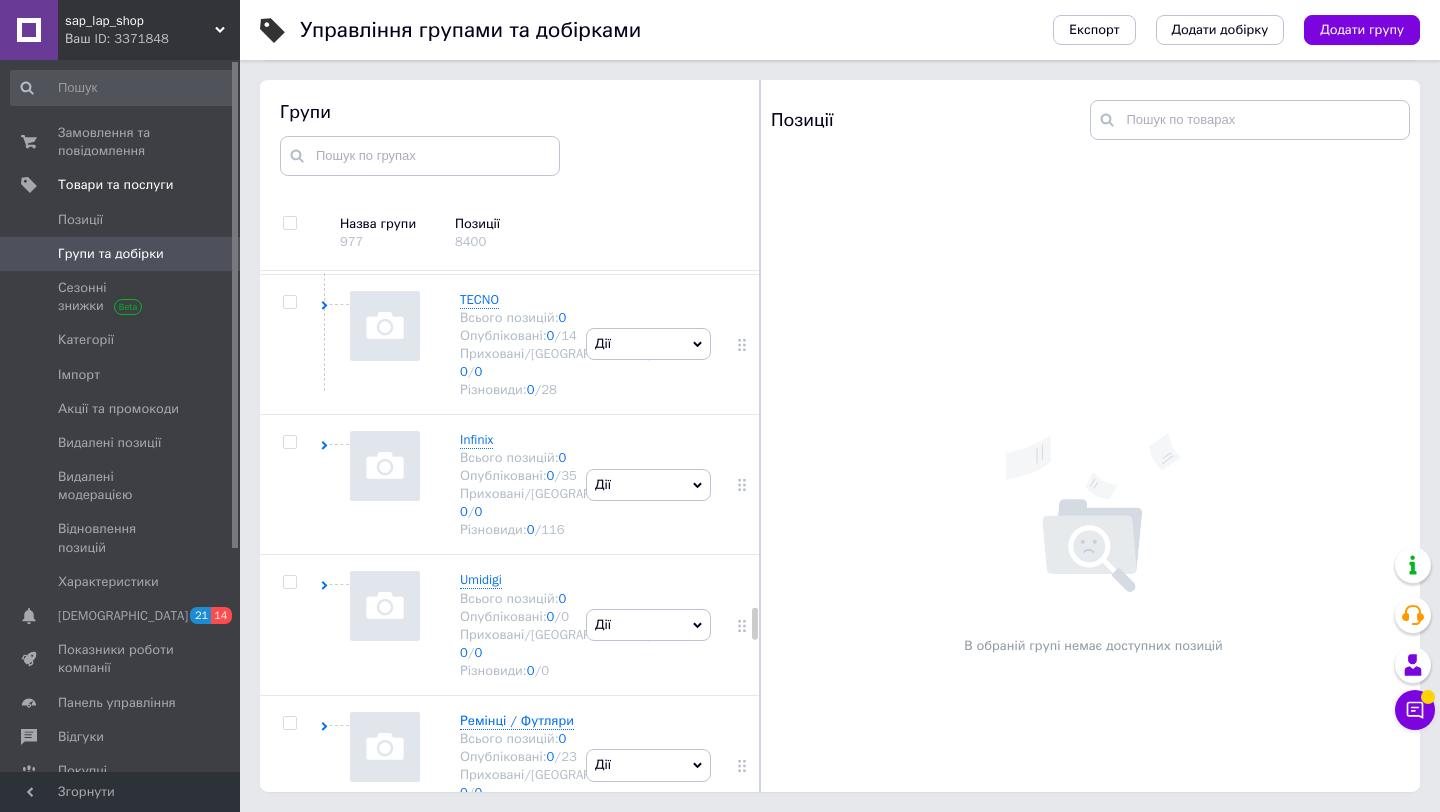 click on "Дії" at bounding box center (648, -779) 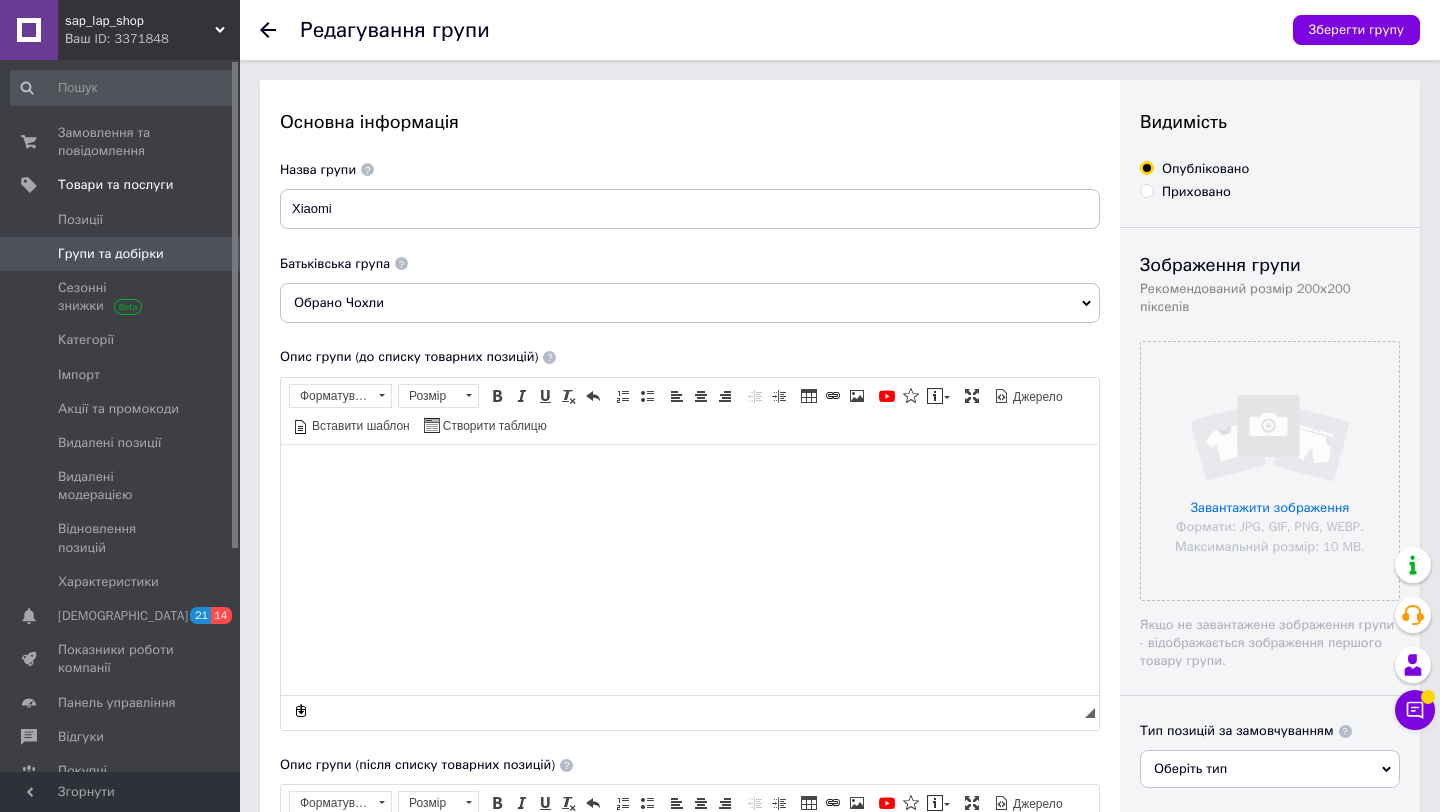 scroll, scrollTop: 0, scrollLeft: 0, axis: both 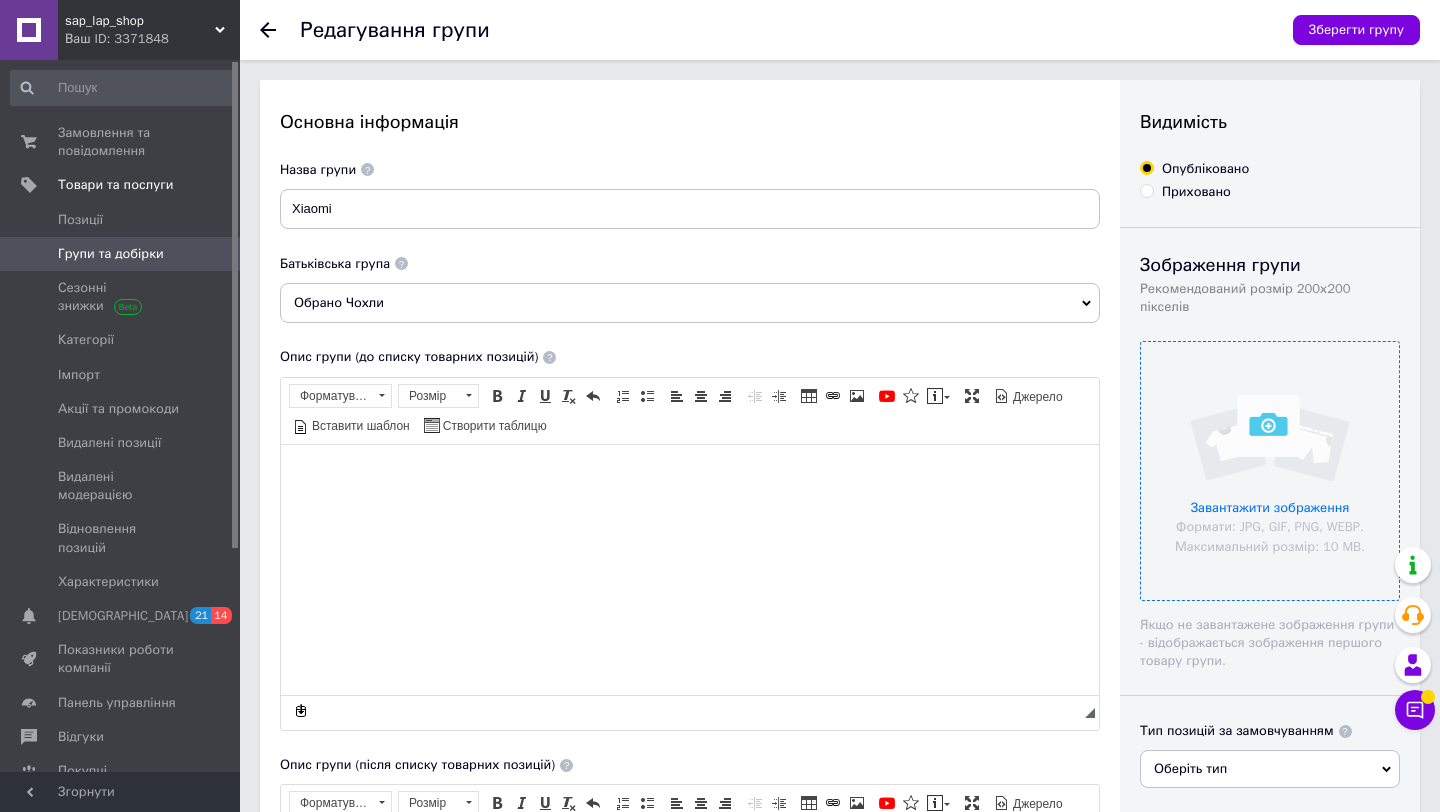 click at bounding box center [1270, 471] 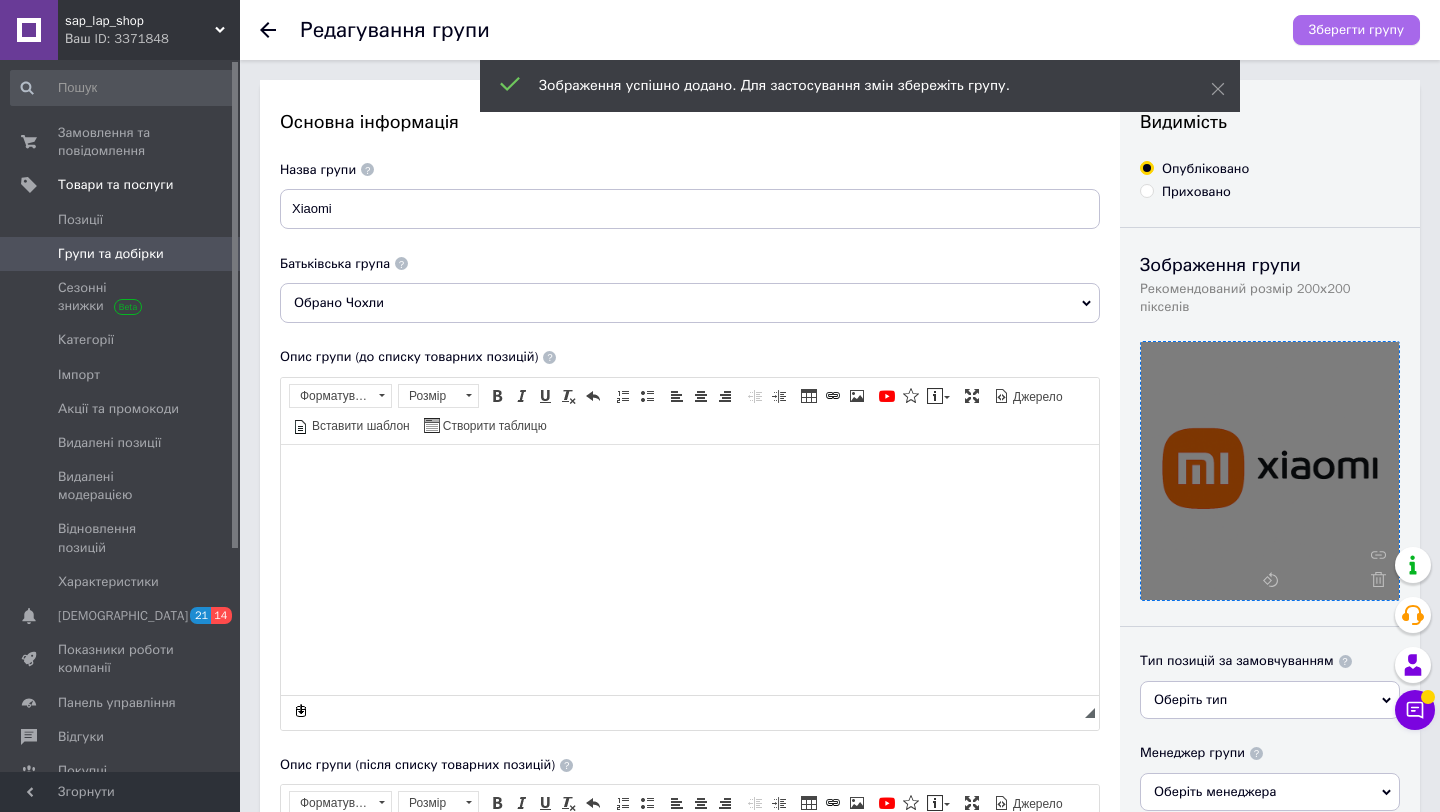 click on "Зберегти групу" at bounding box center (1356, 30) 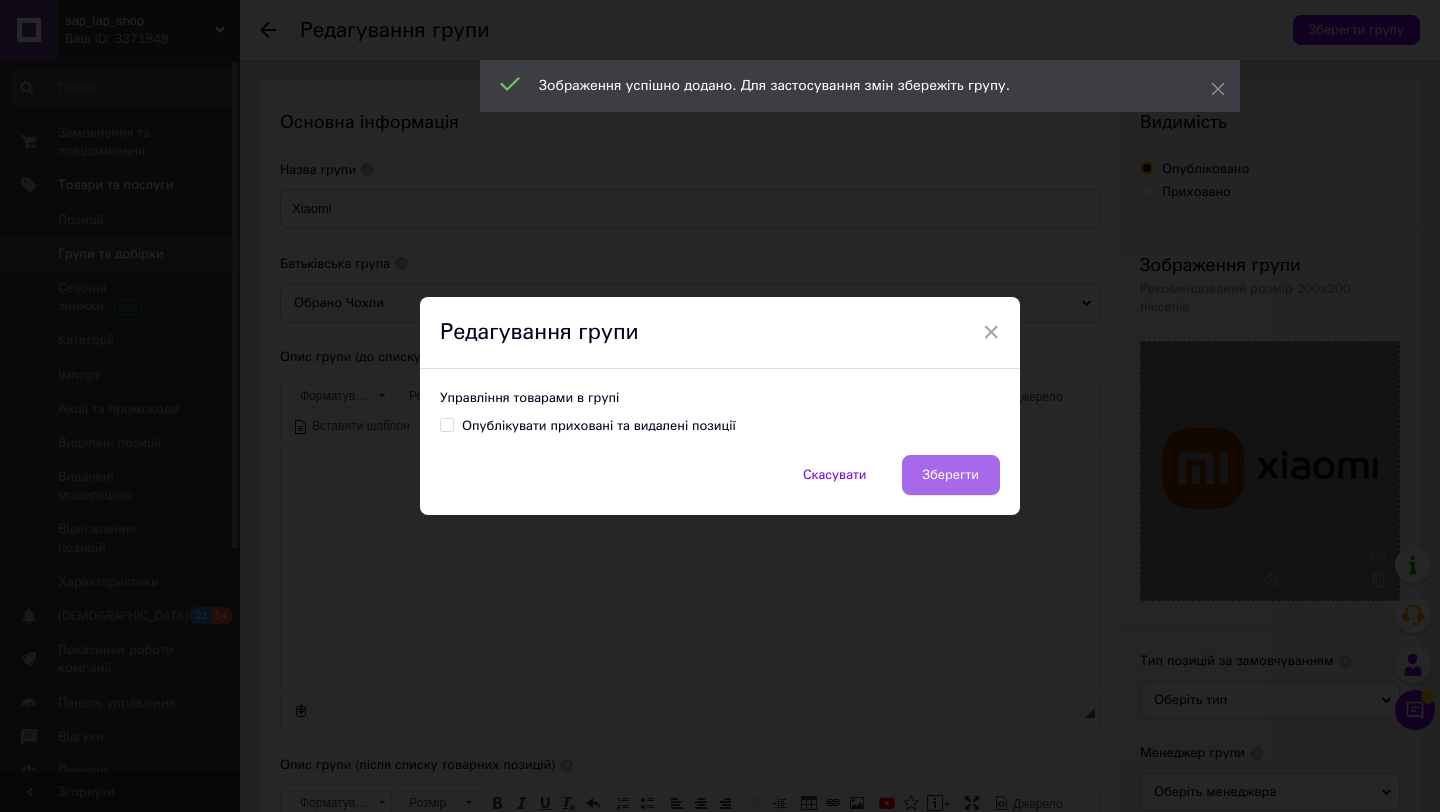 click on "Зберегти" at bounding box center [951, 475] 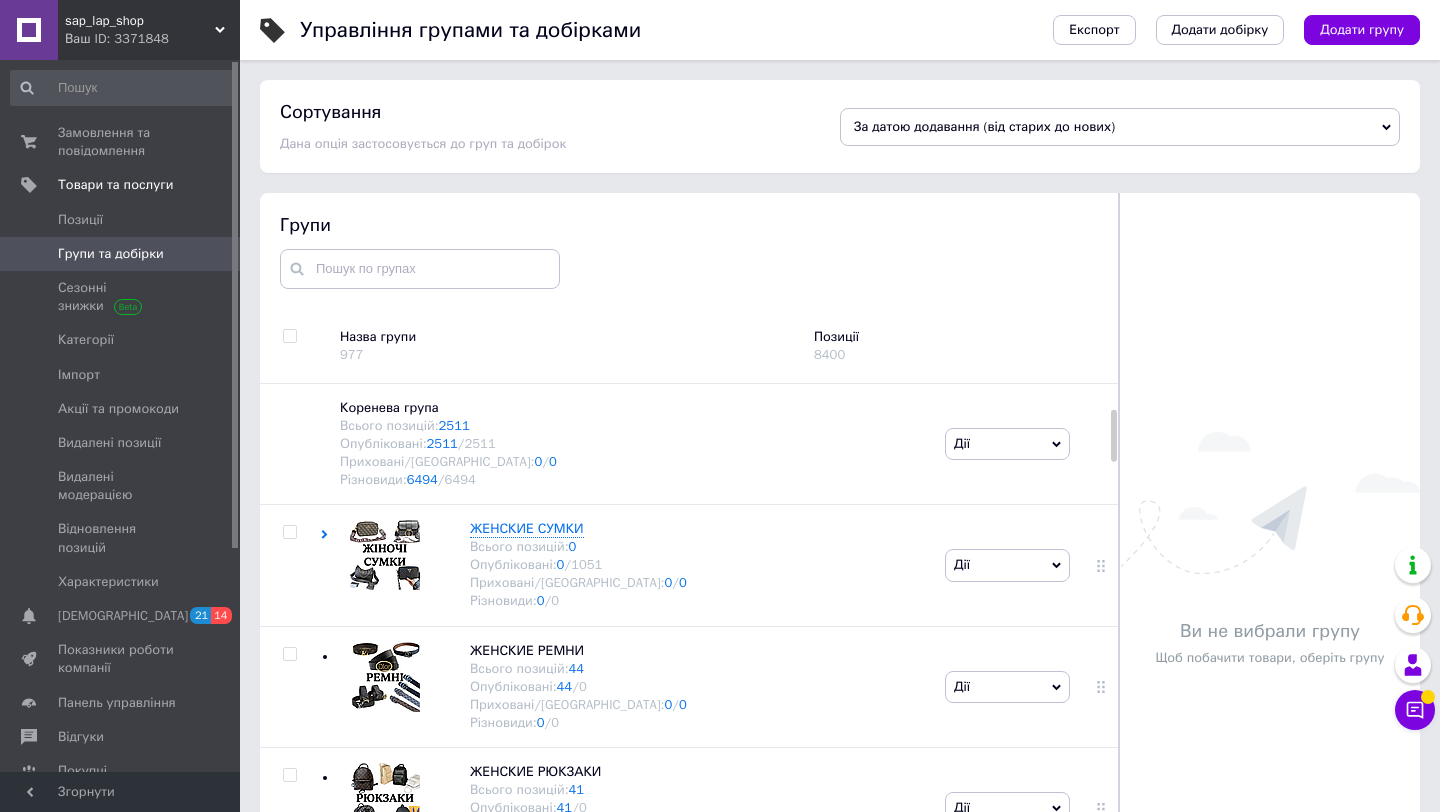 scroll, scrollTop: 113, scrollLeft: 0, axis: vertical 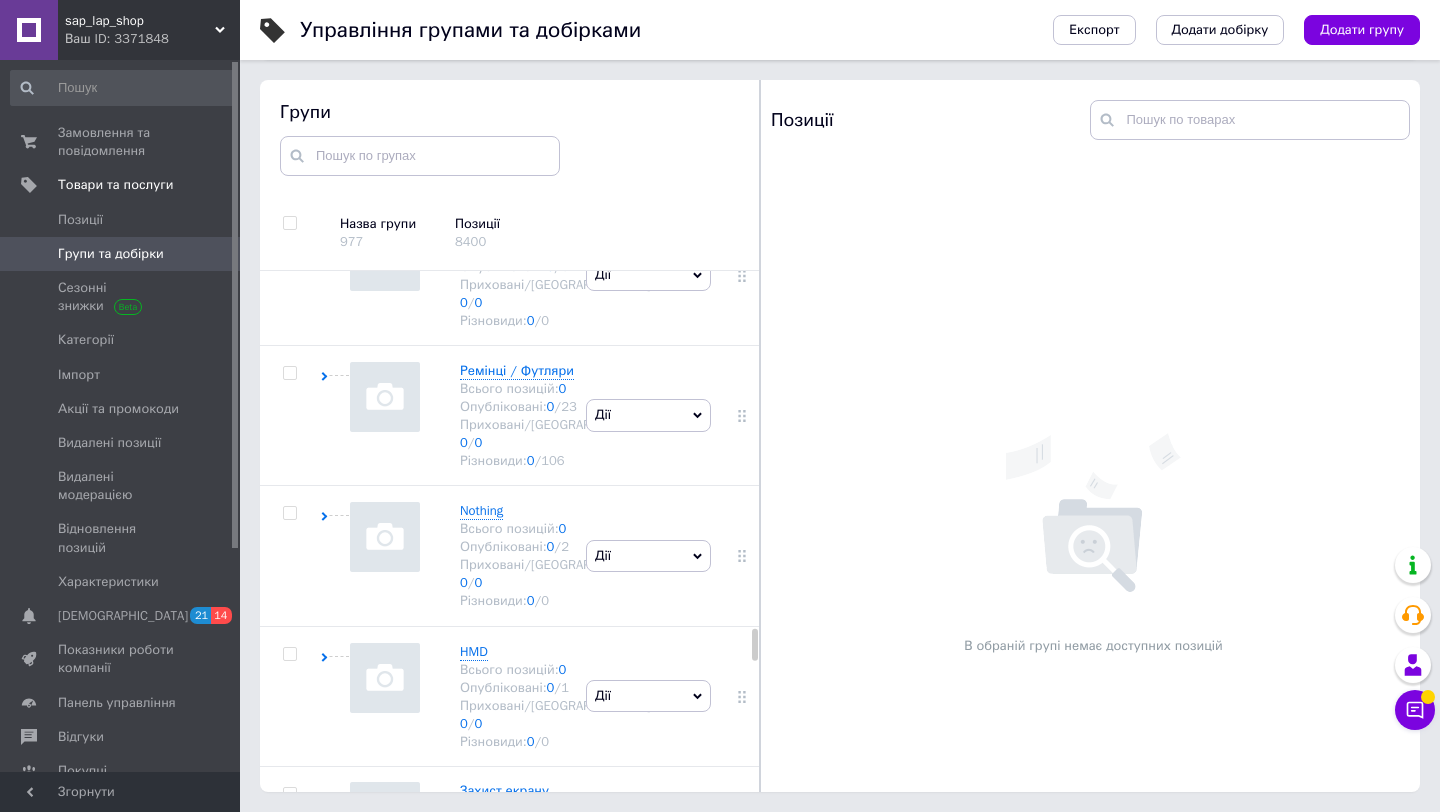 click 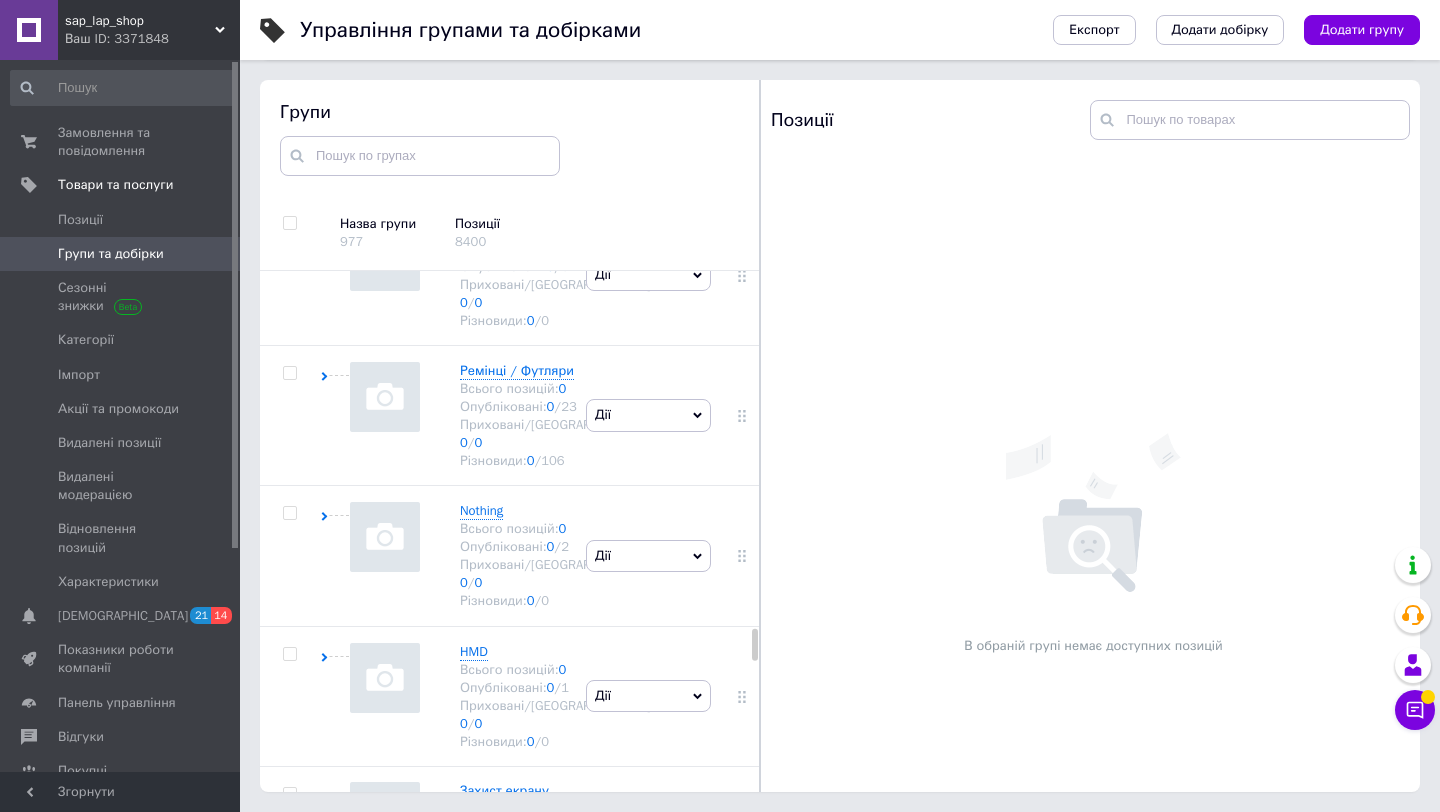 click on "Редагувати групу" at bounding box center [648, -895] 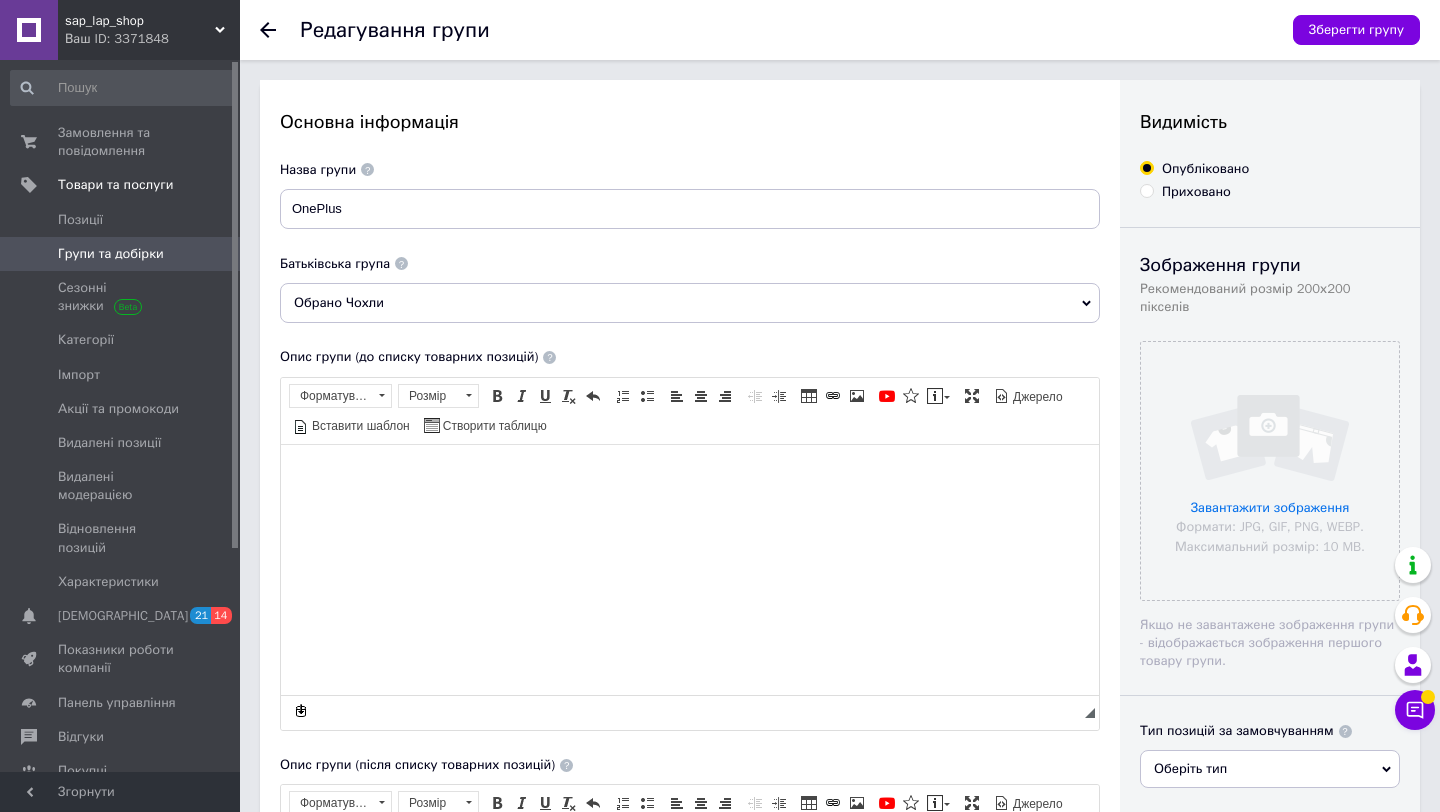 scroll, scrollTop: 0, scrollLeft: 0, axis: both 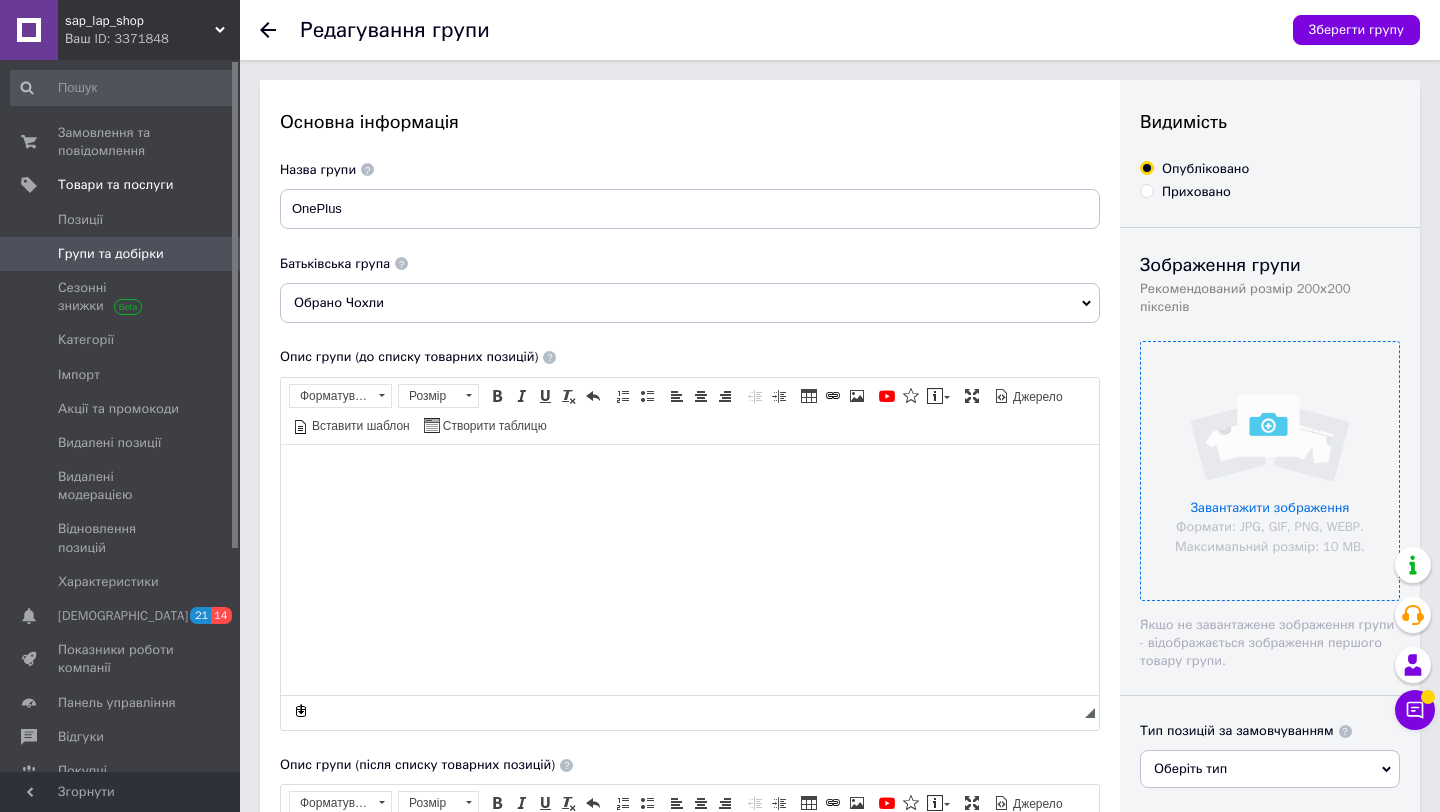 click at bounding box center (1270, 471) 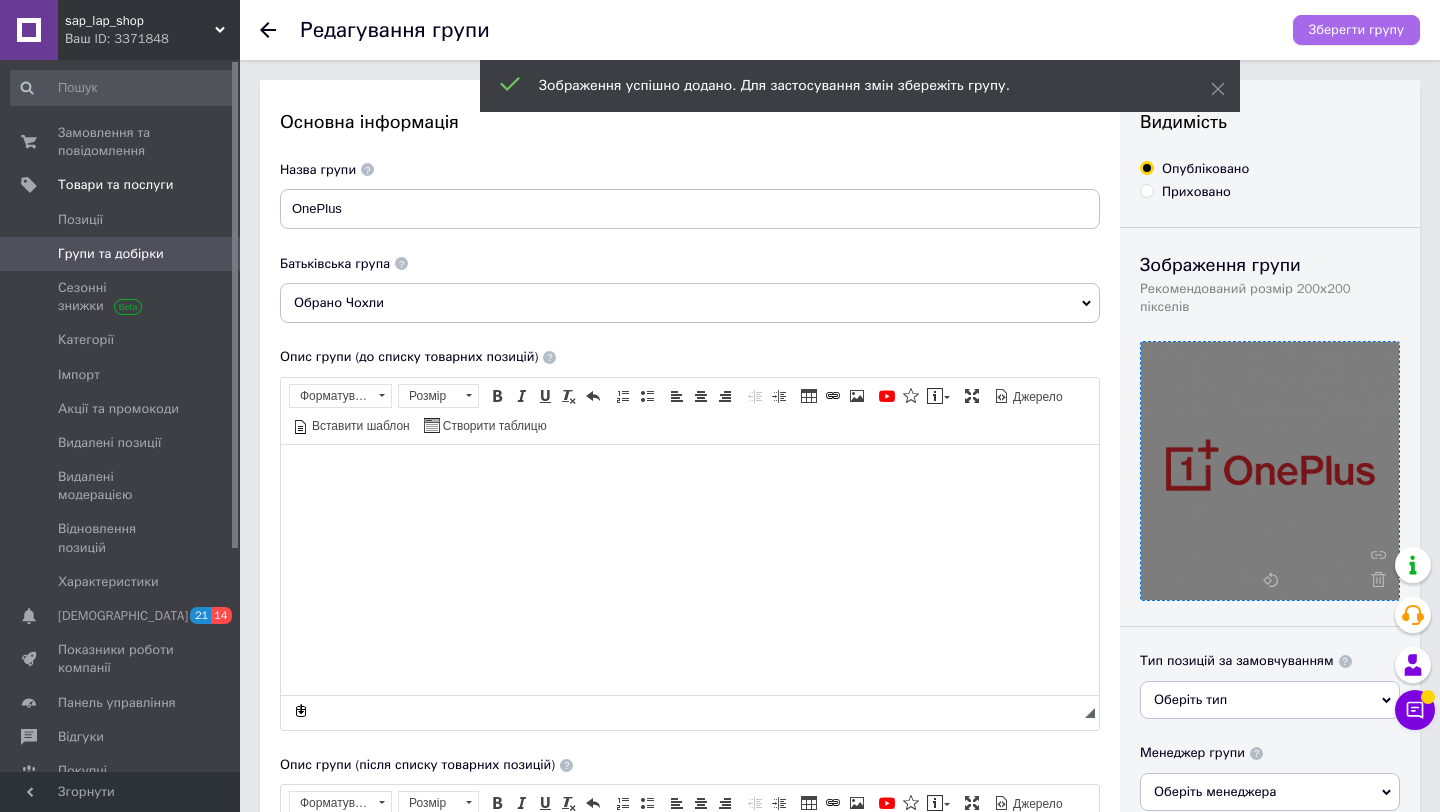 click on "Зберегти групу" at bounding box center [1356, 30] 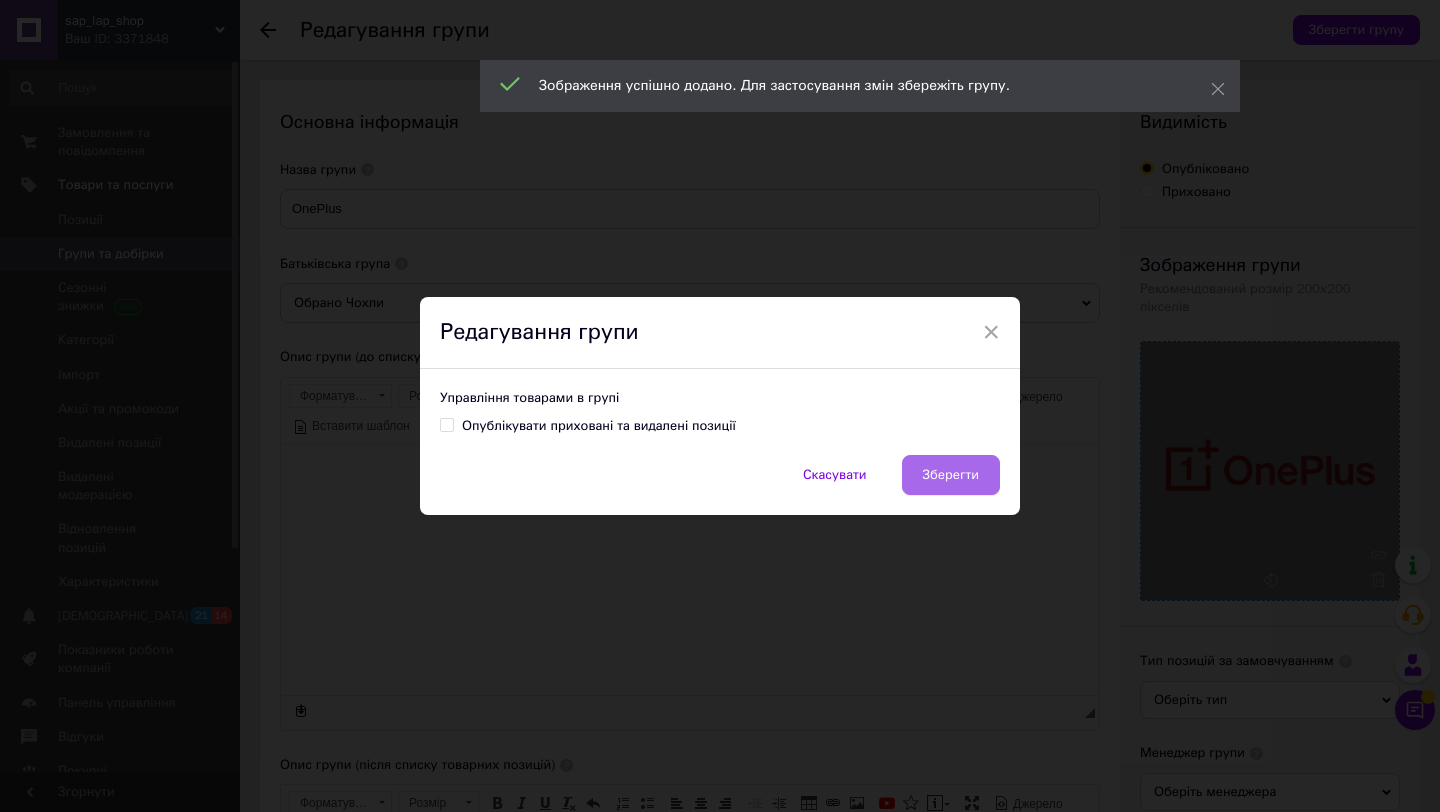 click on "Зберегти" at bounding box center [951, 475] 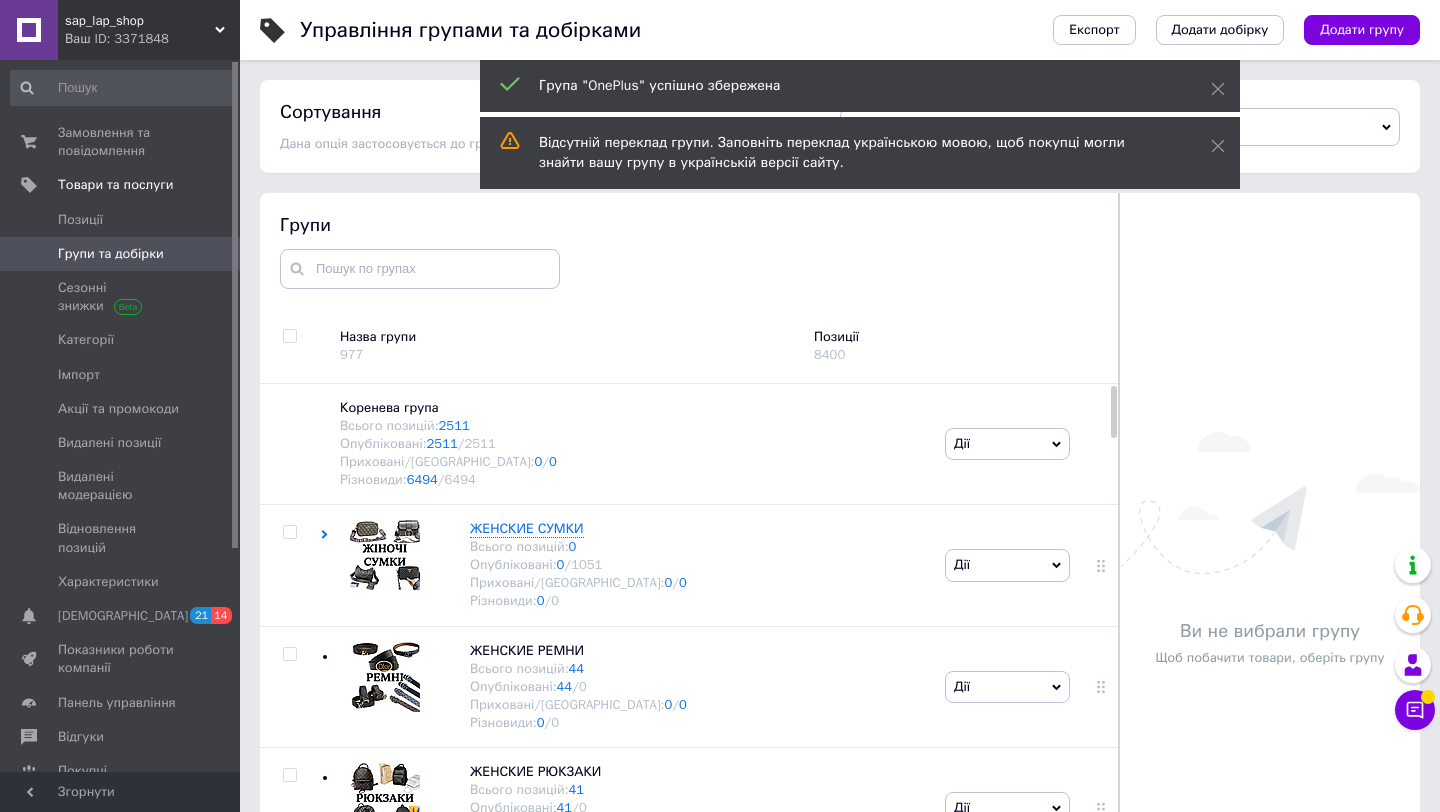 scroll, scrollTop: 104, scrollLeft: 0, axis: vertical 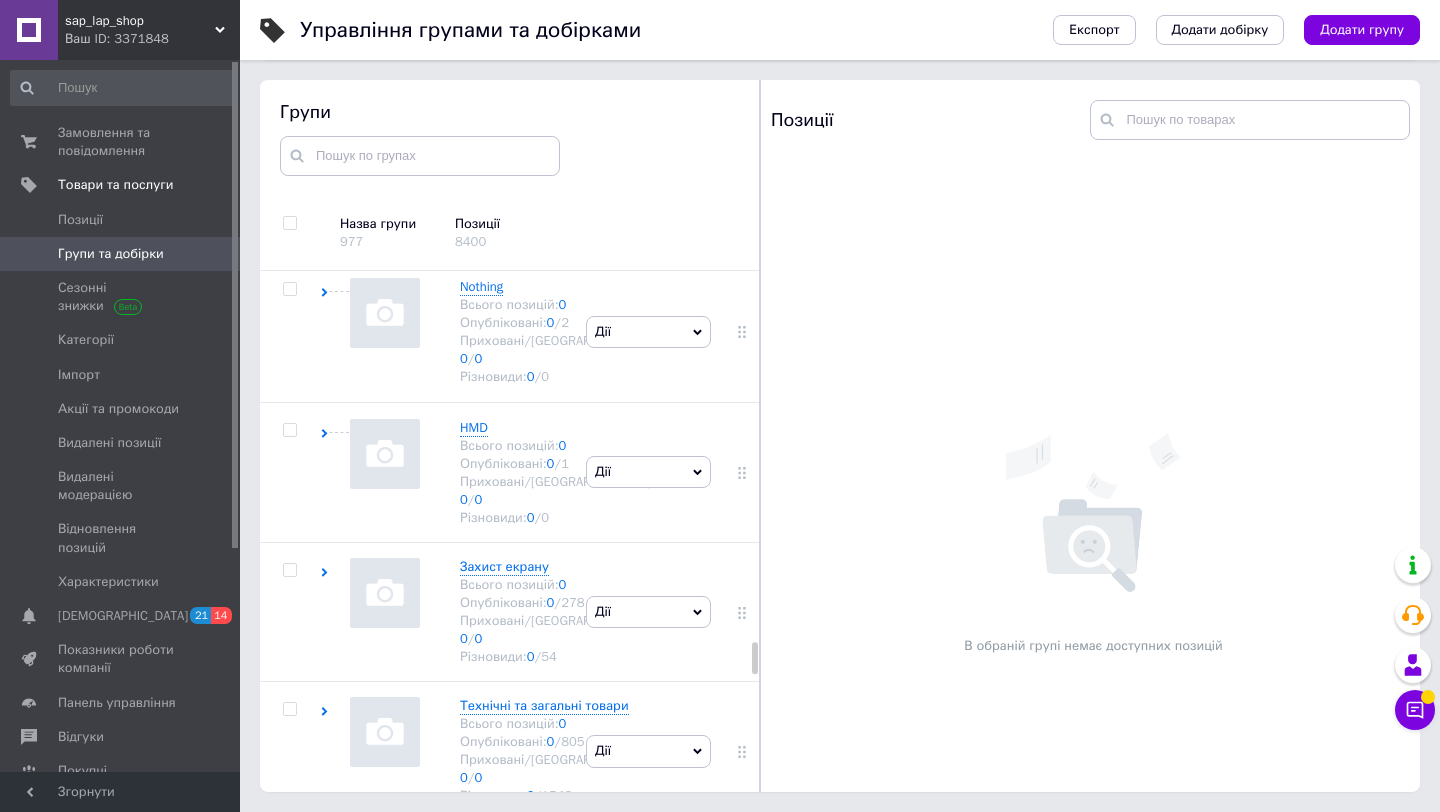 click on "Дії" at bounding box center (648, -791) 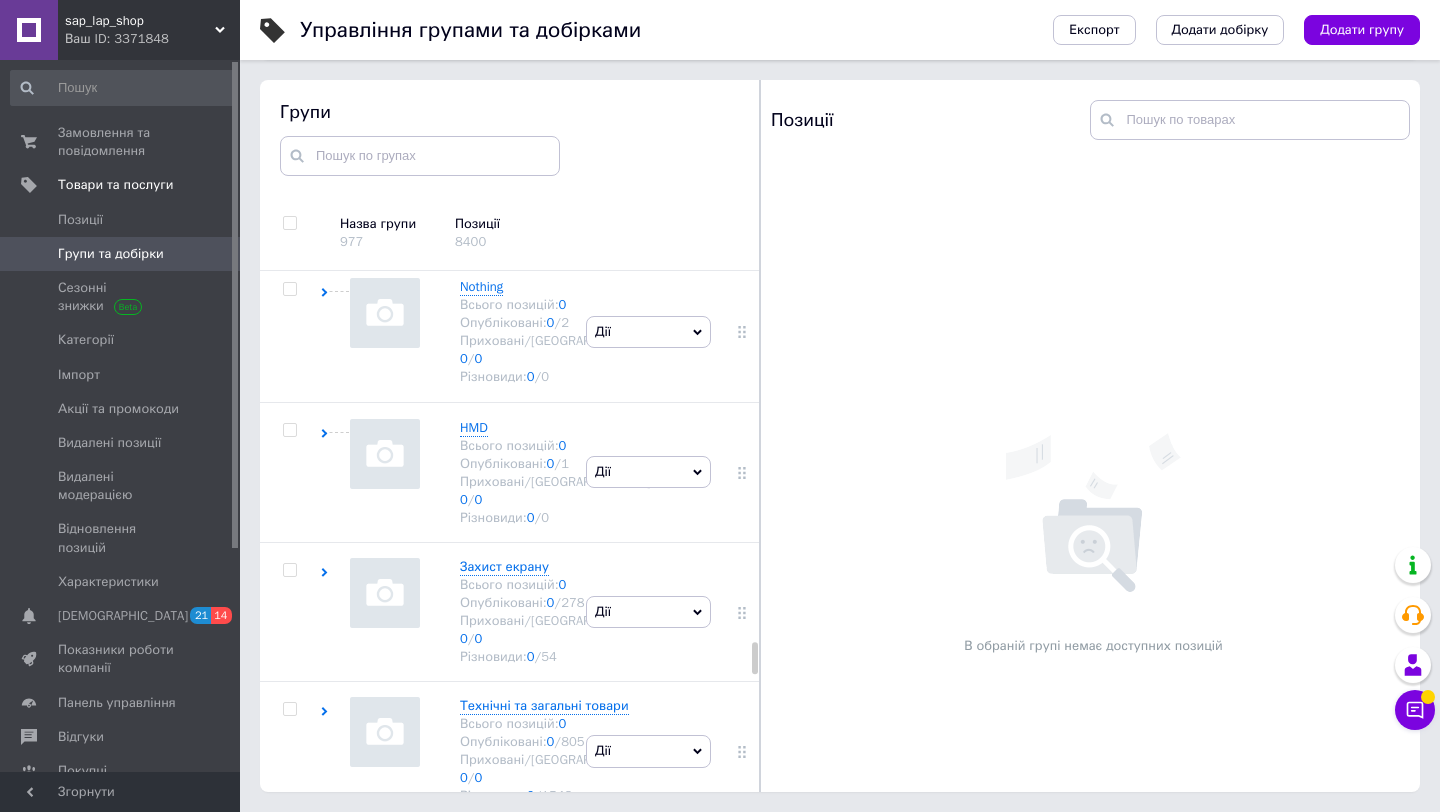 click on "Редагувати групу" at bounding box center [648, -698] 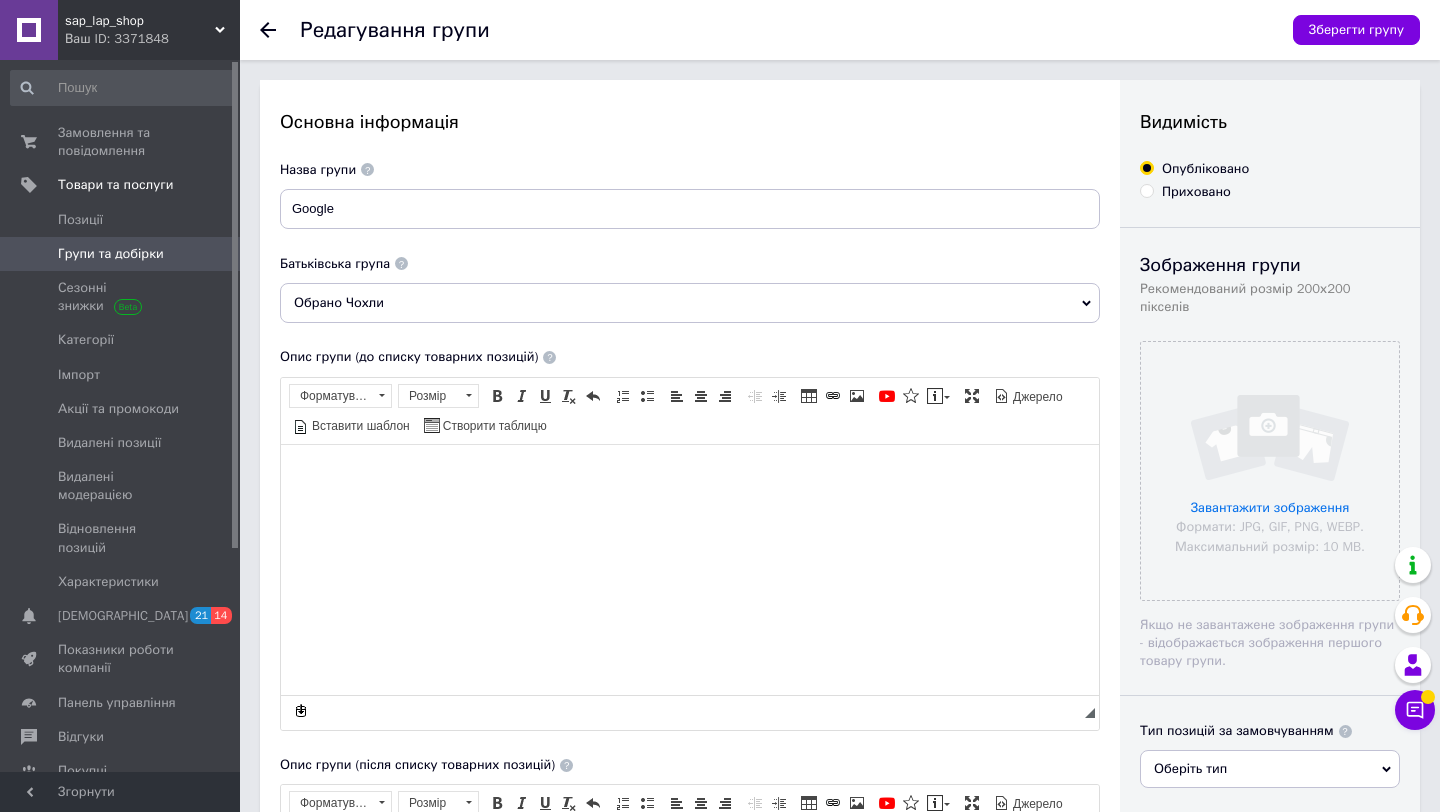 scroll, scrollTop: 0, scrollLeft: 0, axis: both 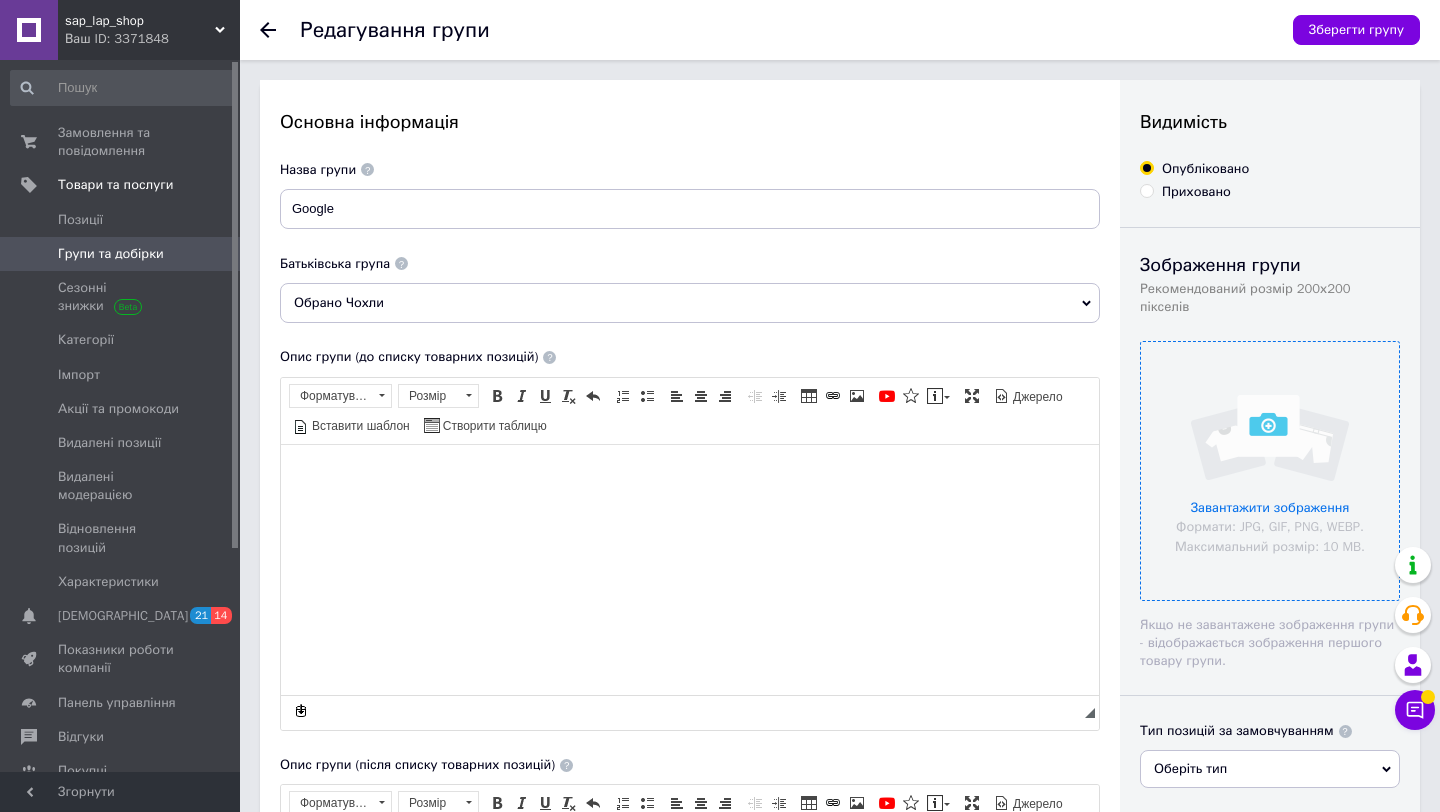 click at bounding box center [1270, 471] 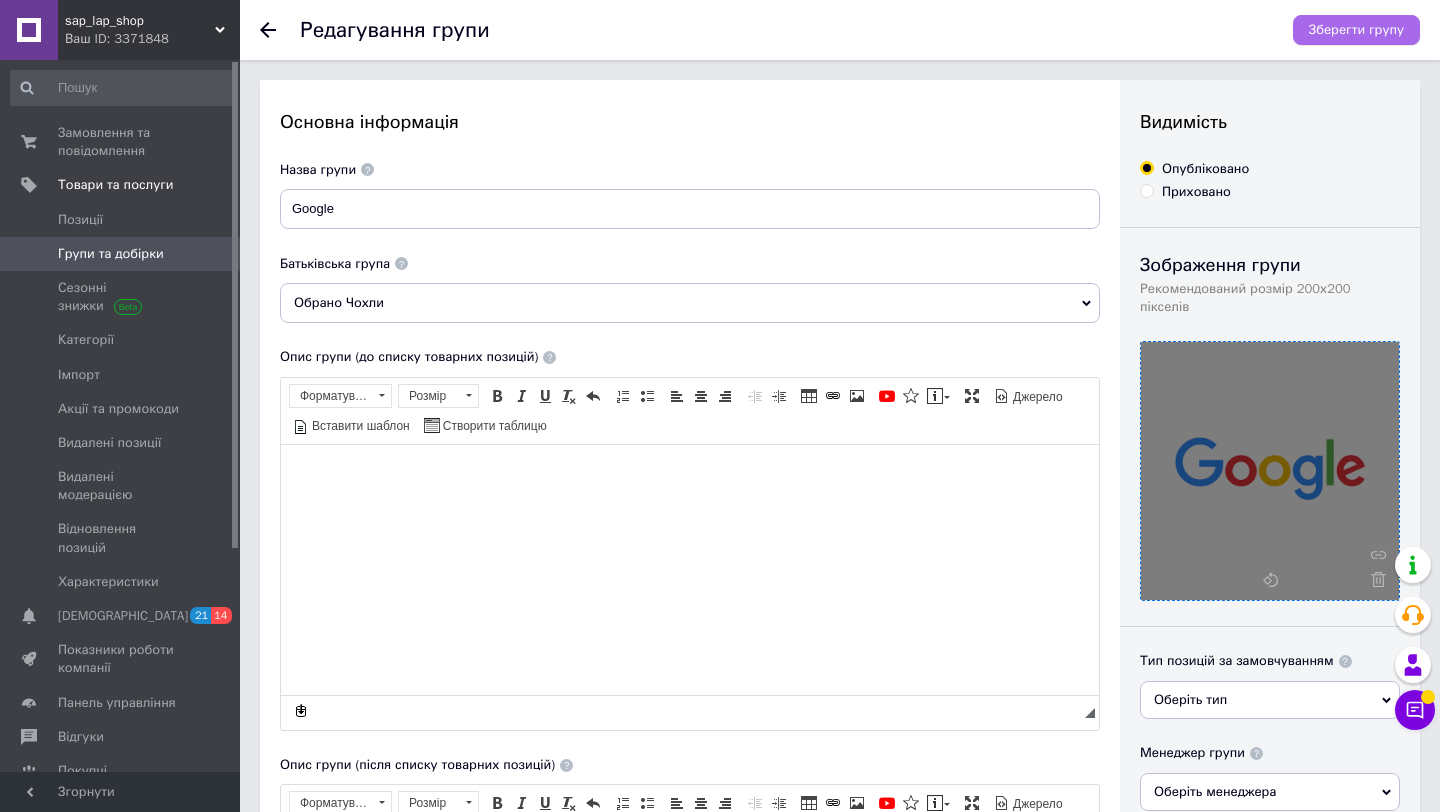 click on "Зберегти групу" at bounding box center (1356, 30) 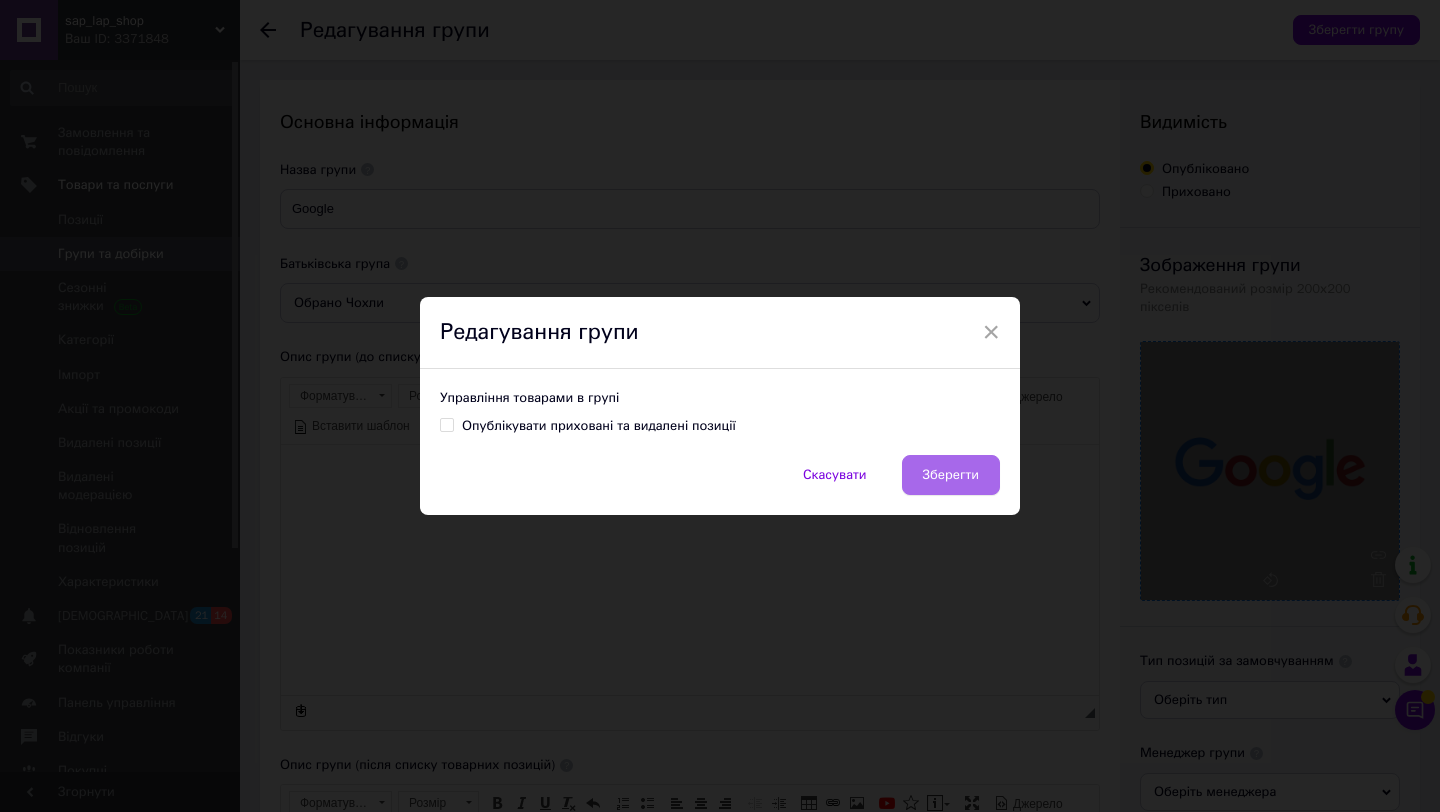 click on "Зберегти" at bounding box center (951, 475) 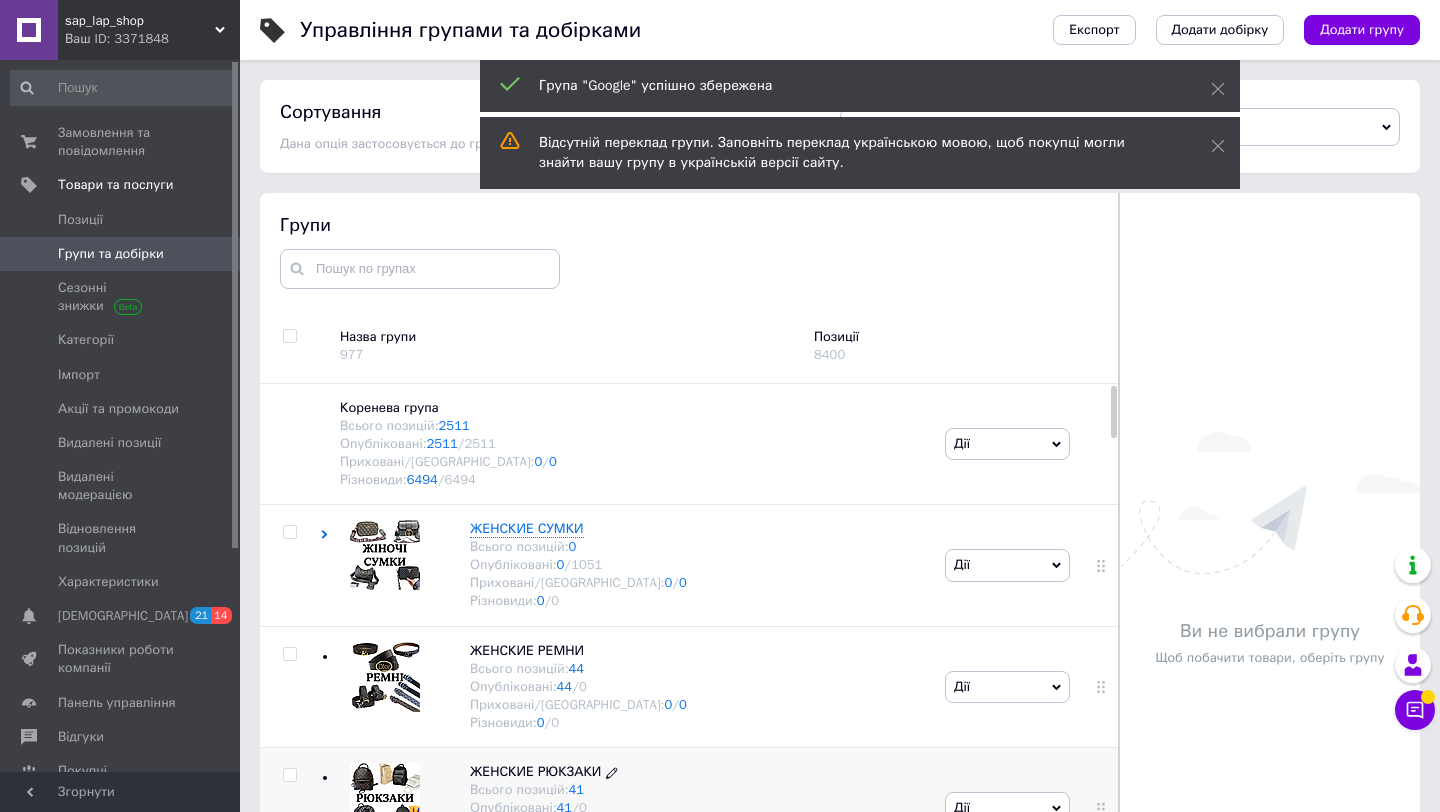 scroll, scrollTop: 104, scrollLeft: 0, axis: vertical 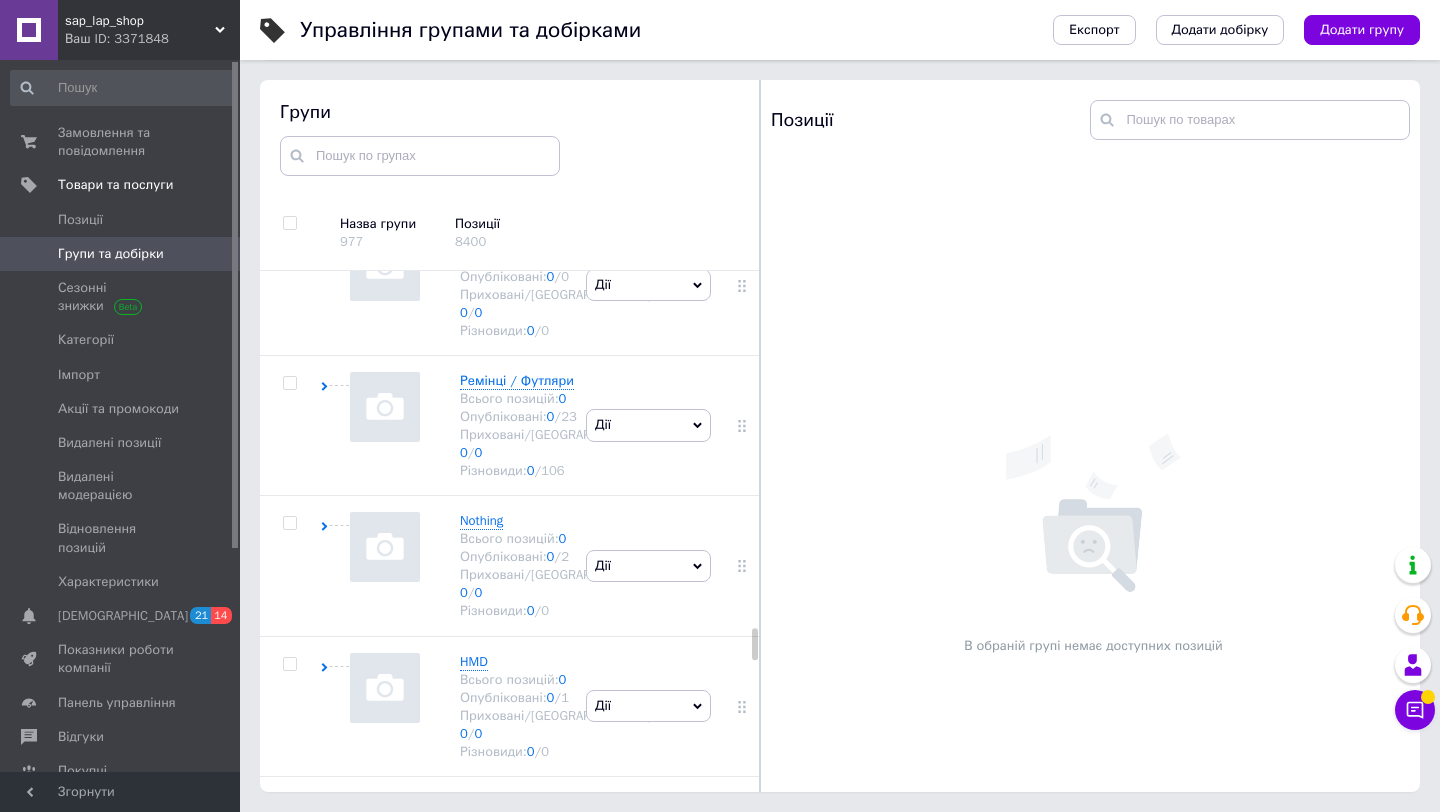 click on "Дії" at bounding box center (648, -838) 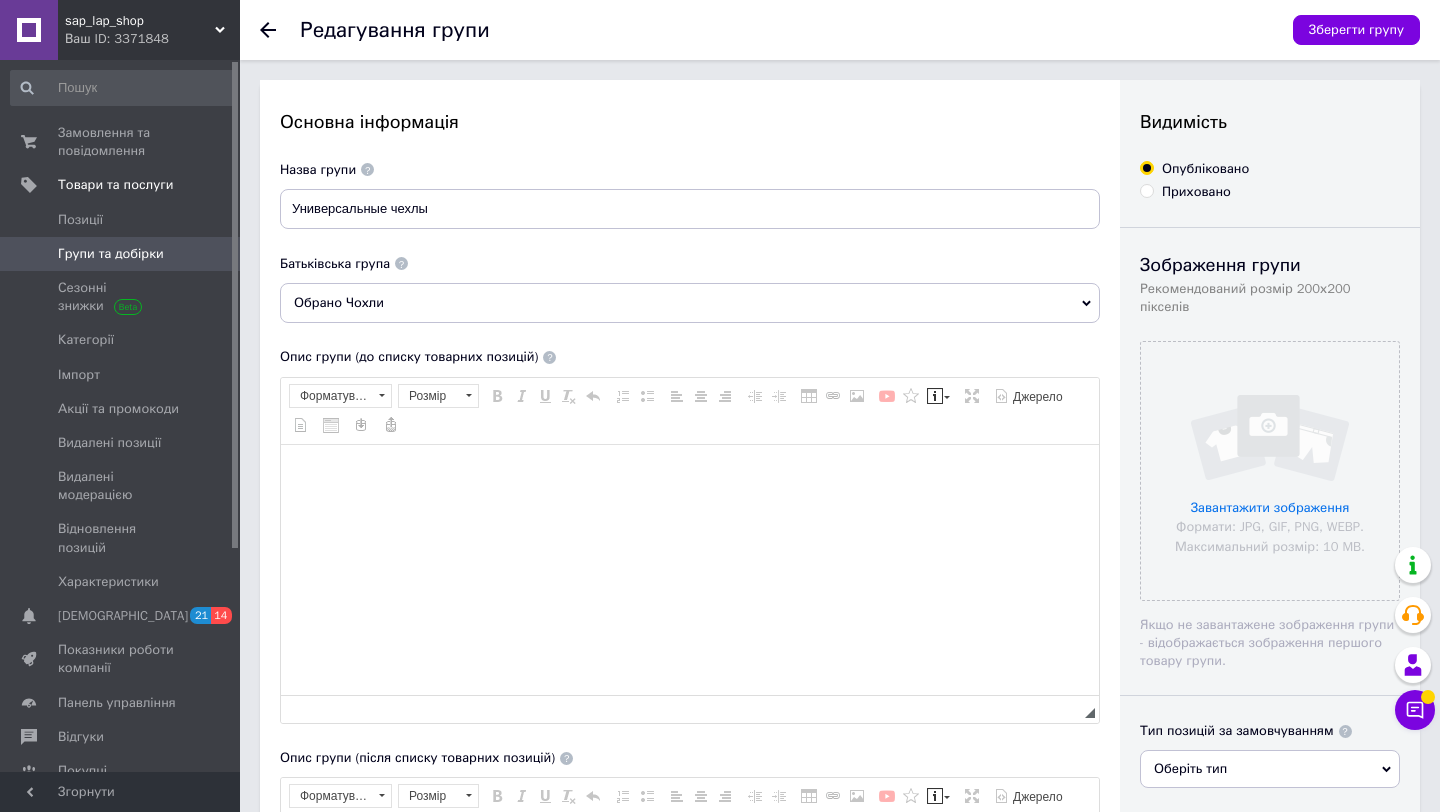 scroll, scrollTop: 0, scrollLeft: 0, axis: both 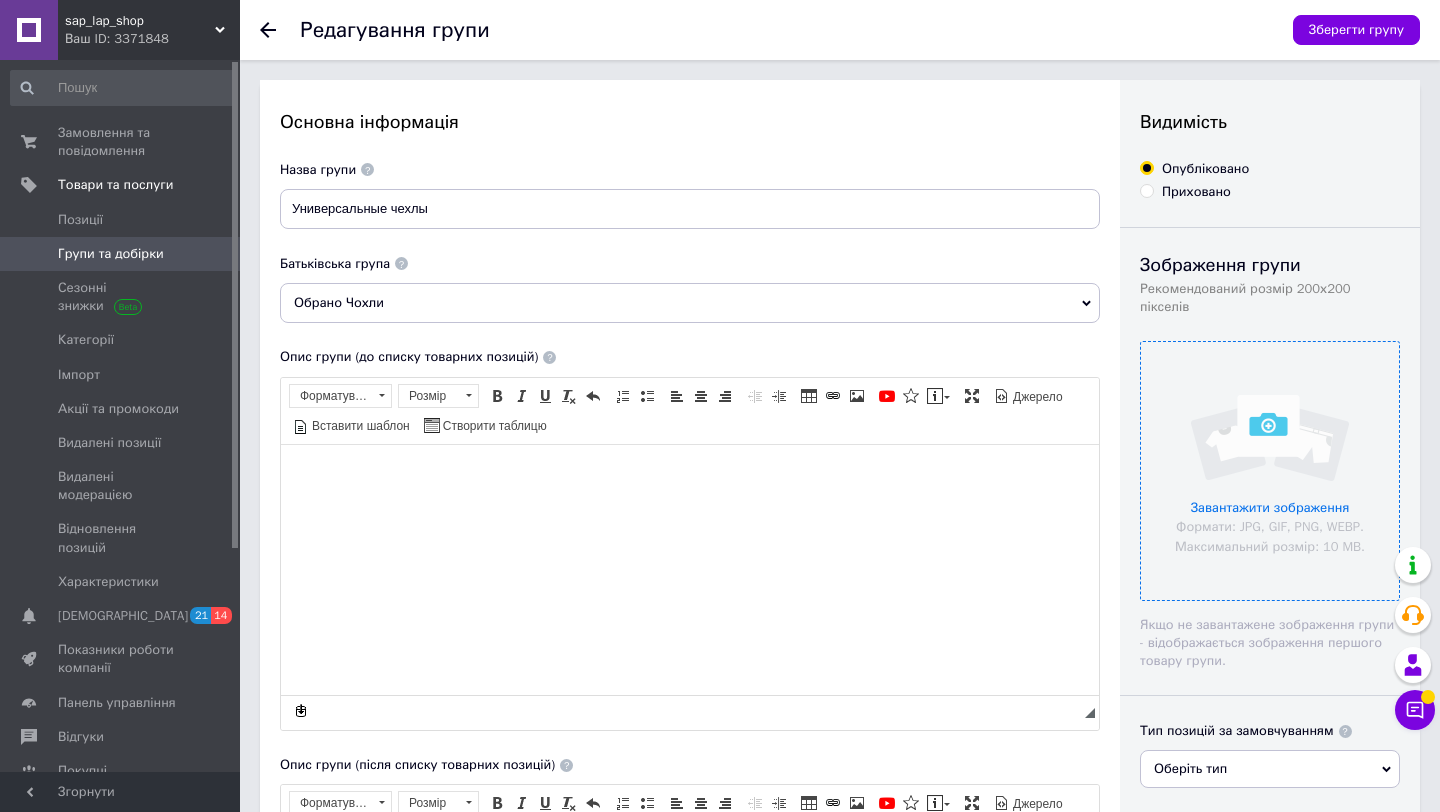 click at bounding box center [1270, 471] 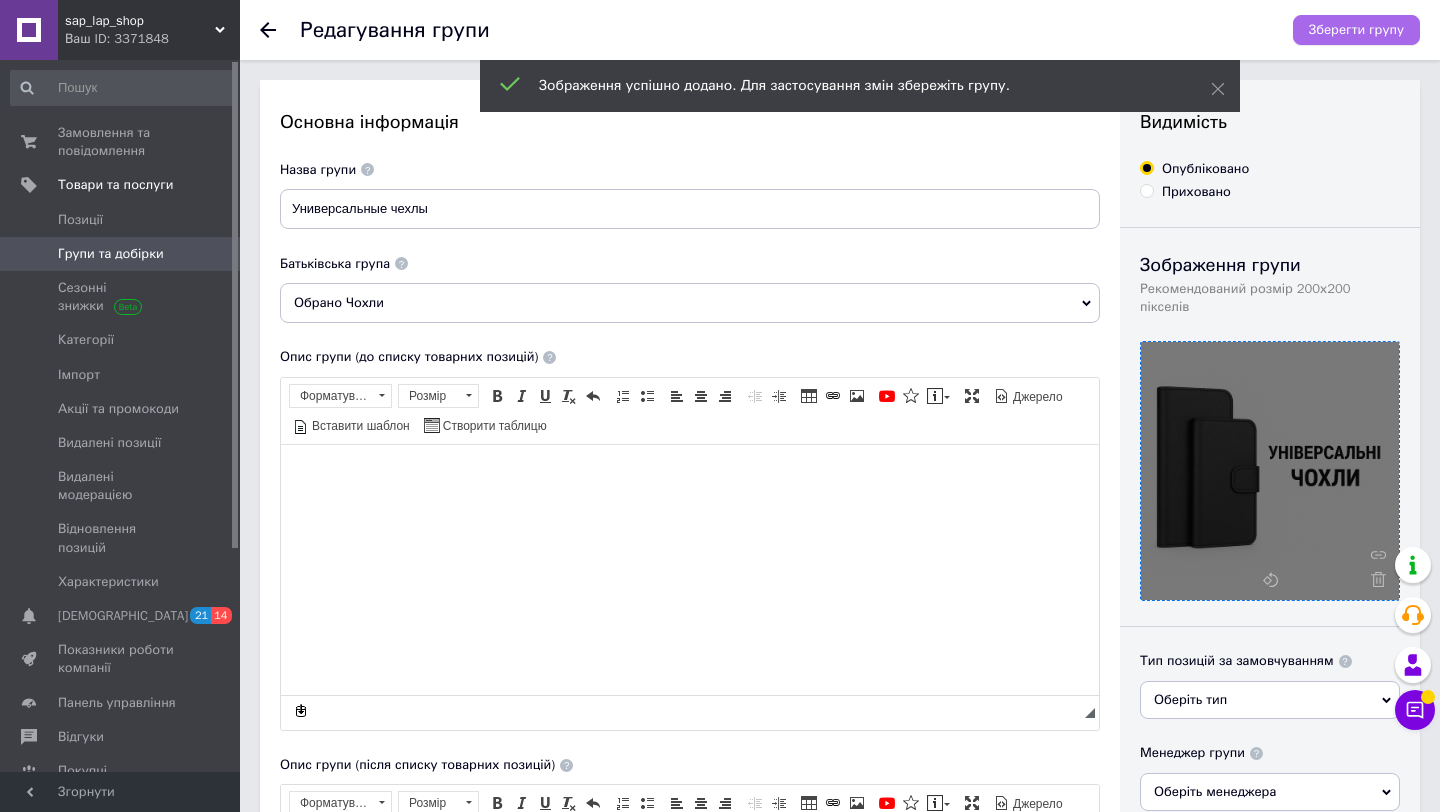 click on "Зберегти групу" at bounding box center [1356, 30] 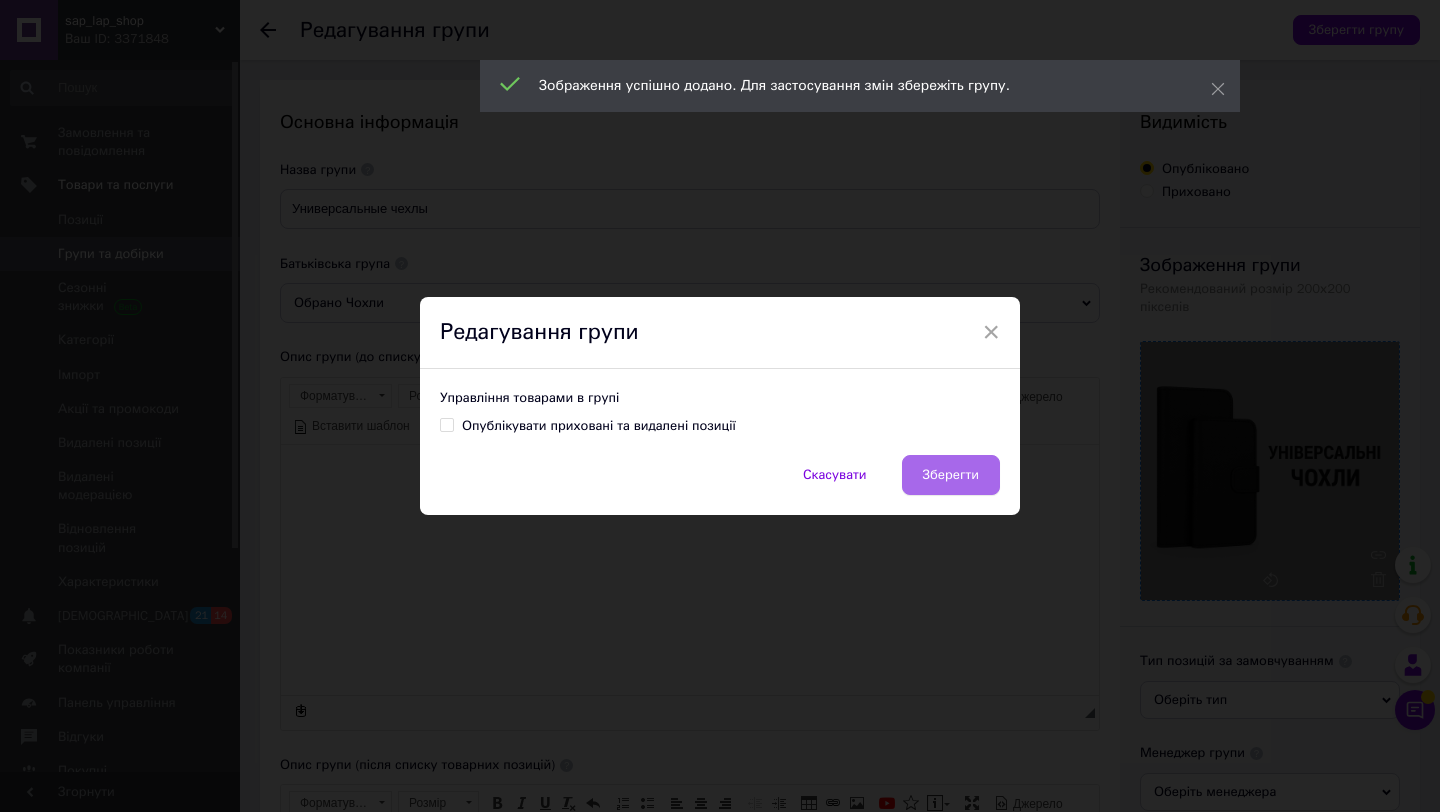 click on "Зберегти" at bounding box center [951, 475] 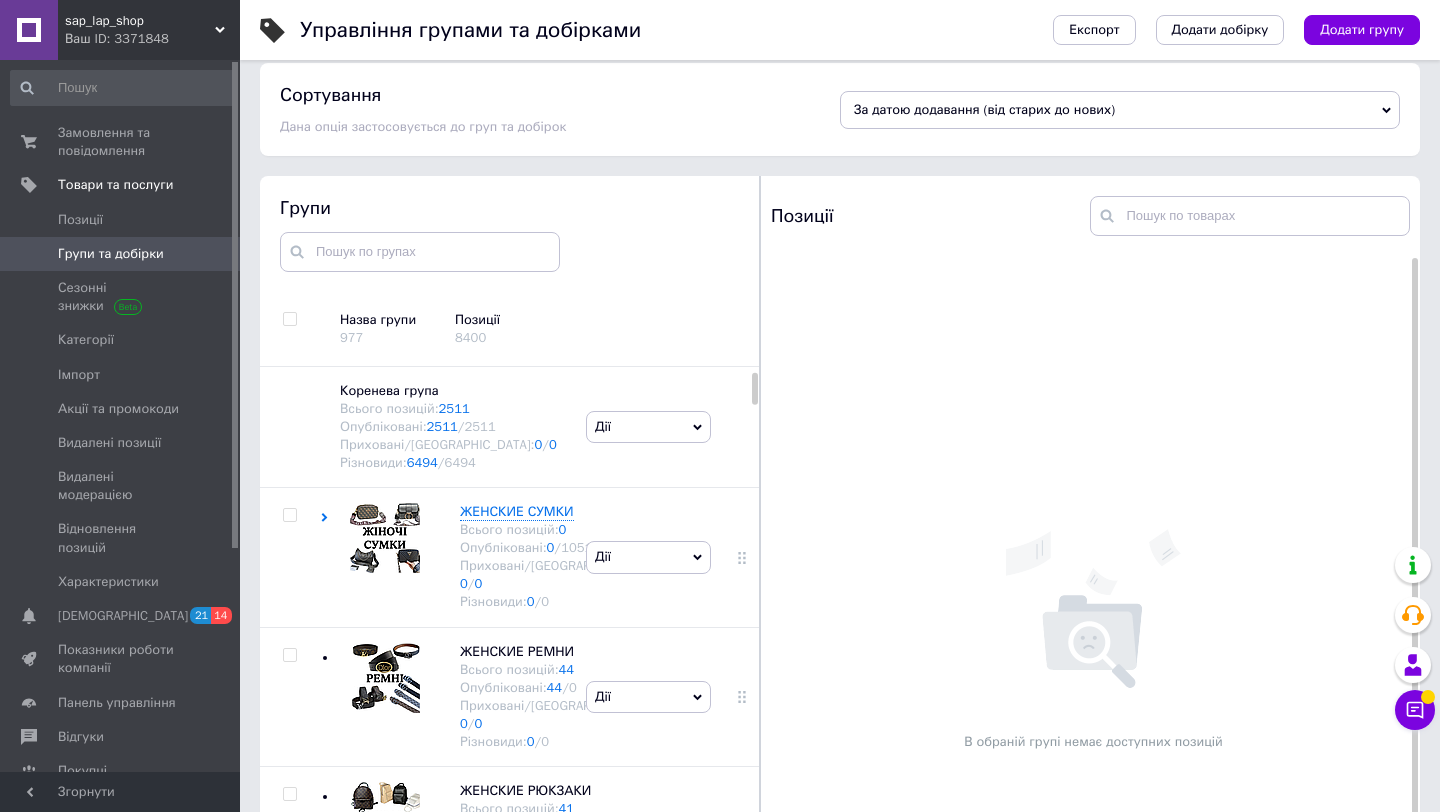 scroll, scrollTop: 87, scrollLeft: 0, axis: vertical 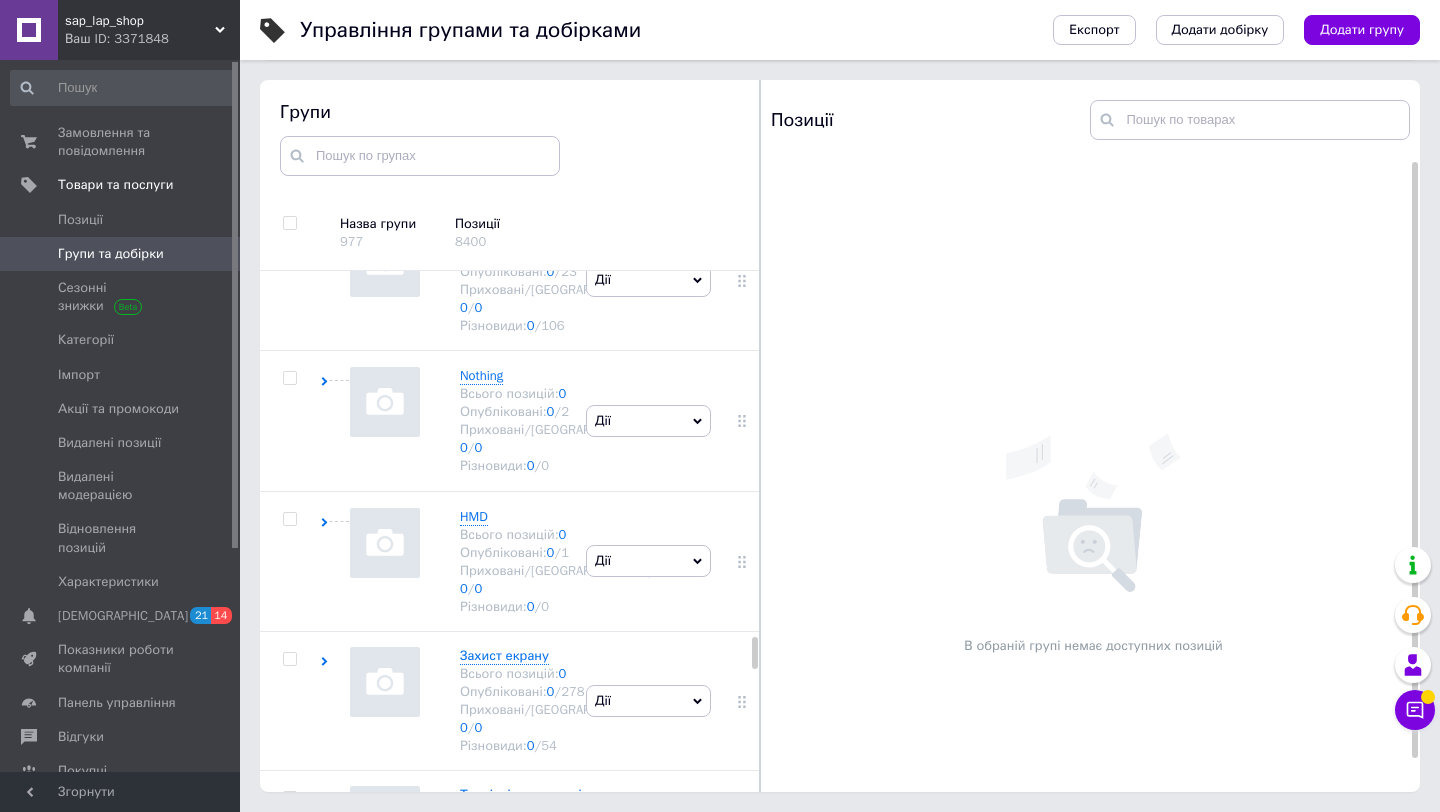 click on "Дії" at bounding box center [648, -843] 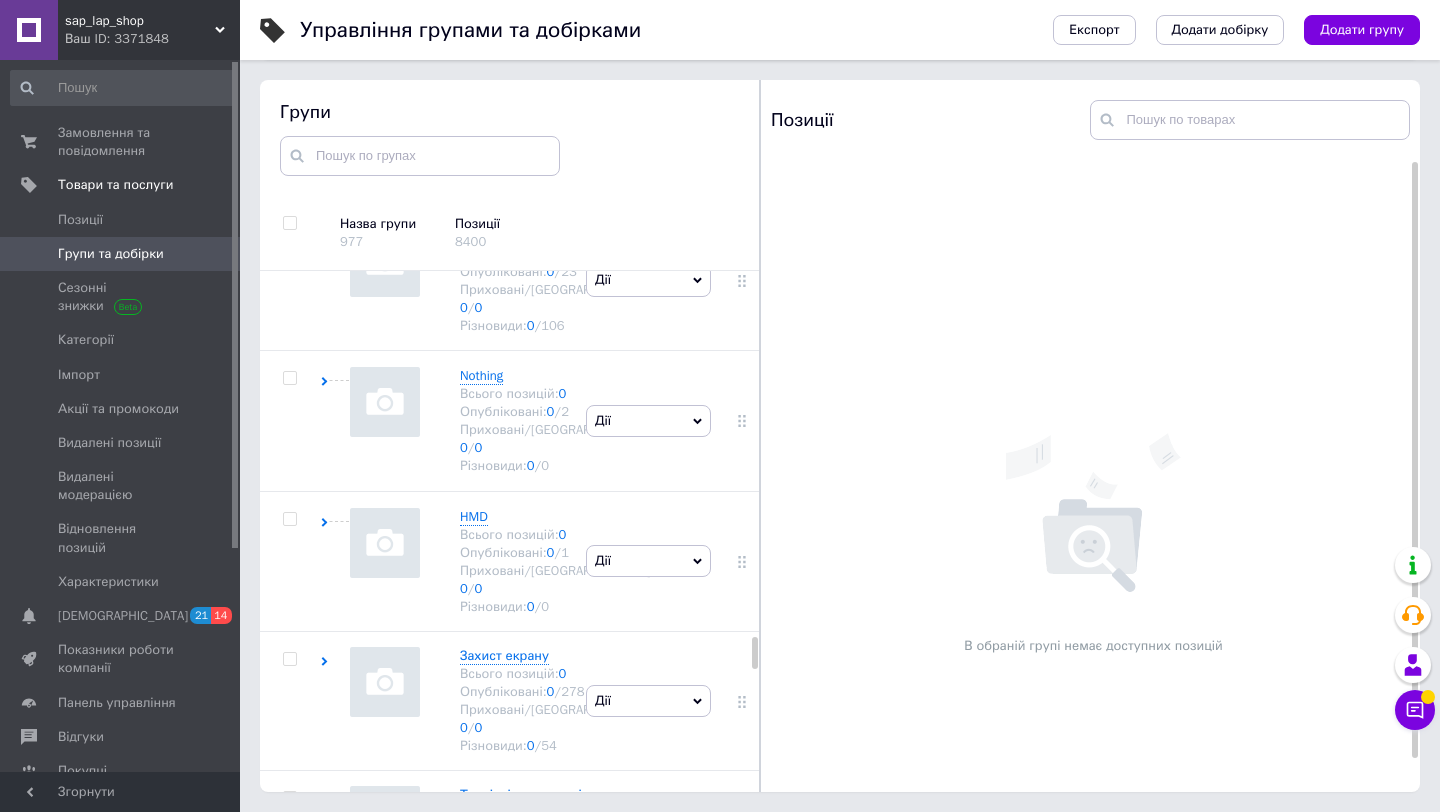 click on "Редагувати групу" at bounding box center (648, -749) 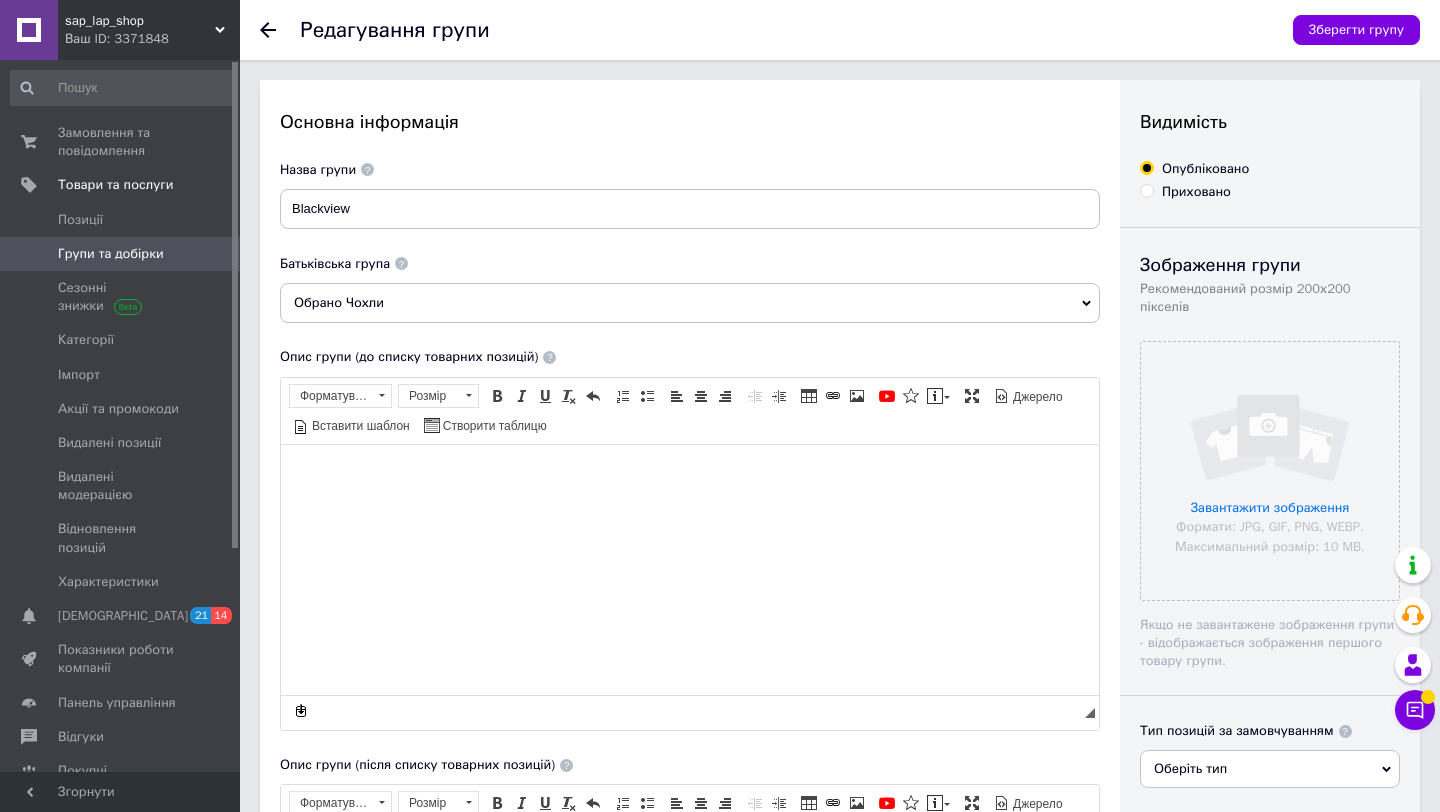 scroll, scrollTop: 0, scrollLeft: 0, axis: both 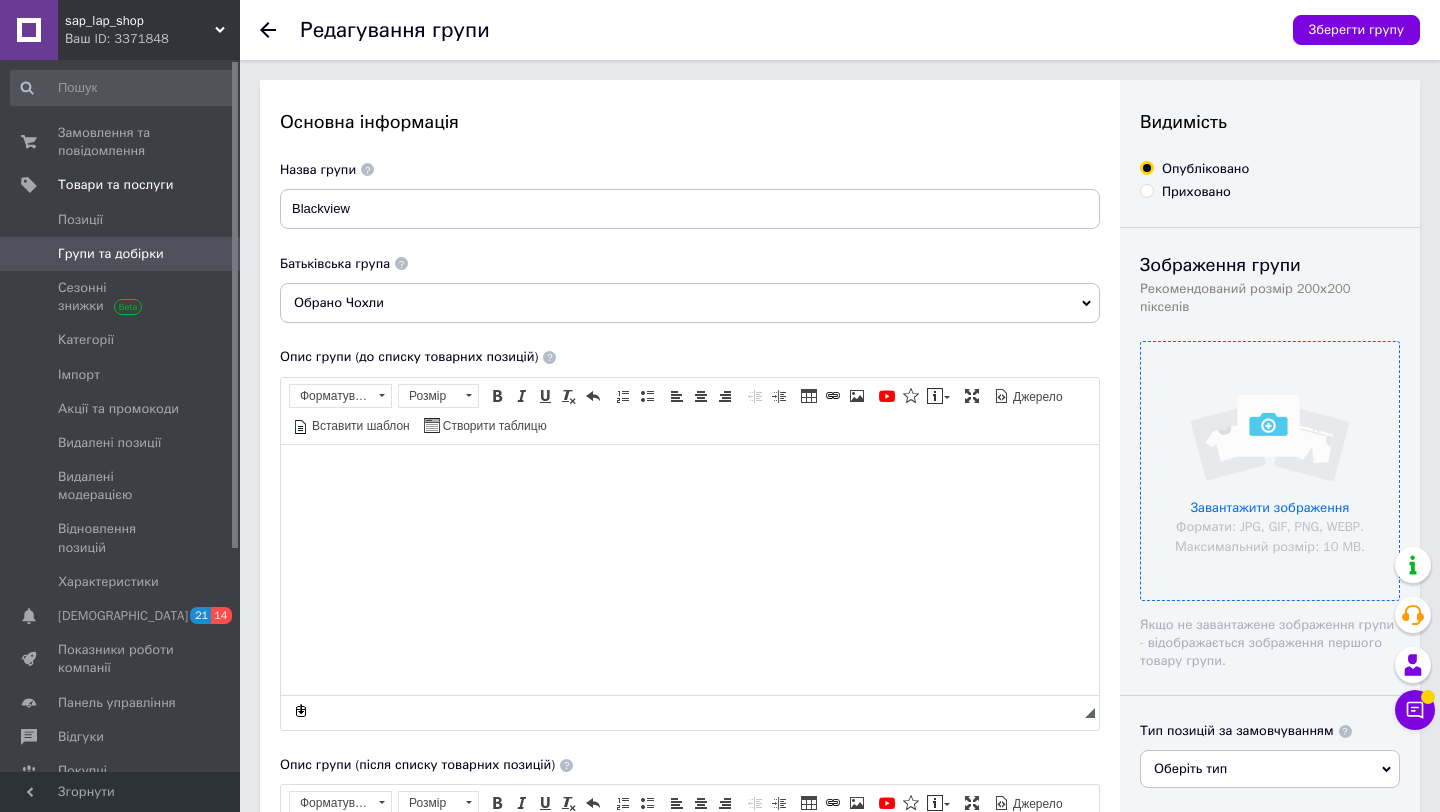 click at bounding box center (1270, 471) 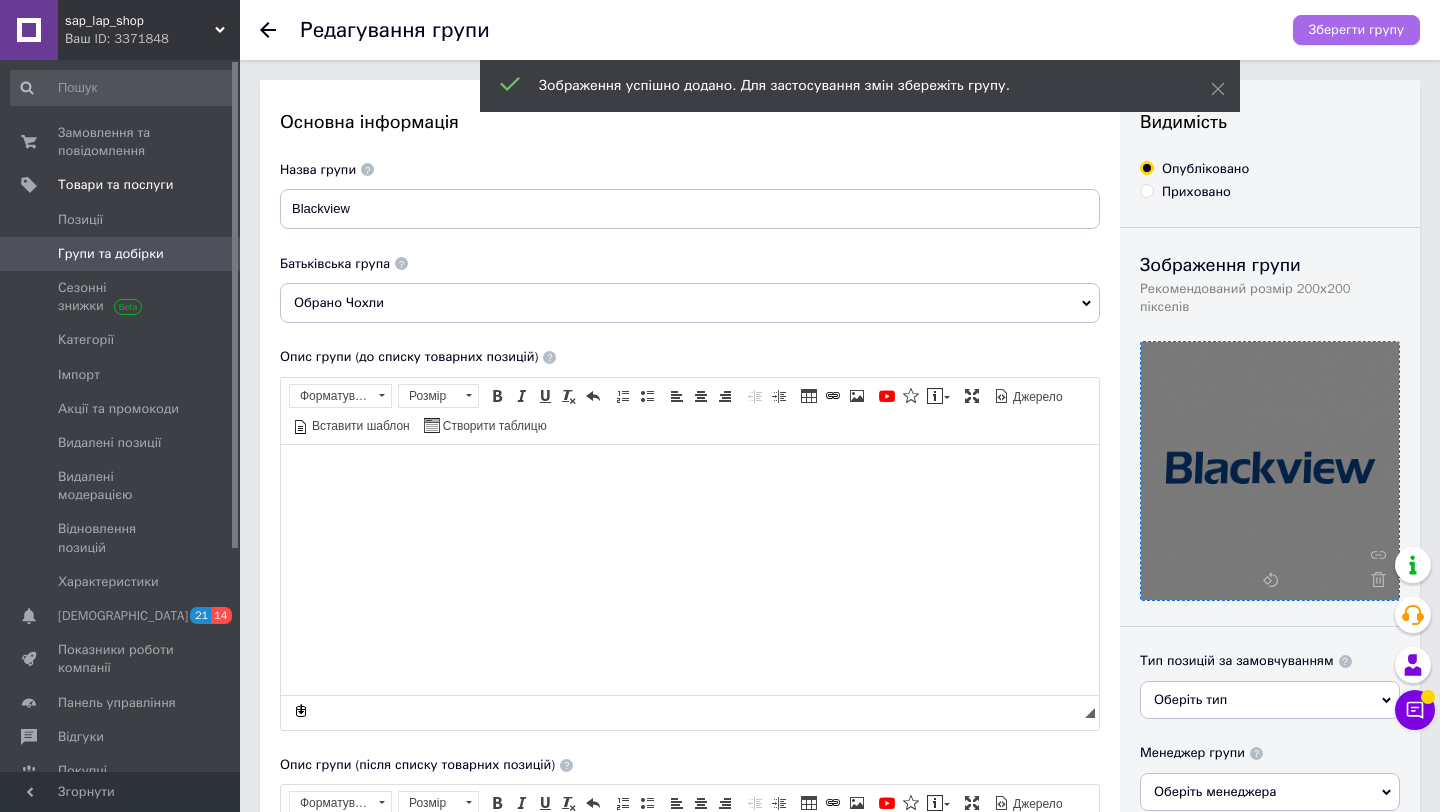 click on "Зберегти групу" at bounding box center [1356, 30] 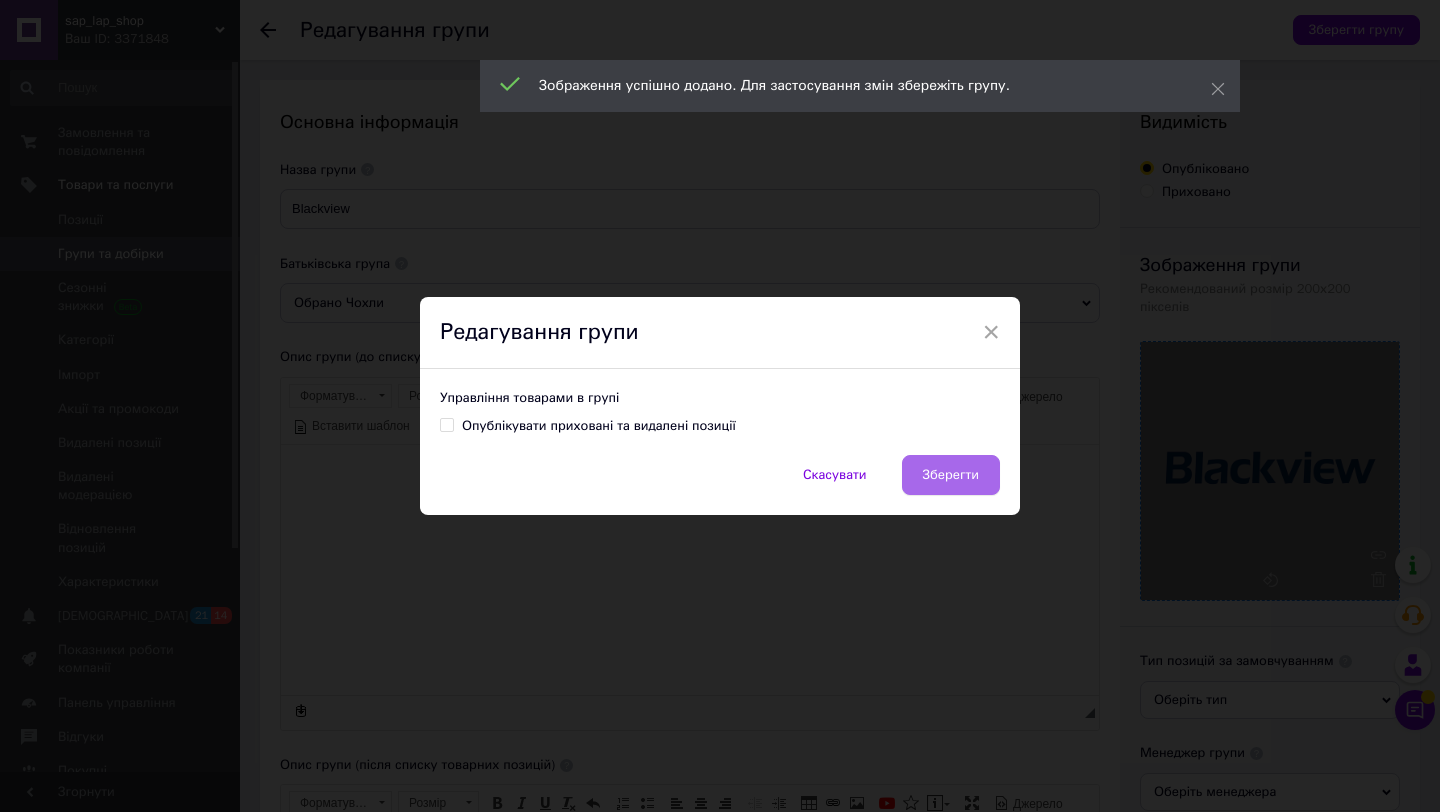 click on "Зберегти" at bounding box center [951, 475] 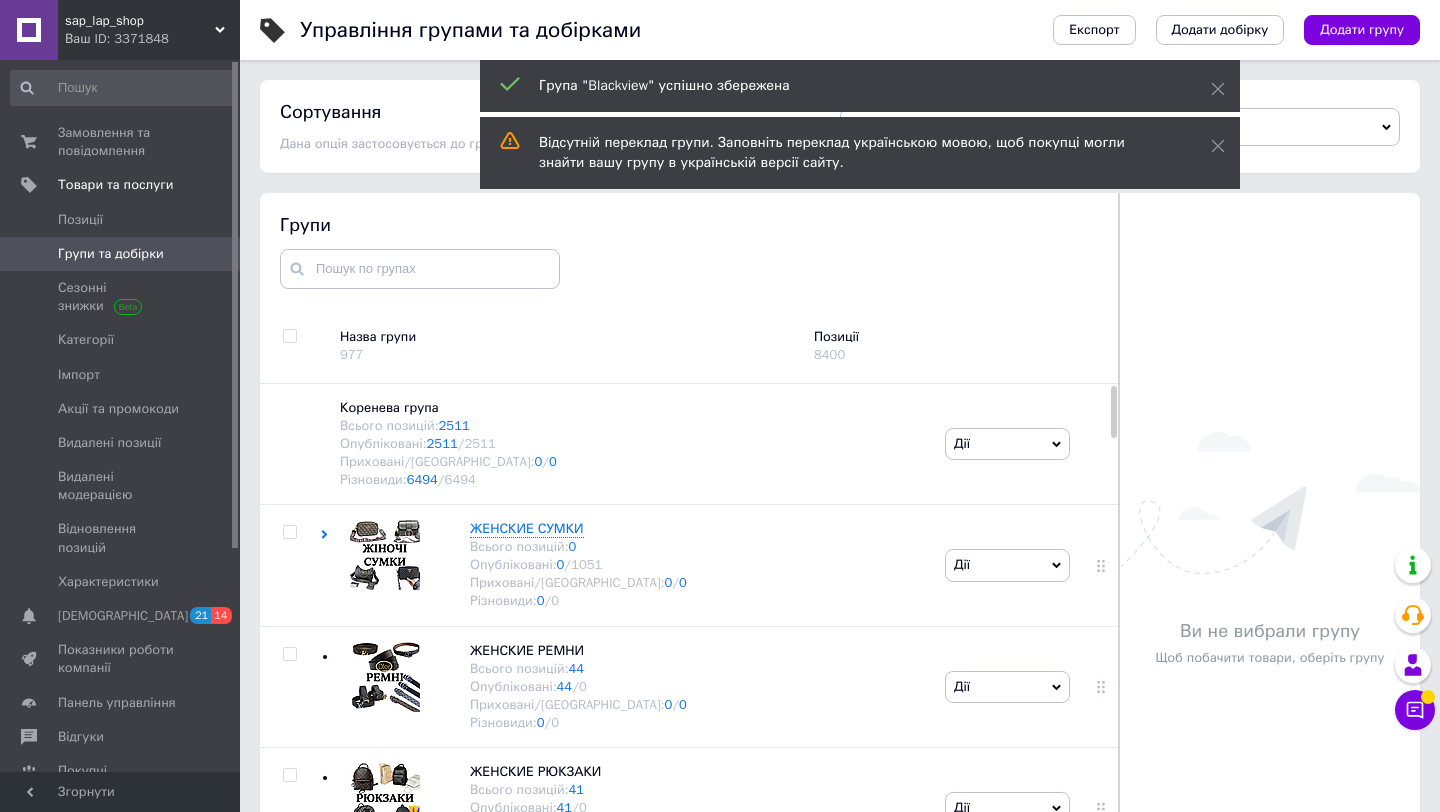 scroll, scrollTop: 104, scrollLeft: 0, axis: vertical 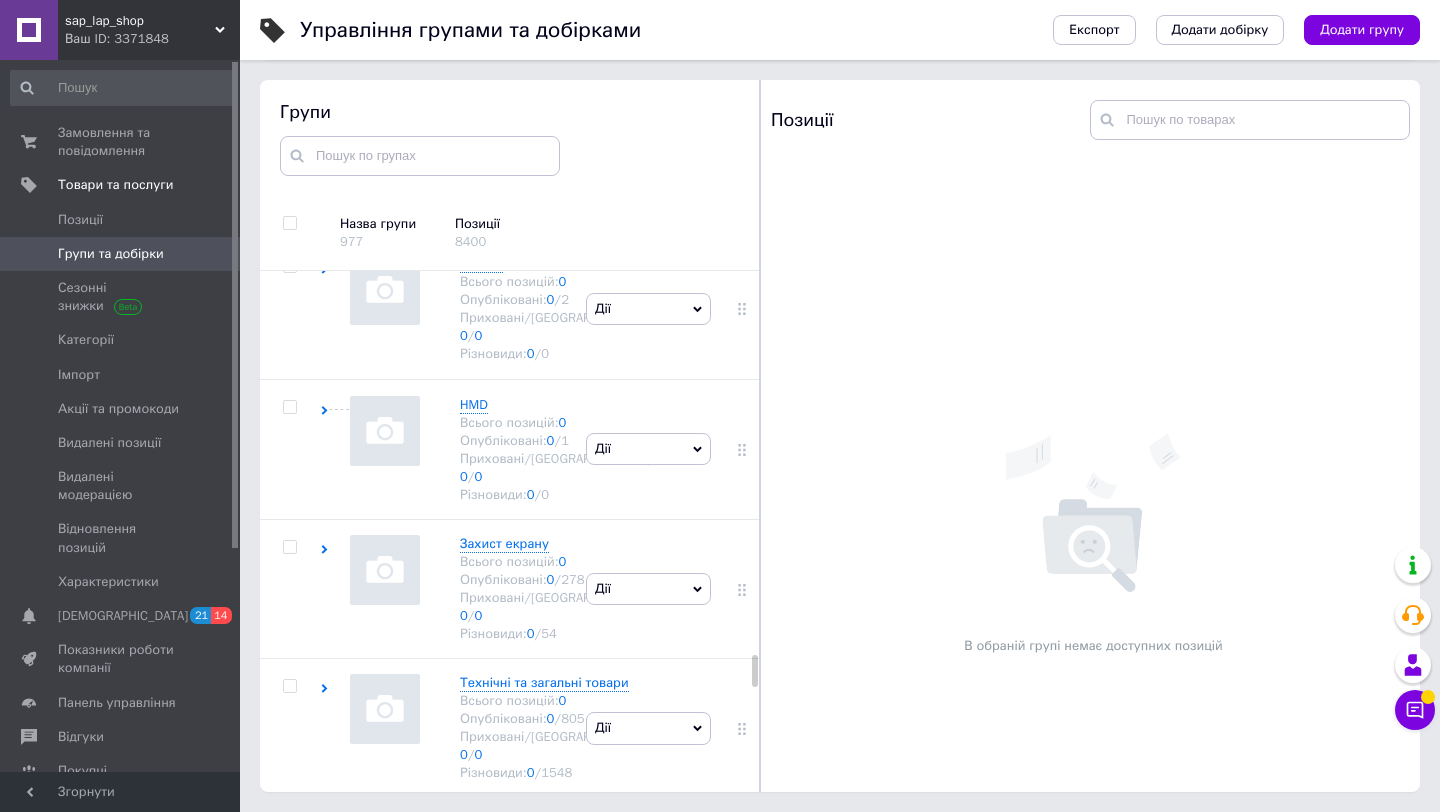 click on "Дії" at bounding box center (648, -674) 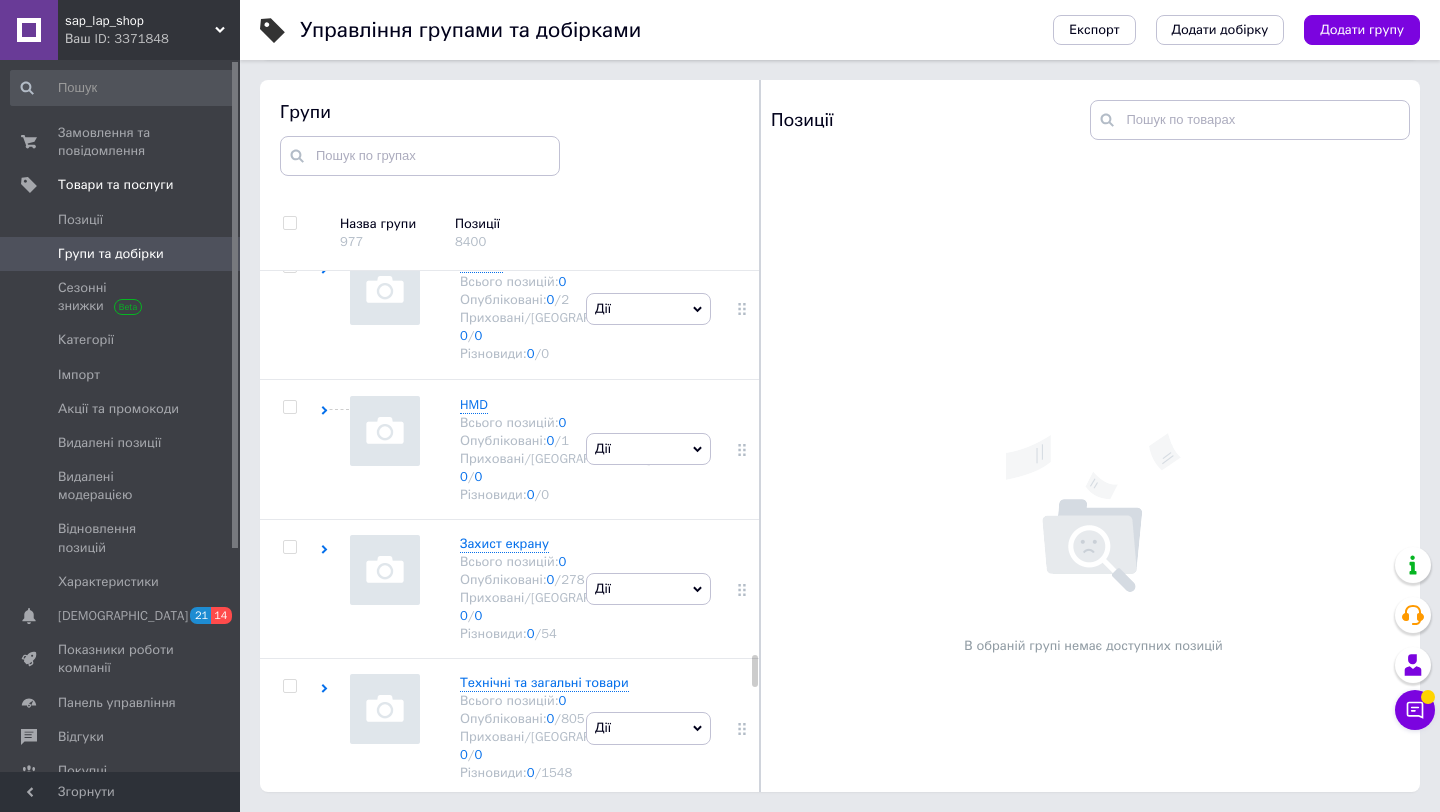 click on "Редагувати групу" at bounding box center [648, -580] 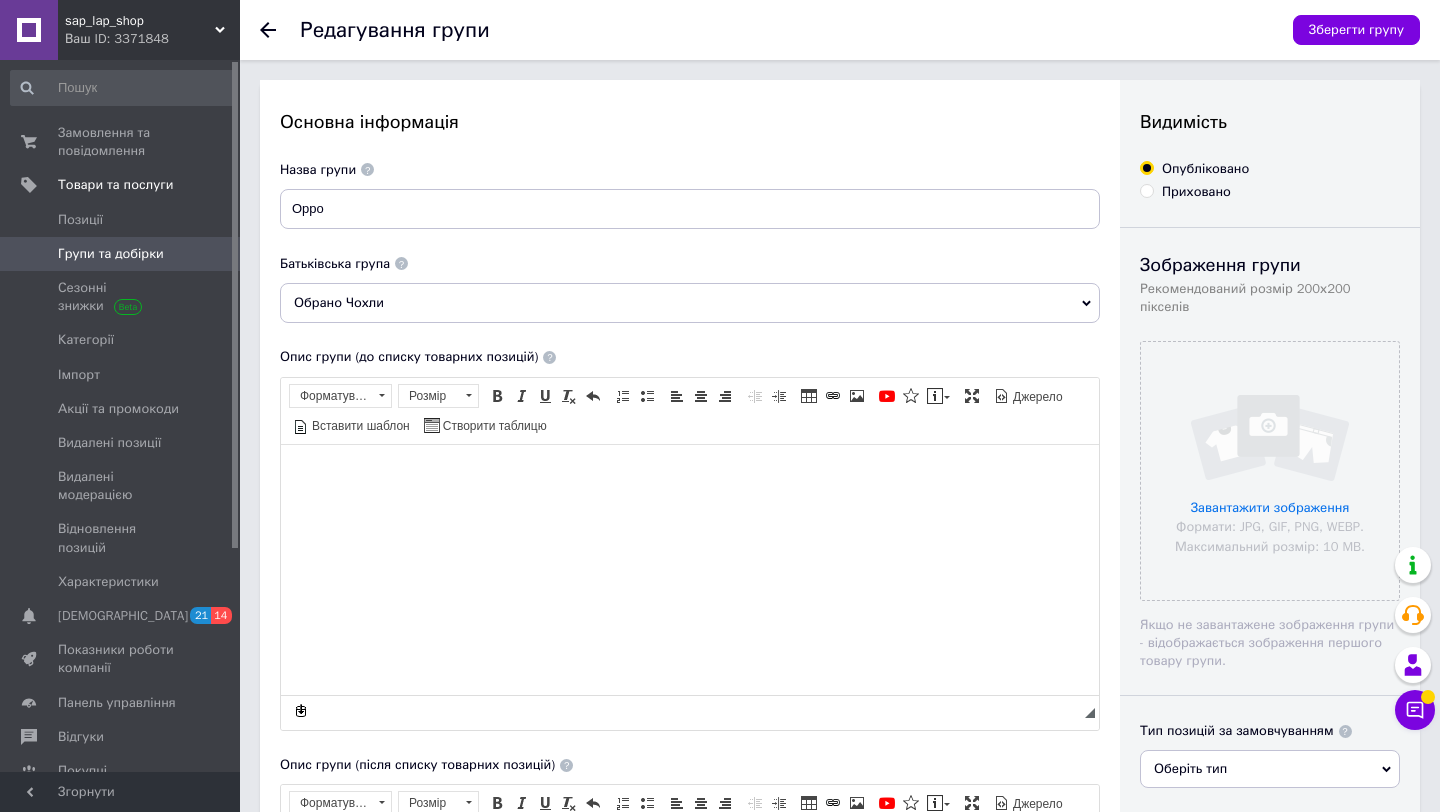 scroll, scrollTop: 0, scrollLeft: 0, axis: both 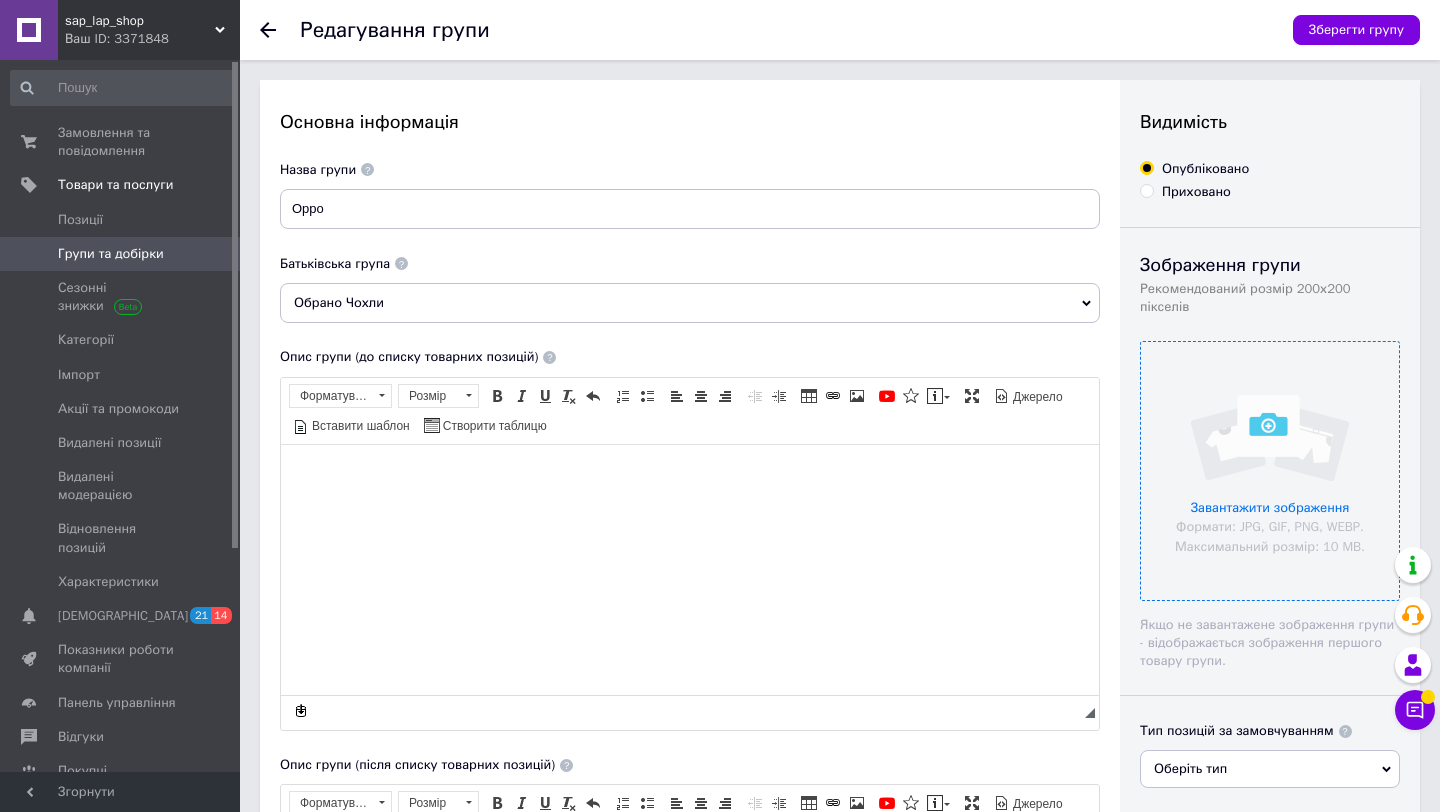 click at bounding box center (1270, 471) 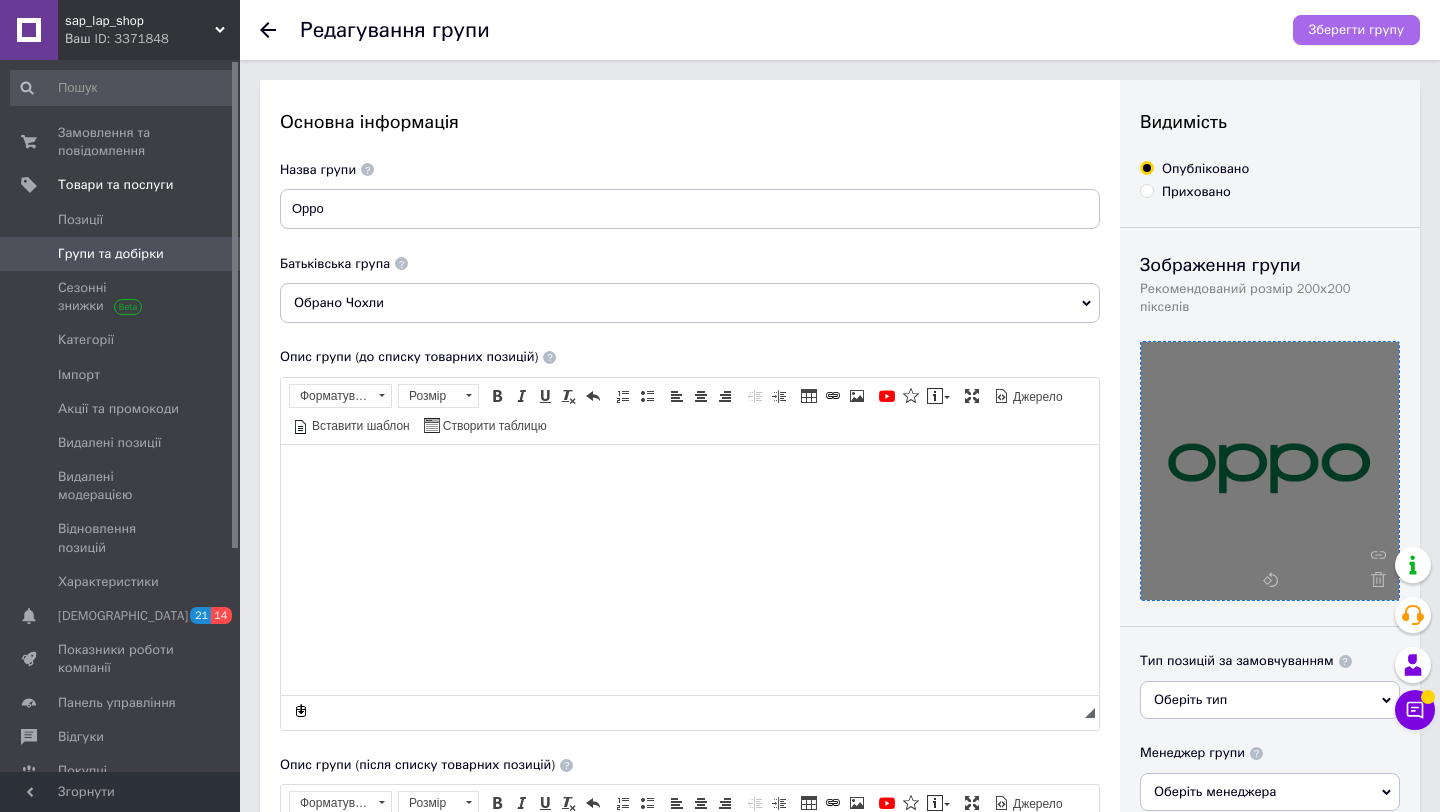 click on "Зберегти групу" at bounding box center (1356, 30) 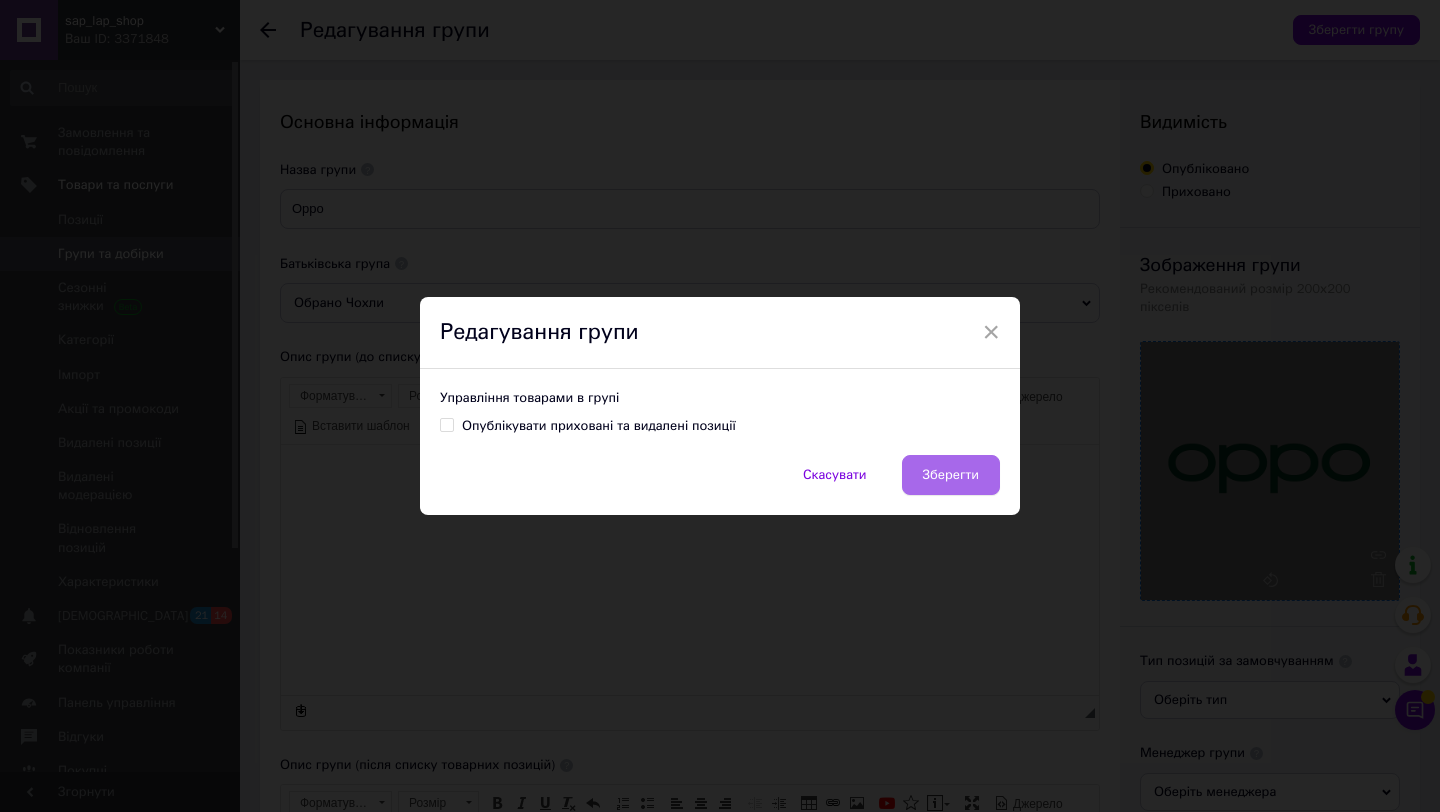click on "Зберегти" at bounding box center (951, 475) 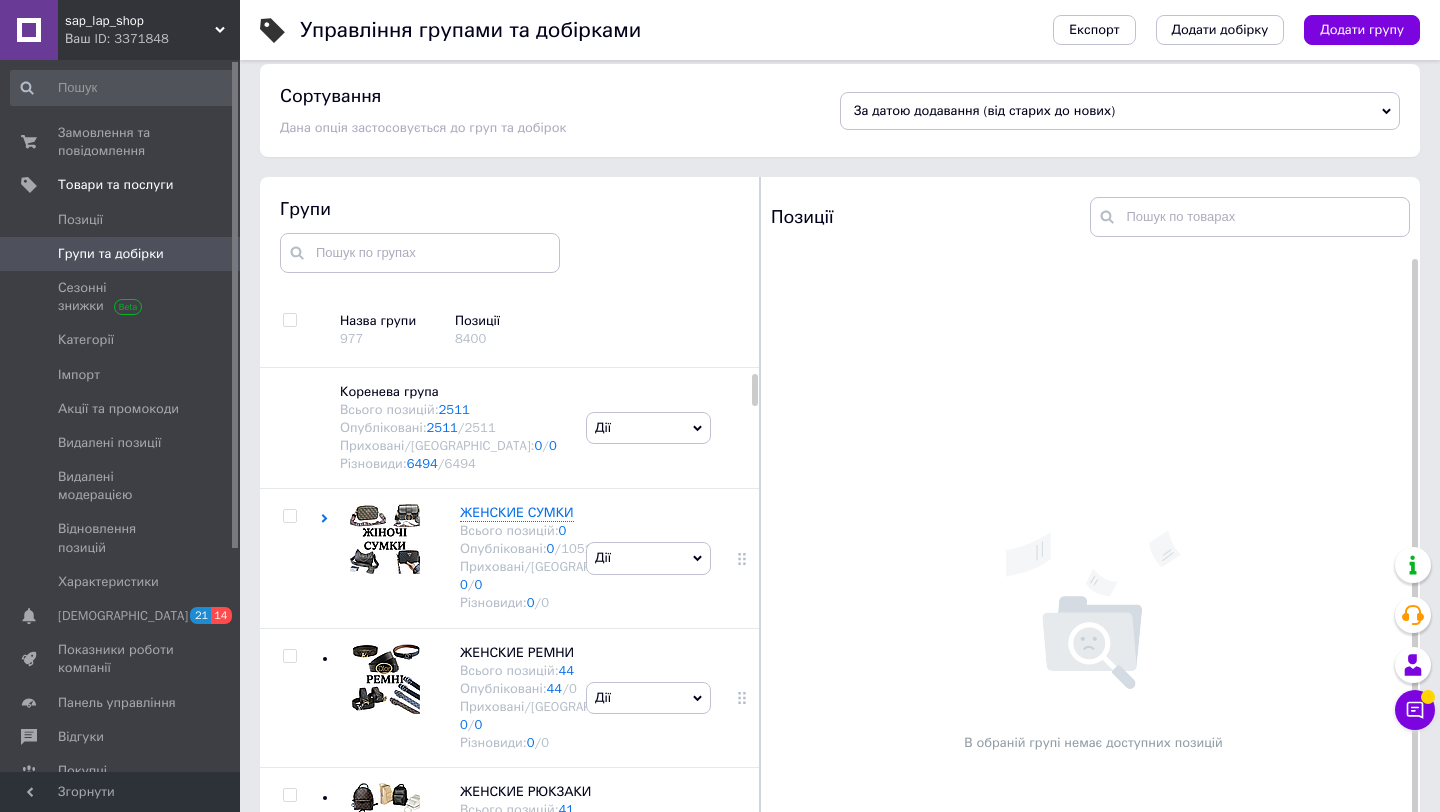 scroll, scrollTop: 86, scrollLeft: 0, axis: vertical 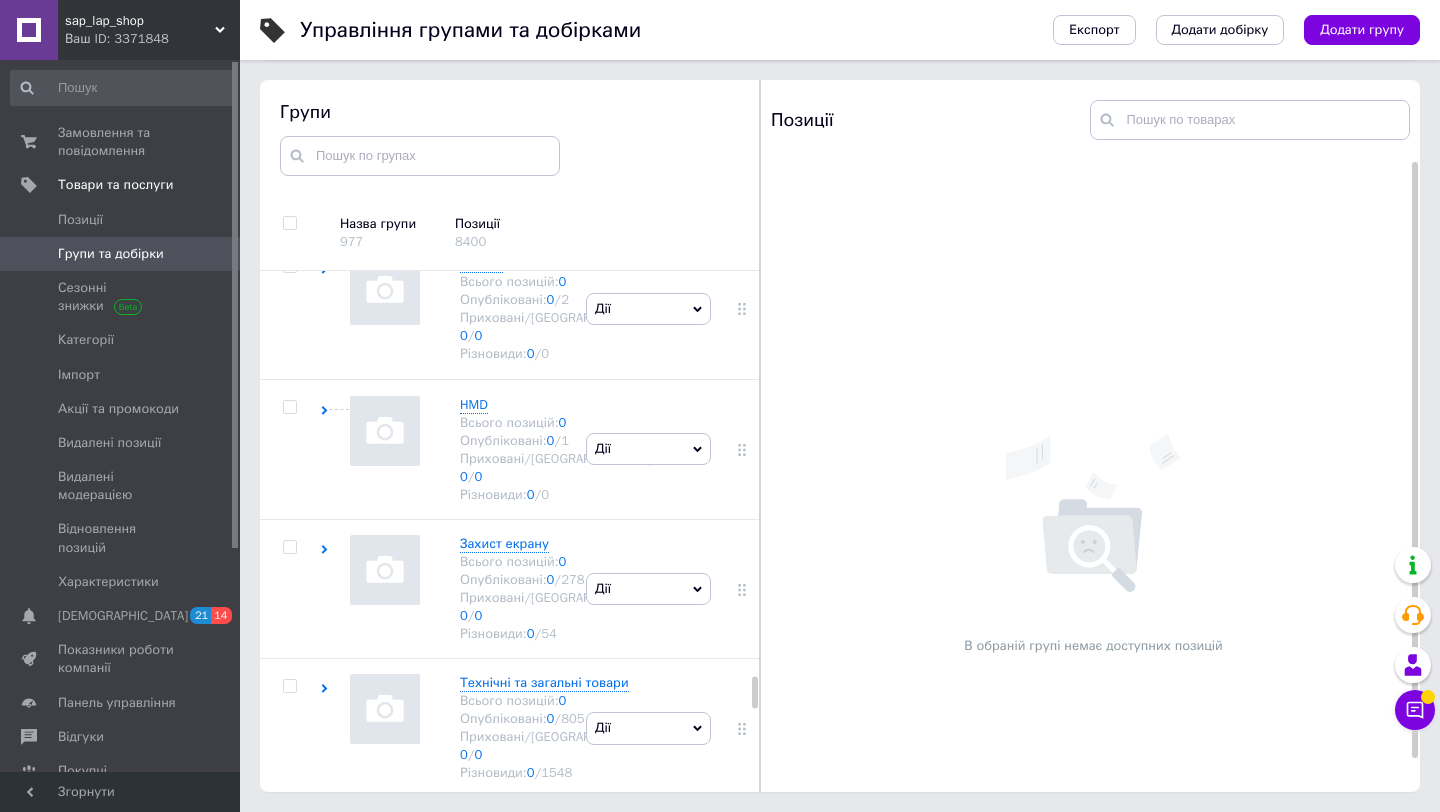 click on "Дії" at bounding box center (648, -533) 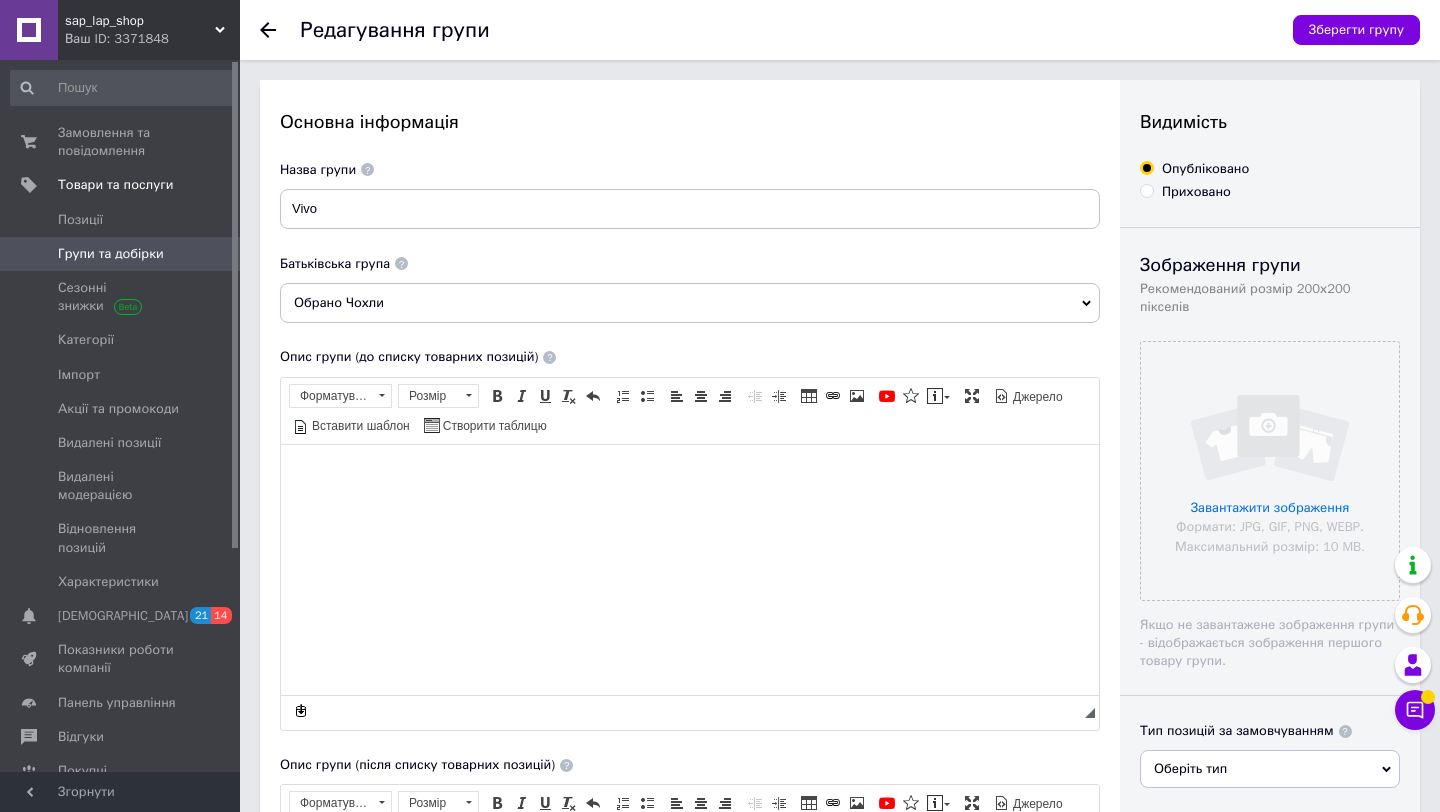 scroll, scrollTop: 0, scrollLeft: 0, axis: both 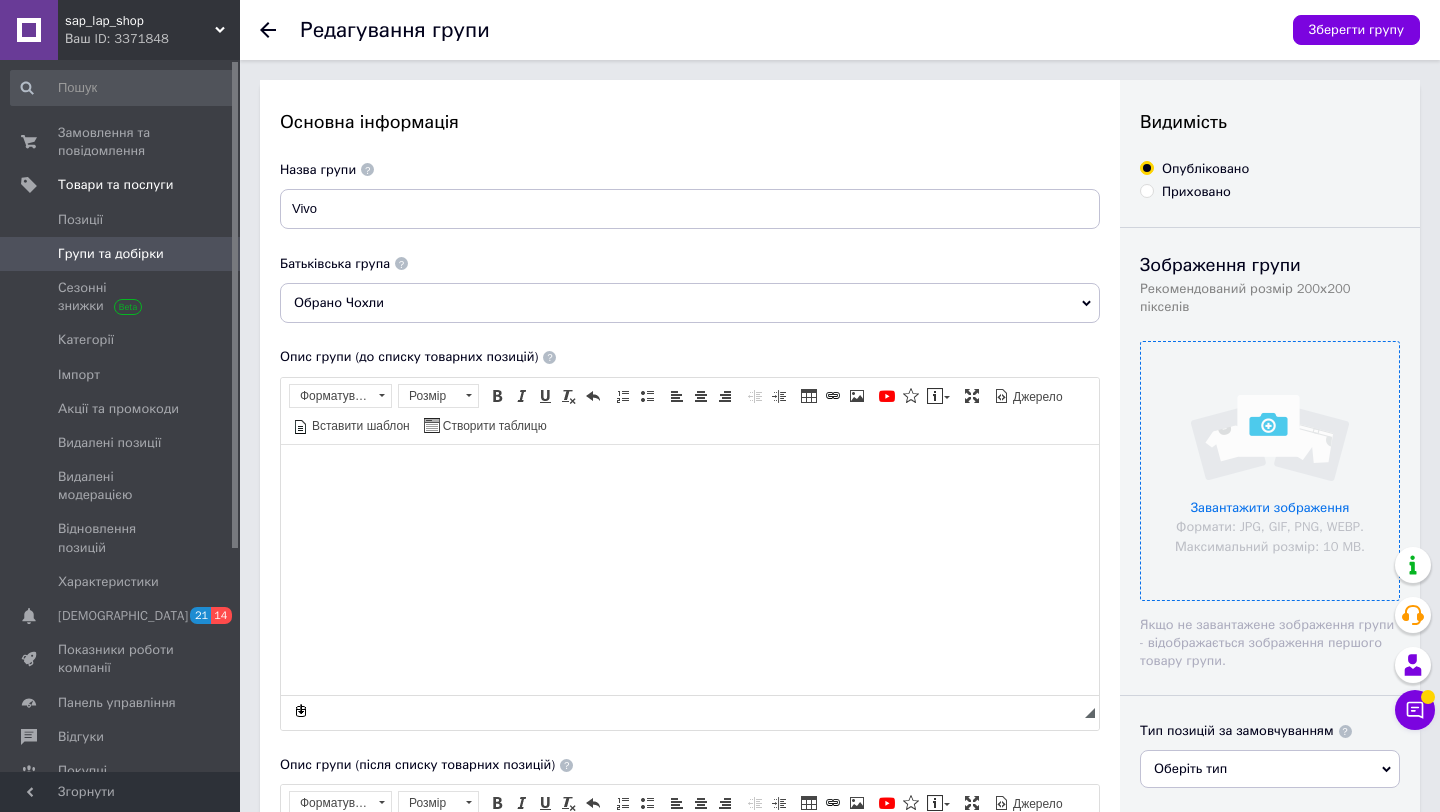 click at bounding box center [1270, 471] 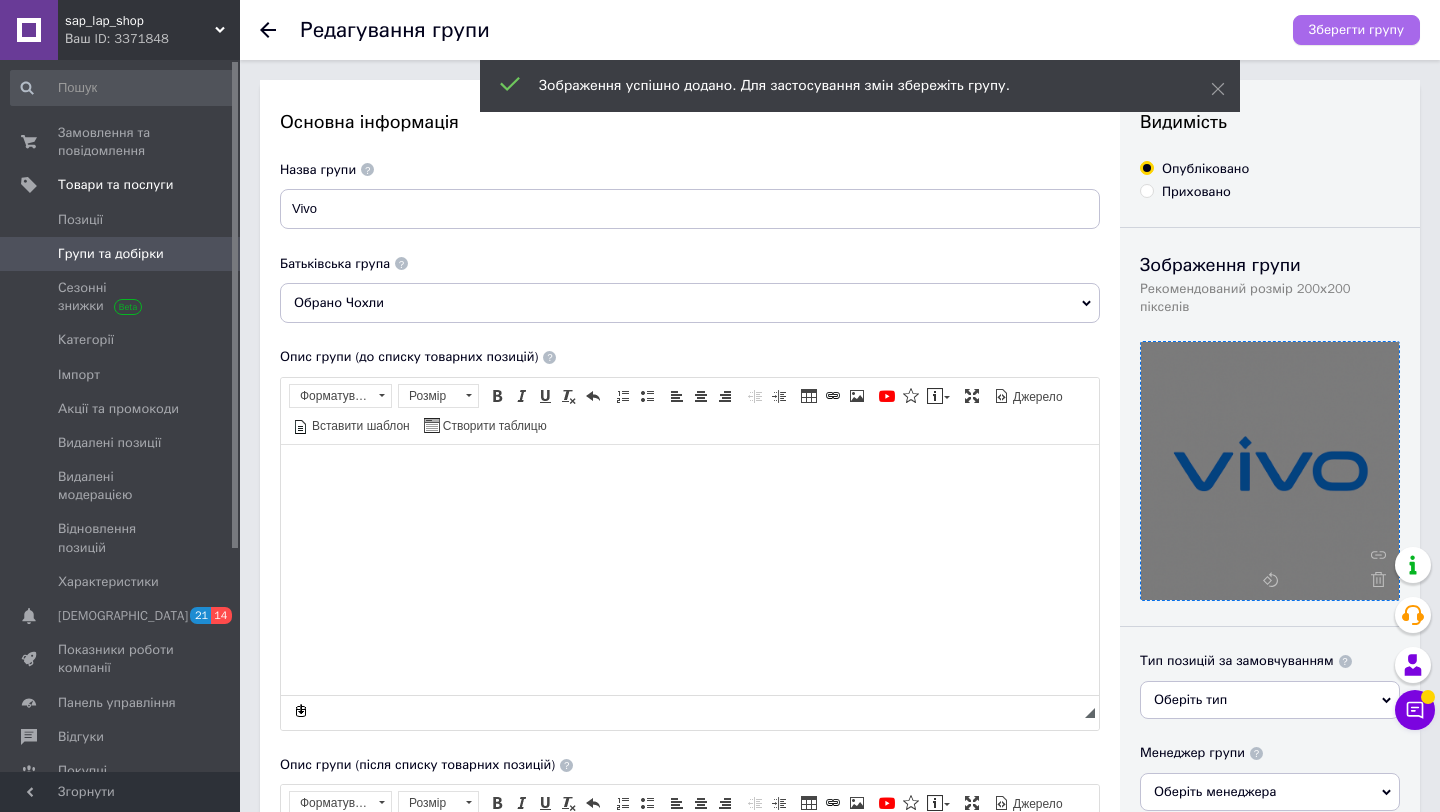 click on "Зберегти групу" at bounding box center [1356, 30] 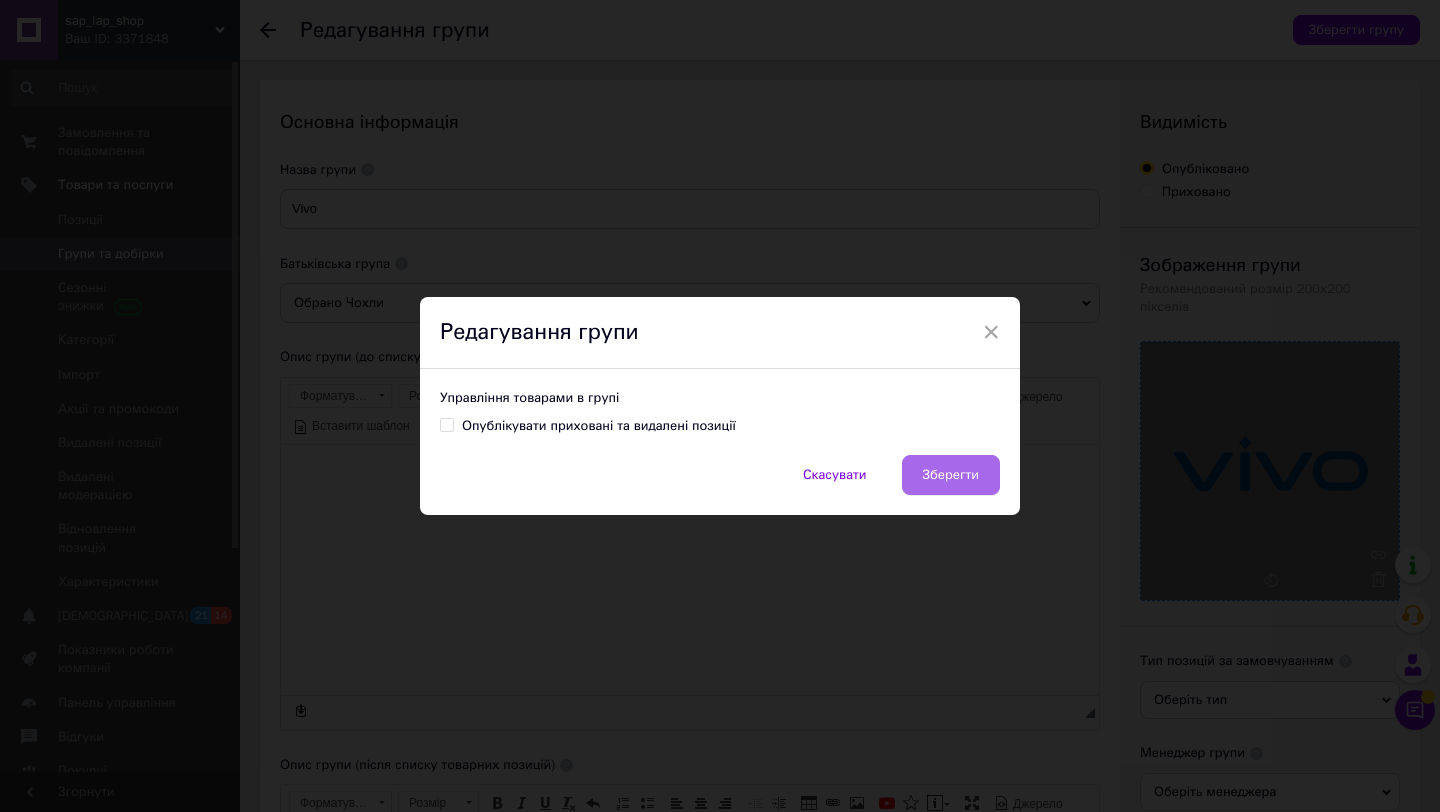 click on "Зберегти" at bounding box center (951, 475) 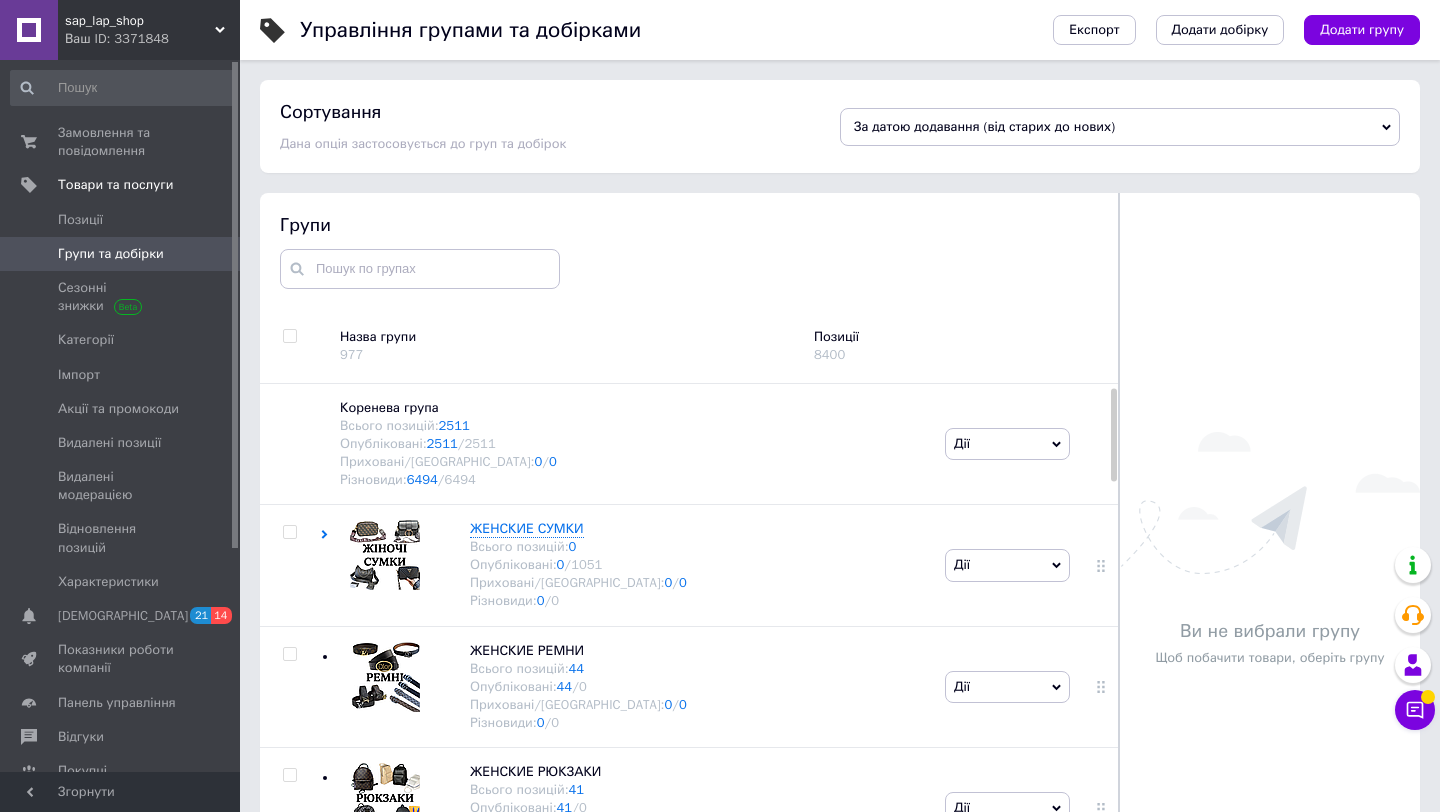 scroll, scrollTop: 1841, scrollLeft: 0, axis: vertical 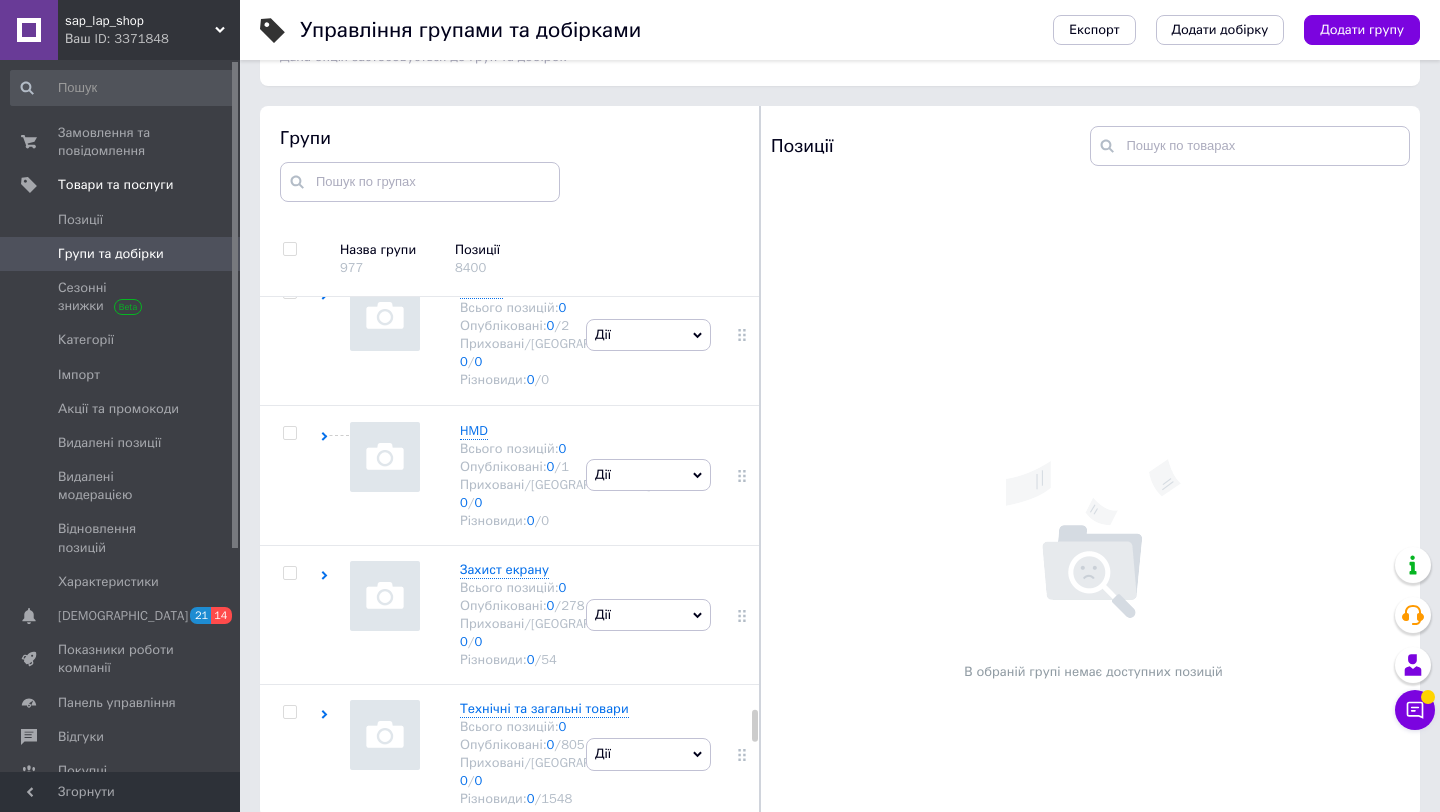 click on "Дії" at bounding box center (648, -367) 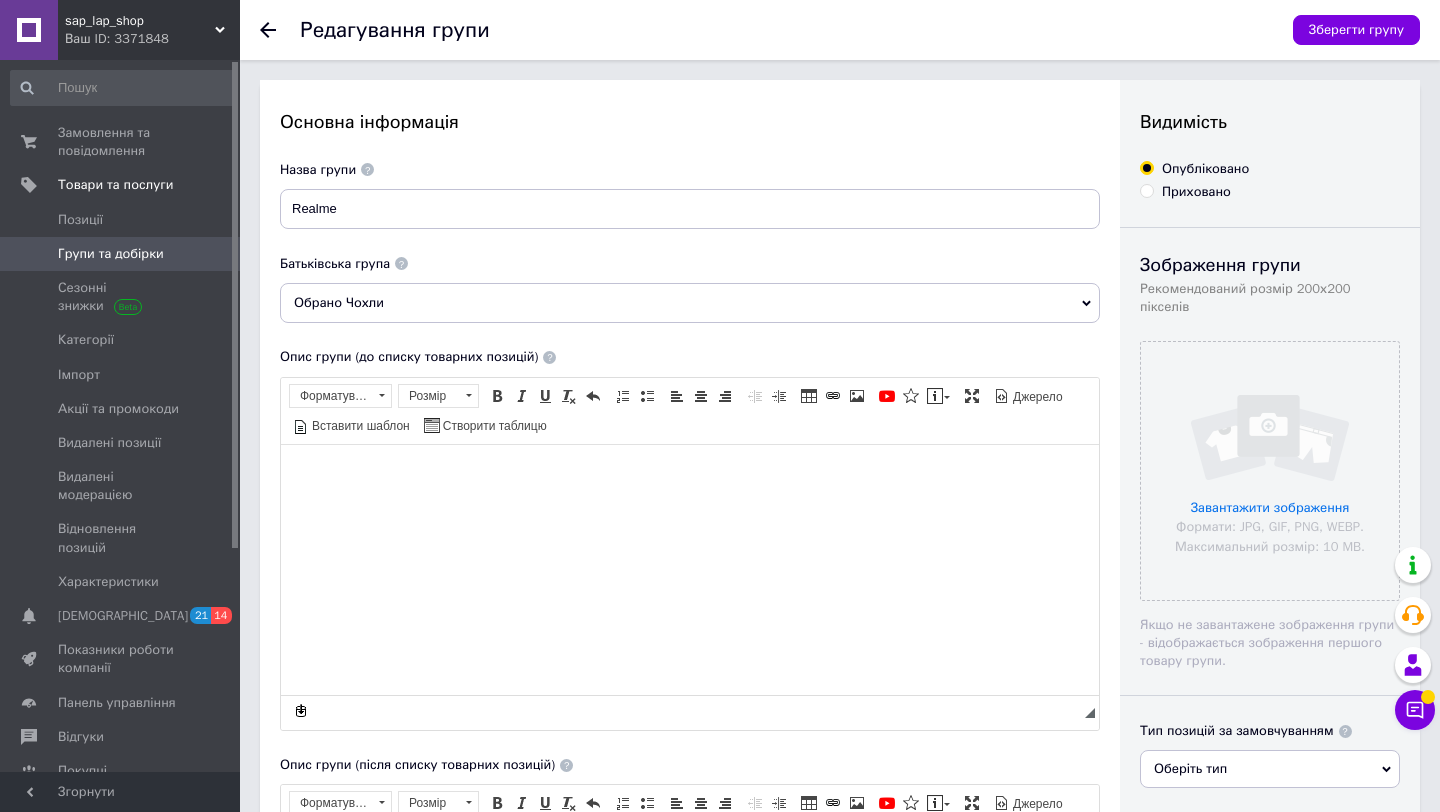 scroll, scrollTop: 0, scrollLeft: 0, axis: both 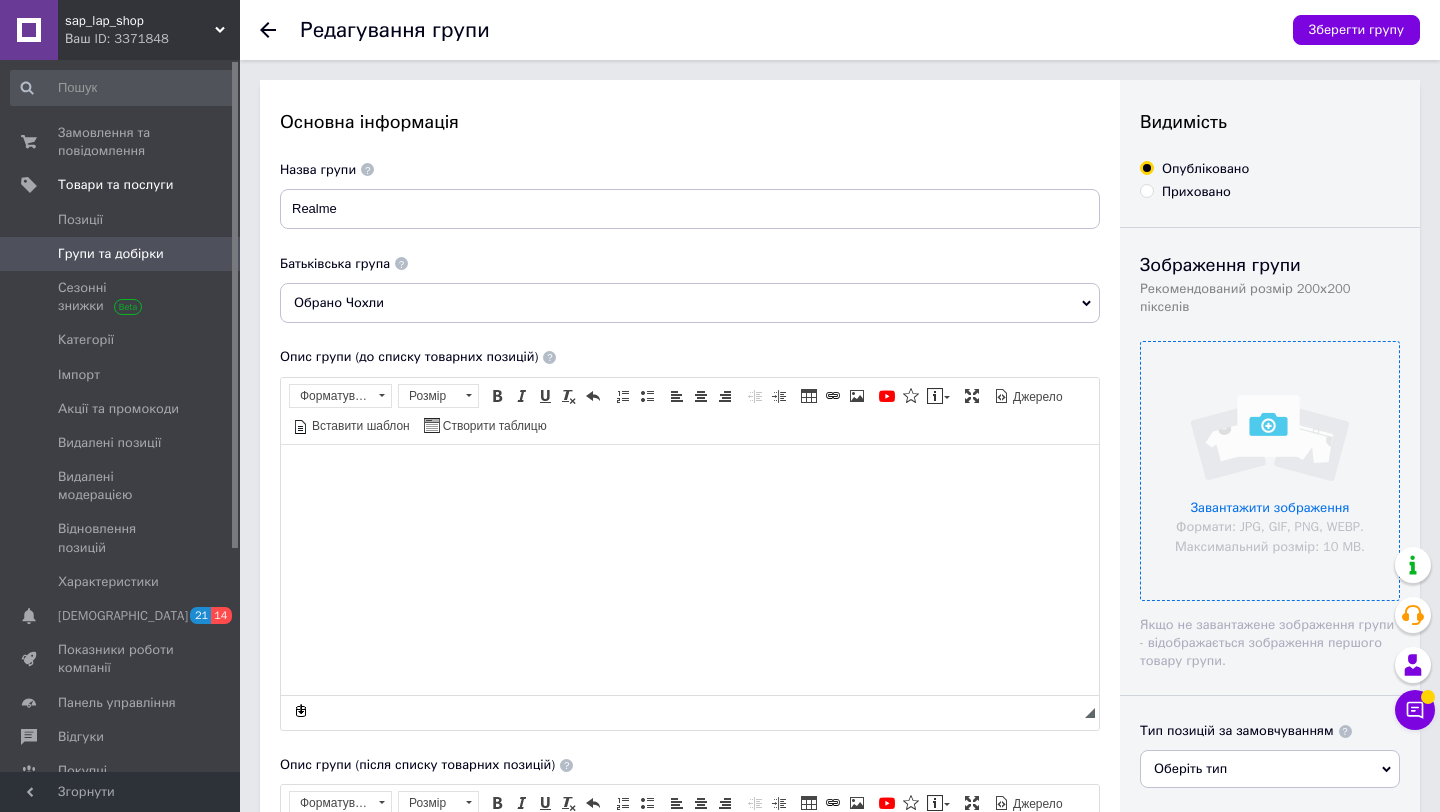 click at bounding box center (1270, 471) 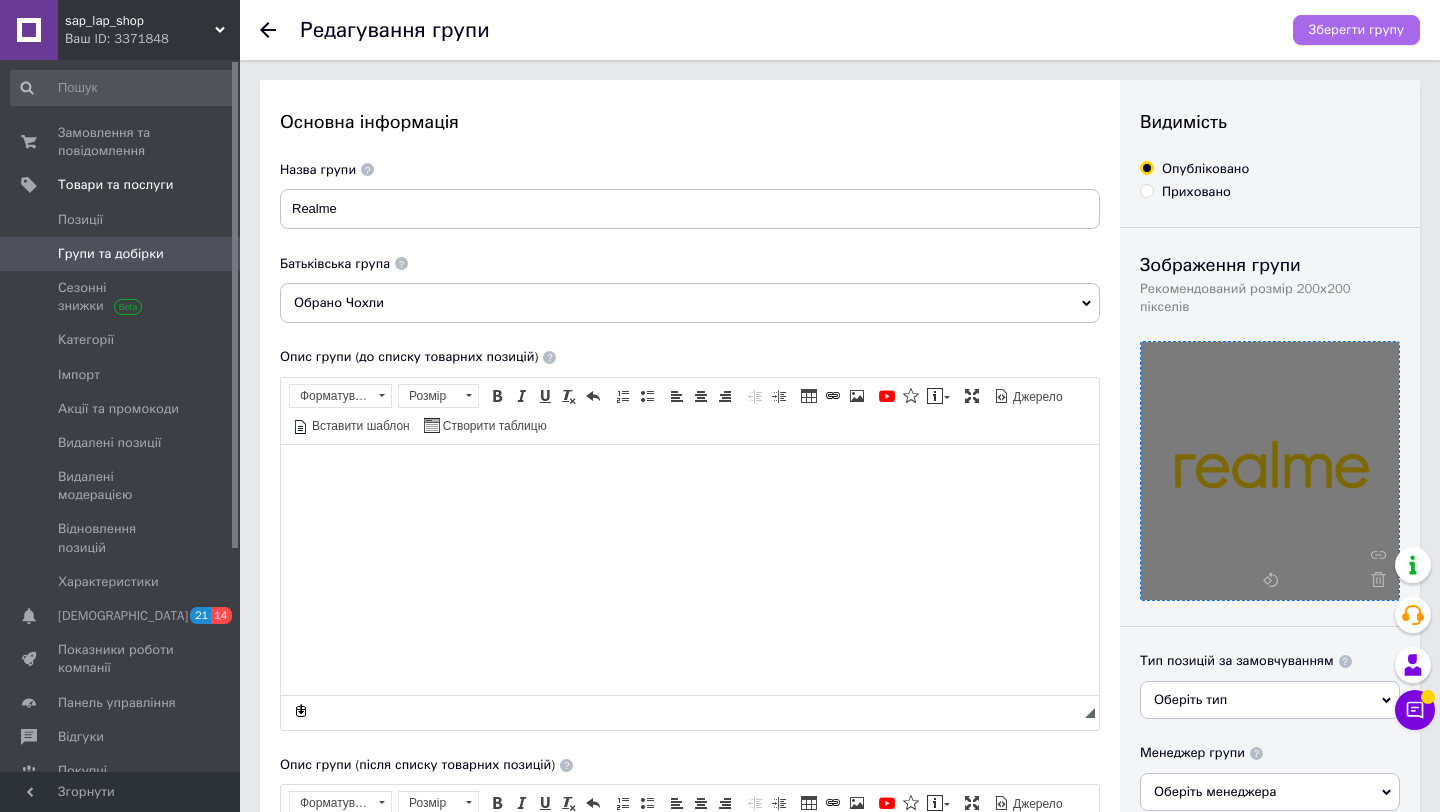 click on "Зберегти групу" at bounding box center [1356, 30] 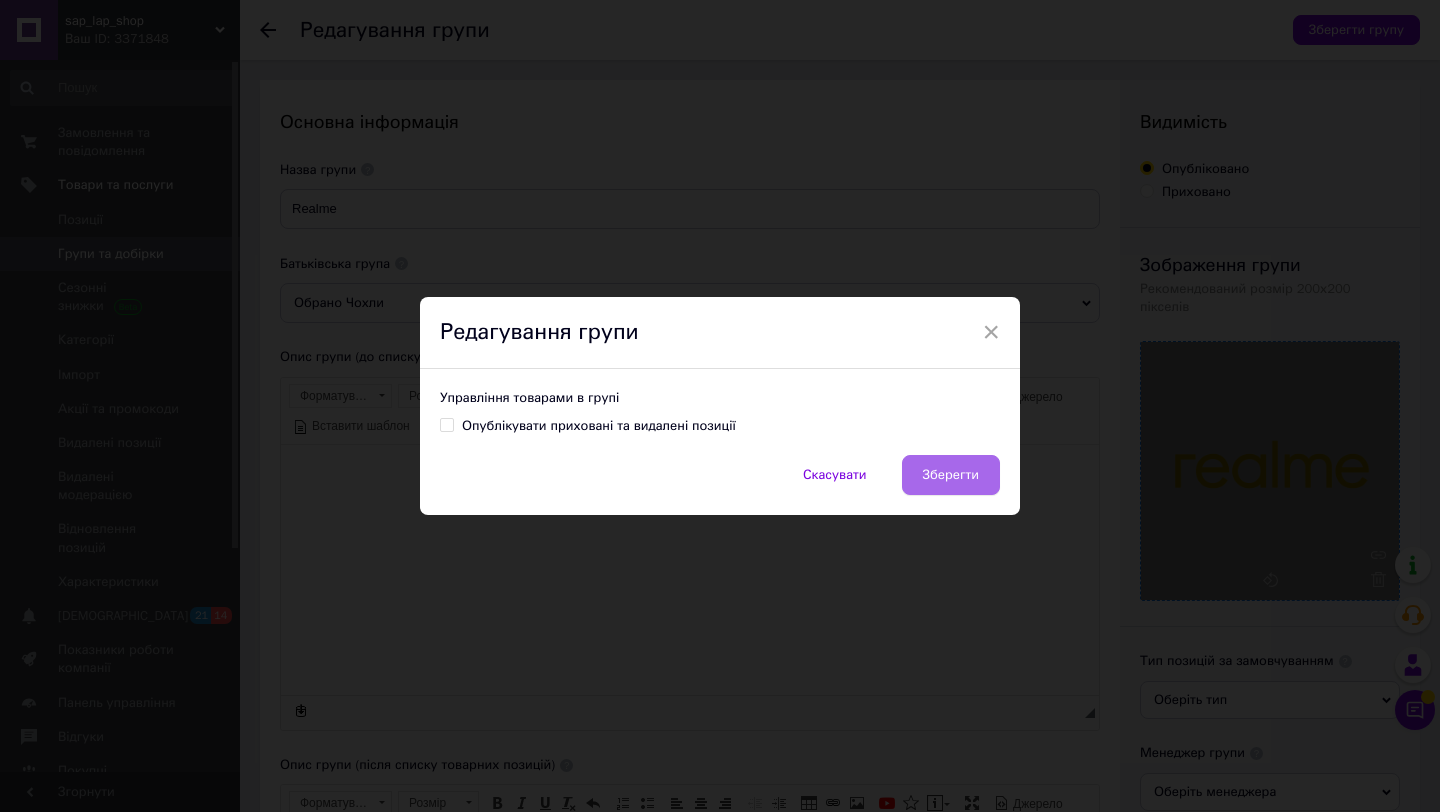 click on "Зберегти" at bounding box center [951, 475] 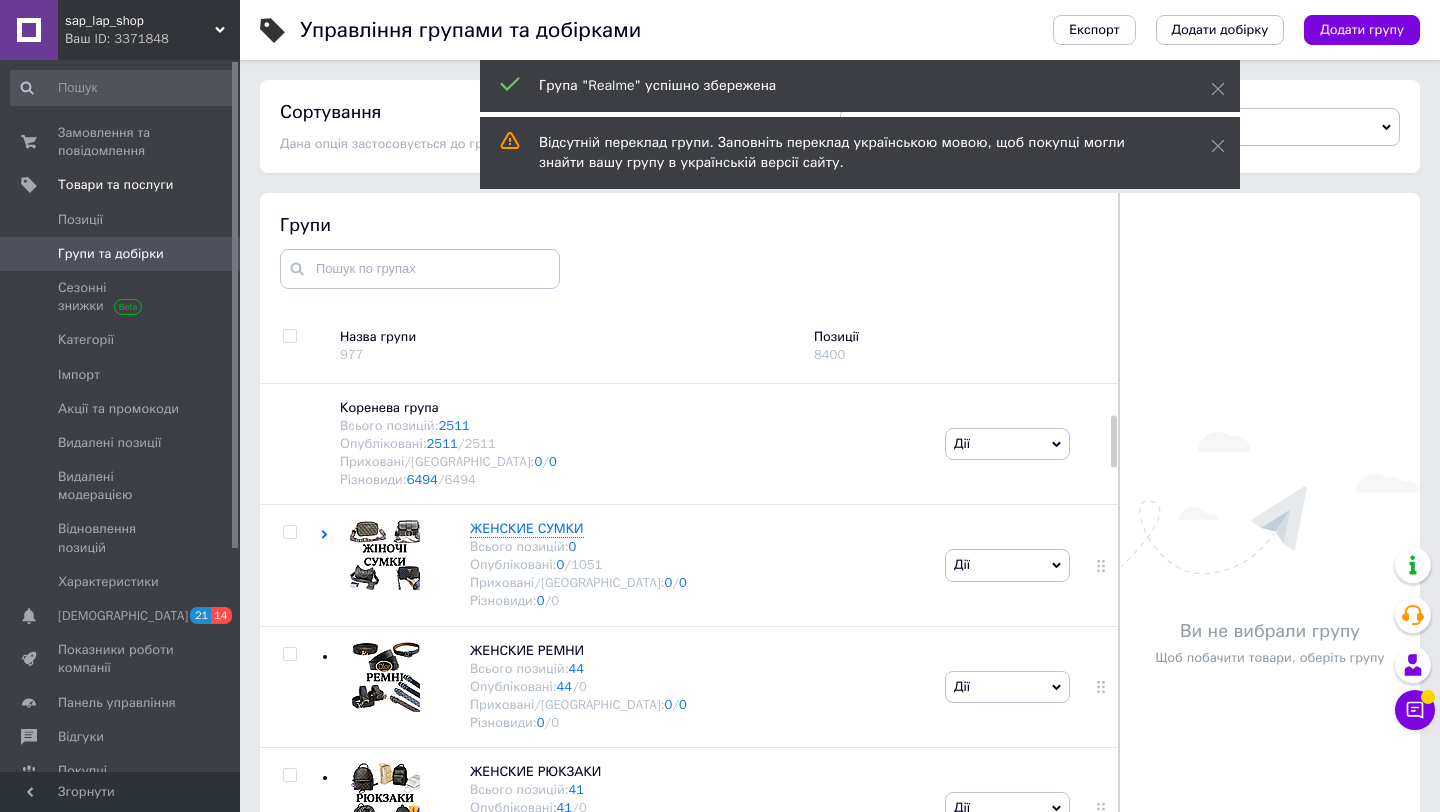 scroll, scrollTop: 113, scrollLeft: 0, axis: vertical 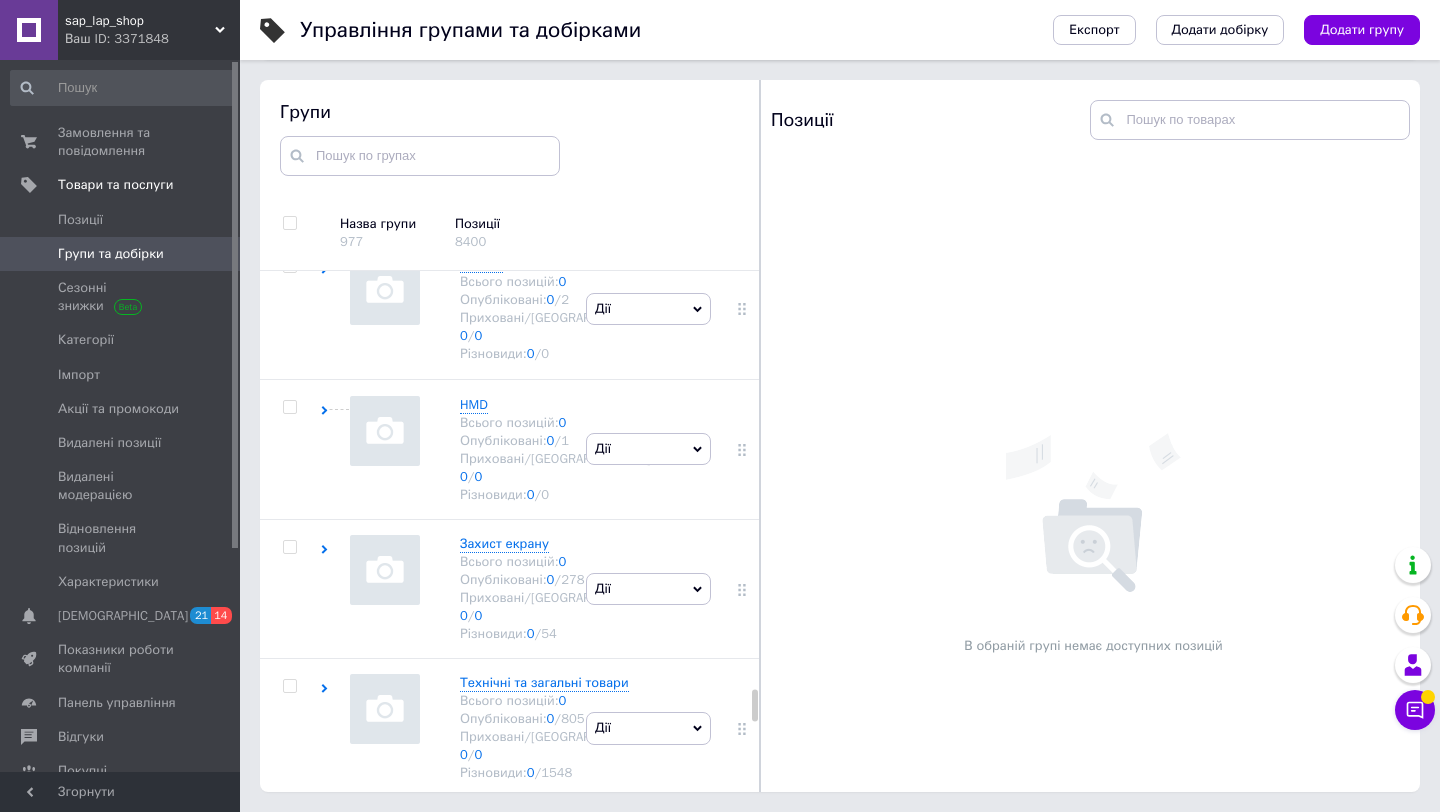 click on "Дії" at bounding box center [648, -253] 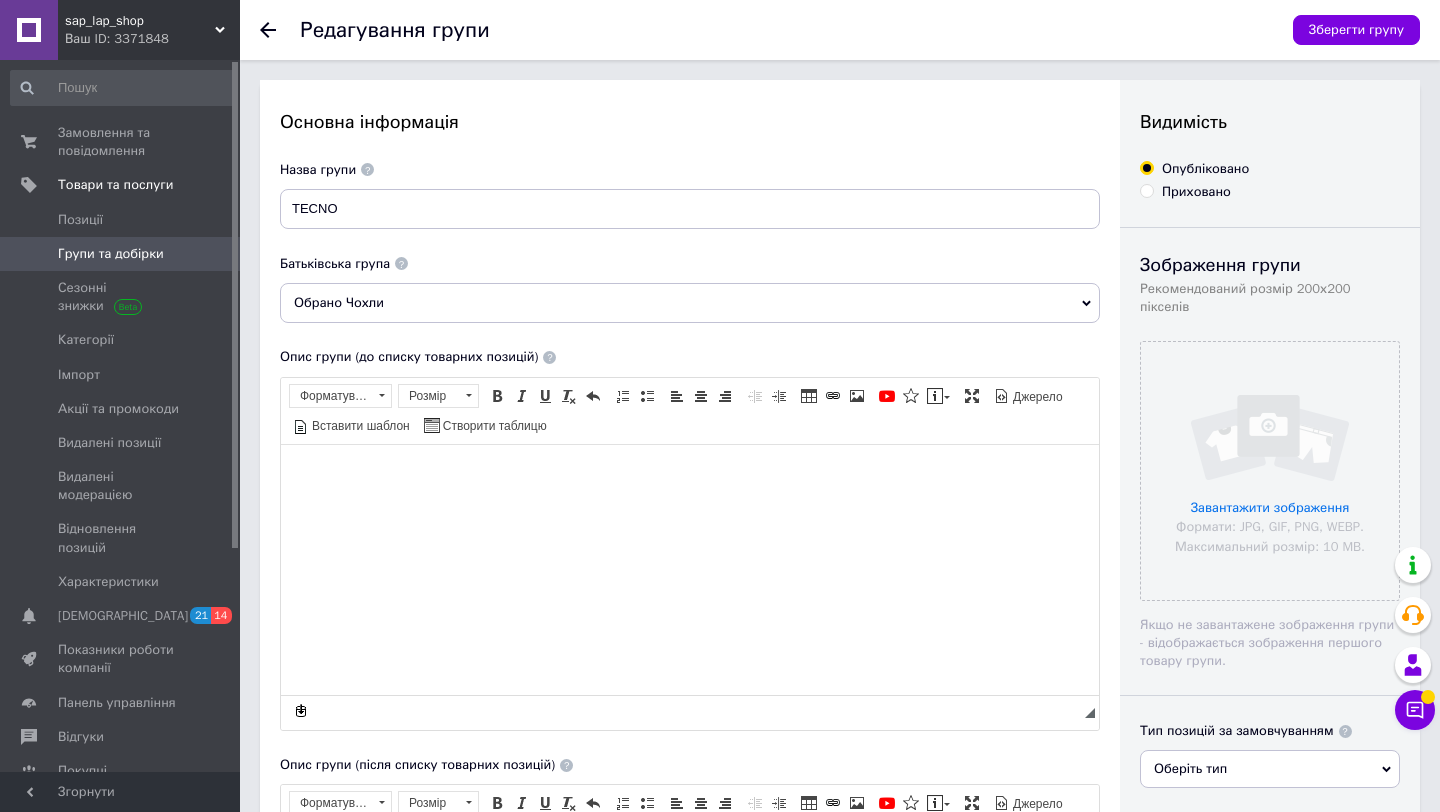 scroll, scrollTop: 0, scrollLeft: 0, axis: both 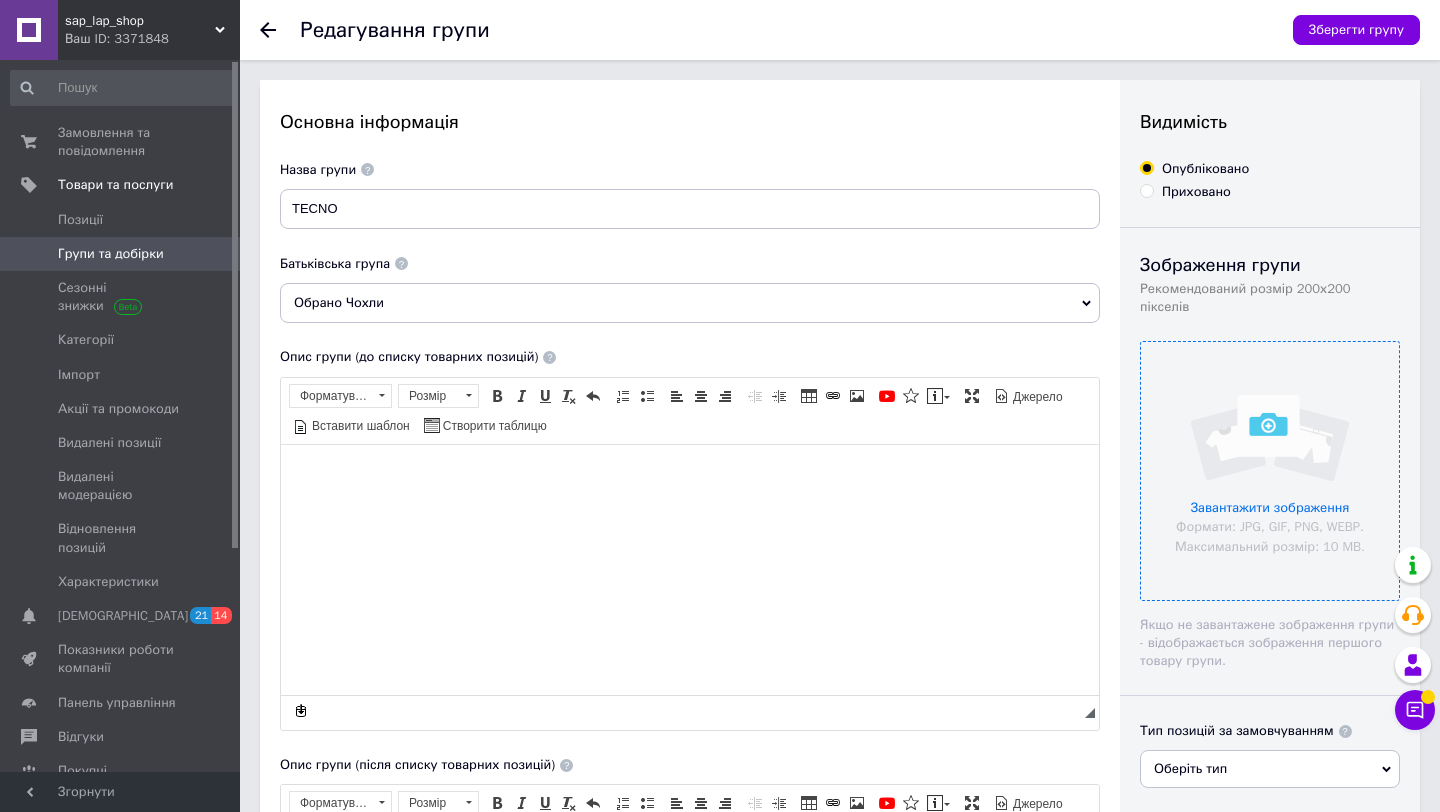 click at bounding box center [1270, 471] 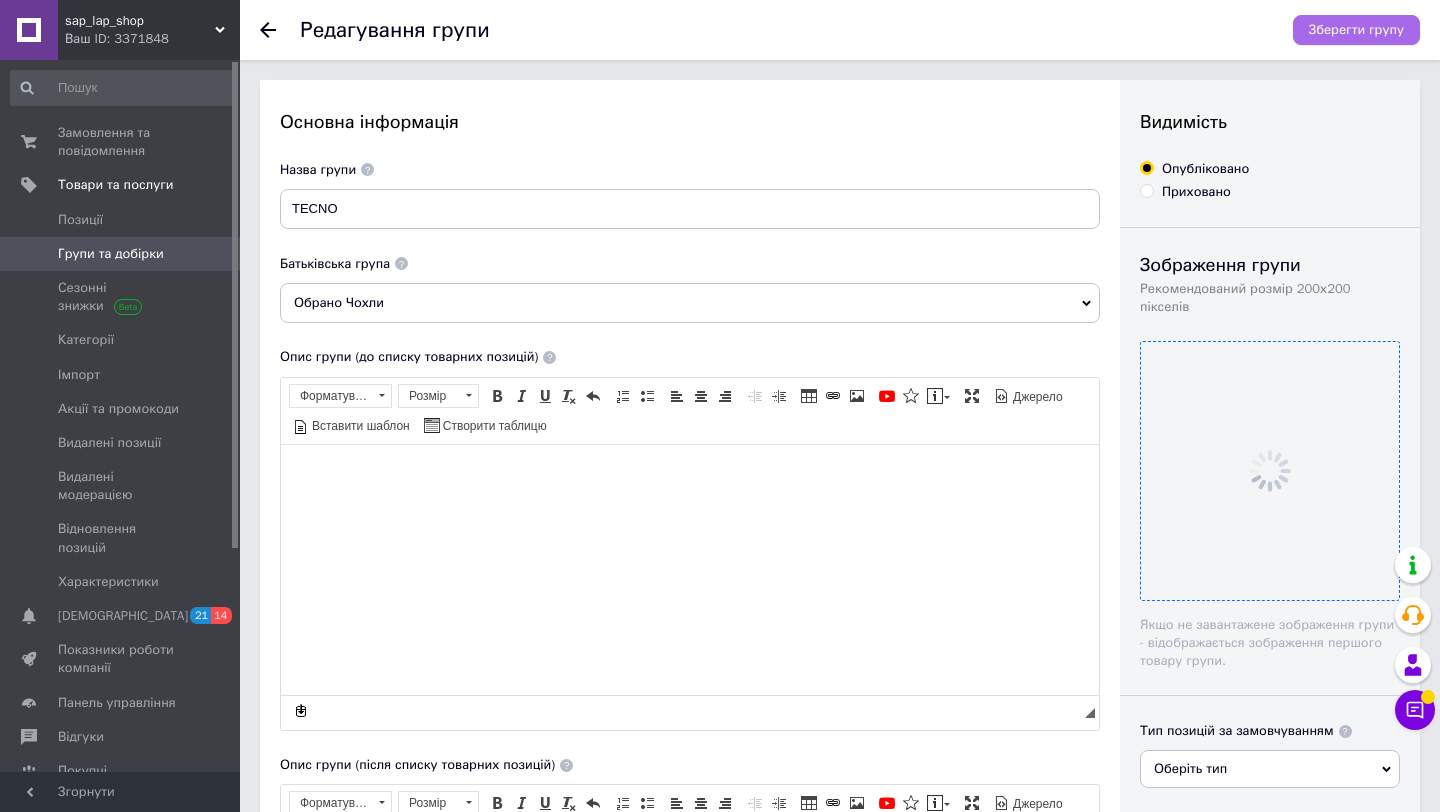 click on "Зберегти групу" at bounding box center [1356, 30] 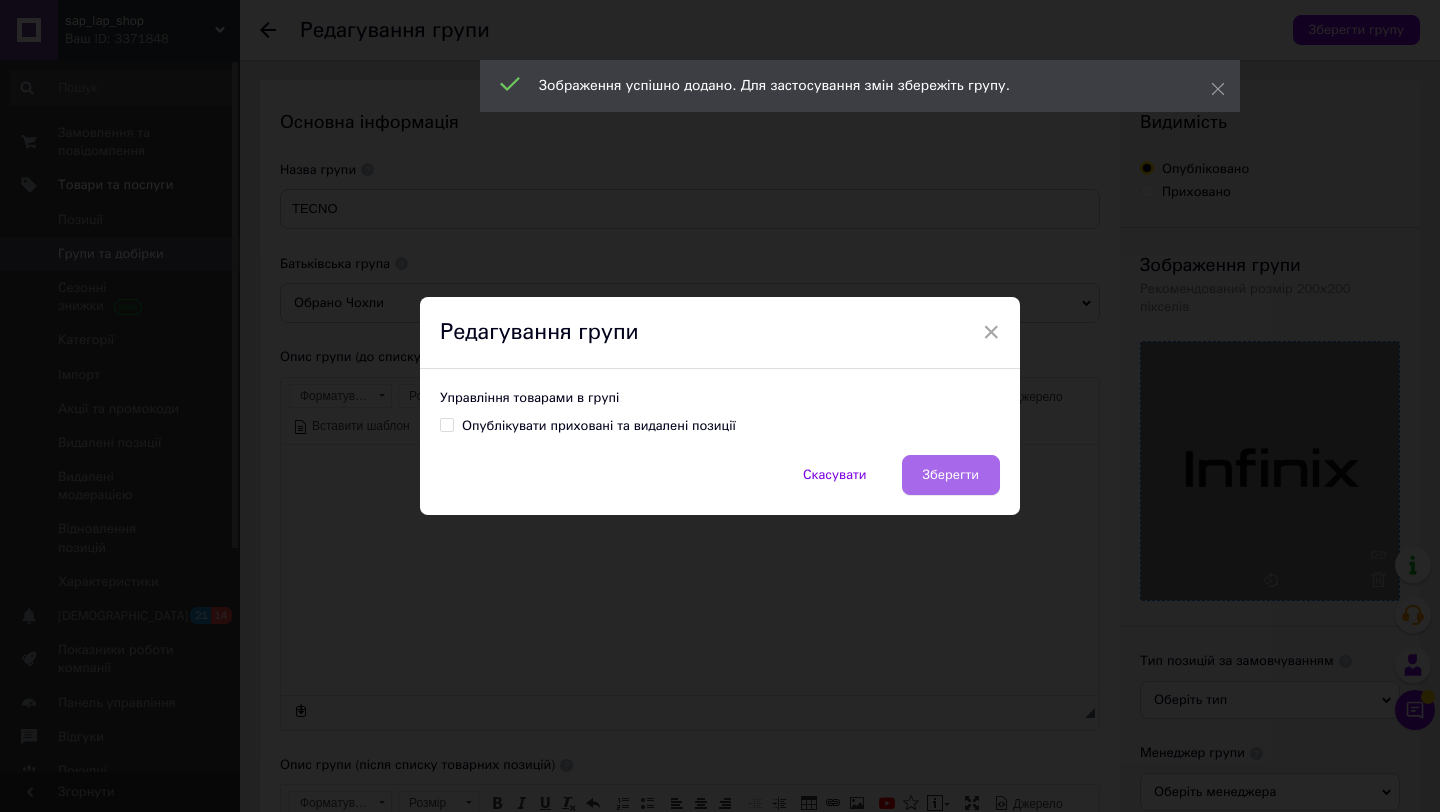 click on "Зберегти" at bounding box center (951, 475) 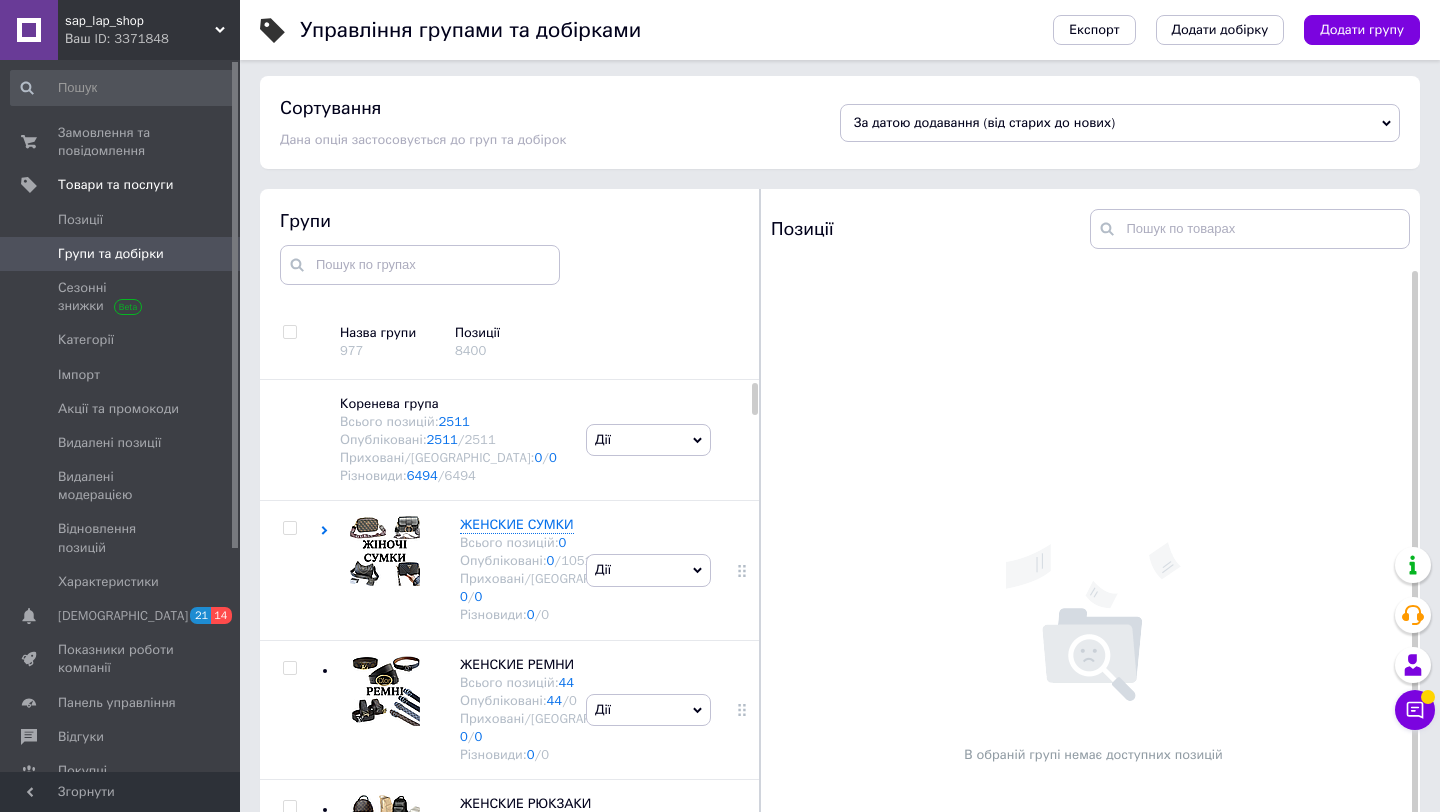 scroll, scrollTop: 26, scrollLeft: 0, axis: vertical 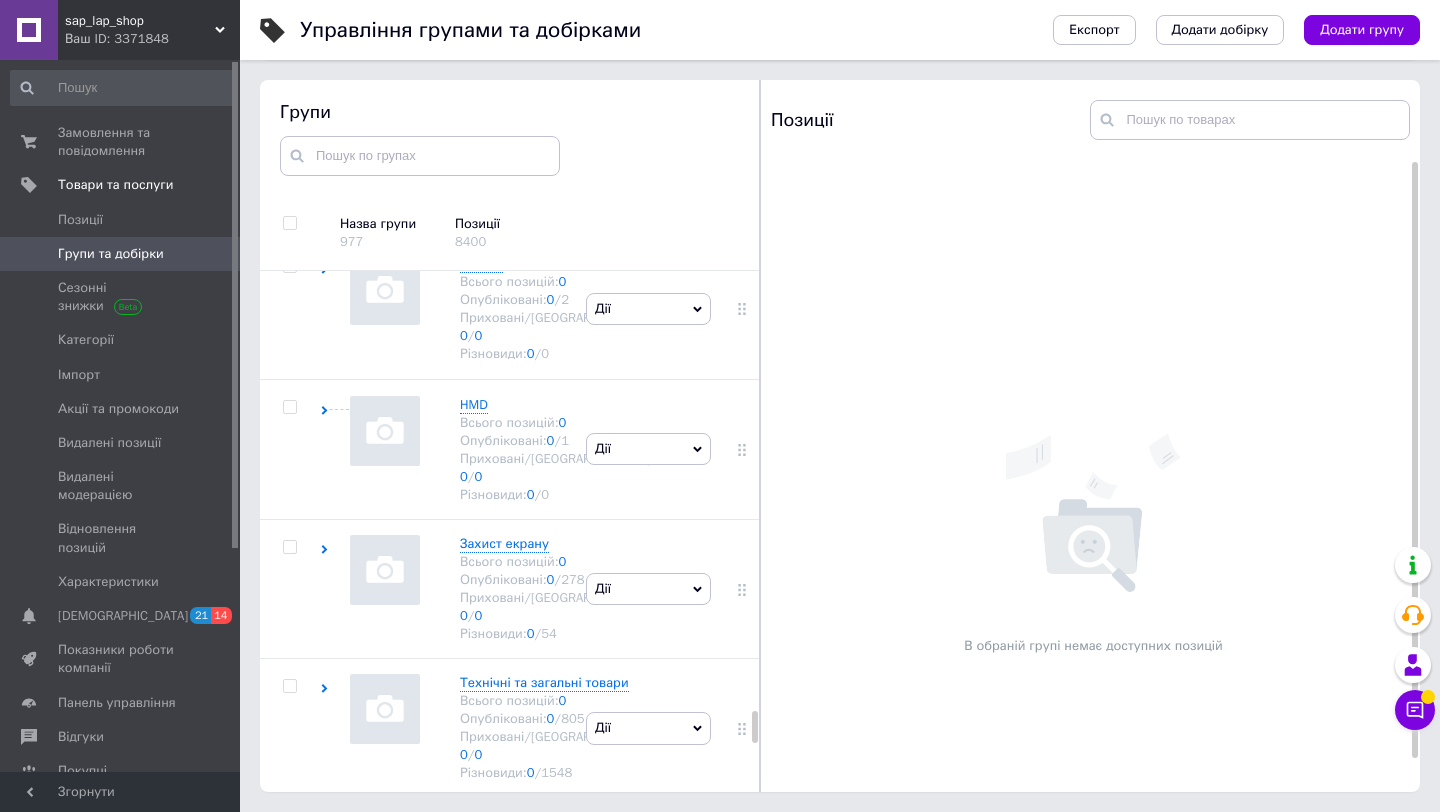 click on "Дії" at bounding box center [648, -112] 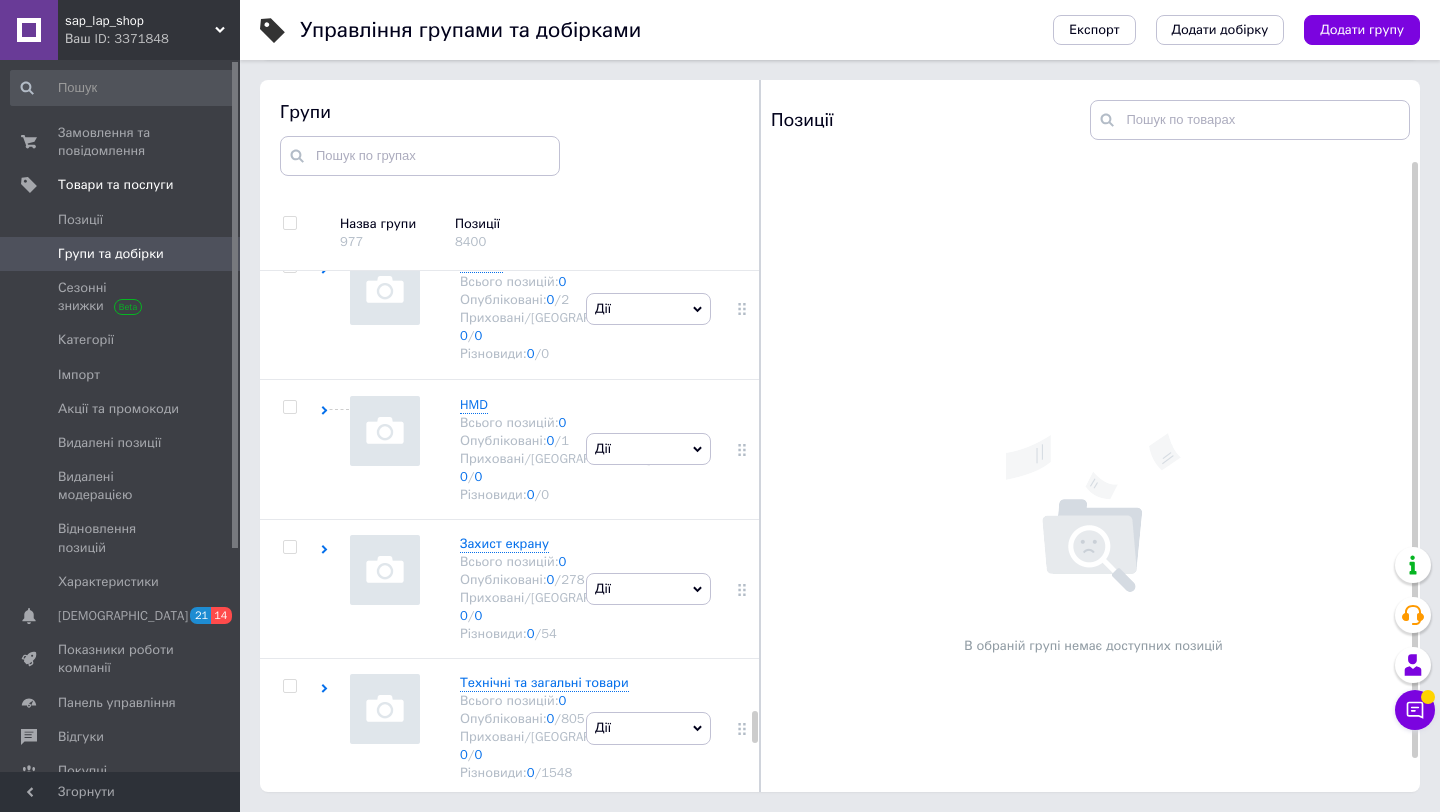click on "Редагувати групу" at bounding box center (648, -19) 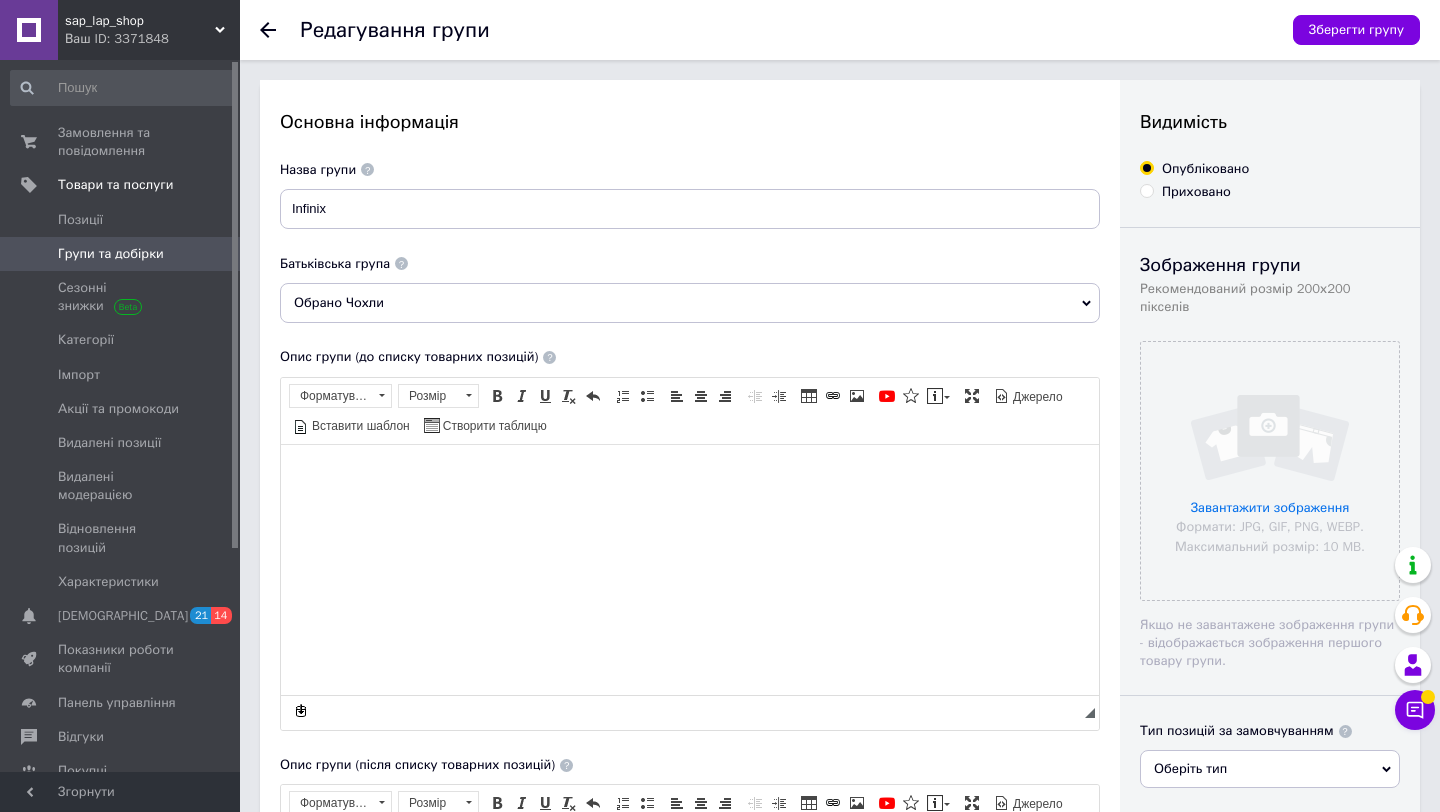 scroll, scrollTop: 0, scrollLeft: 0, axis: both 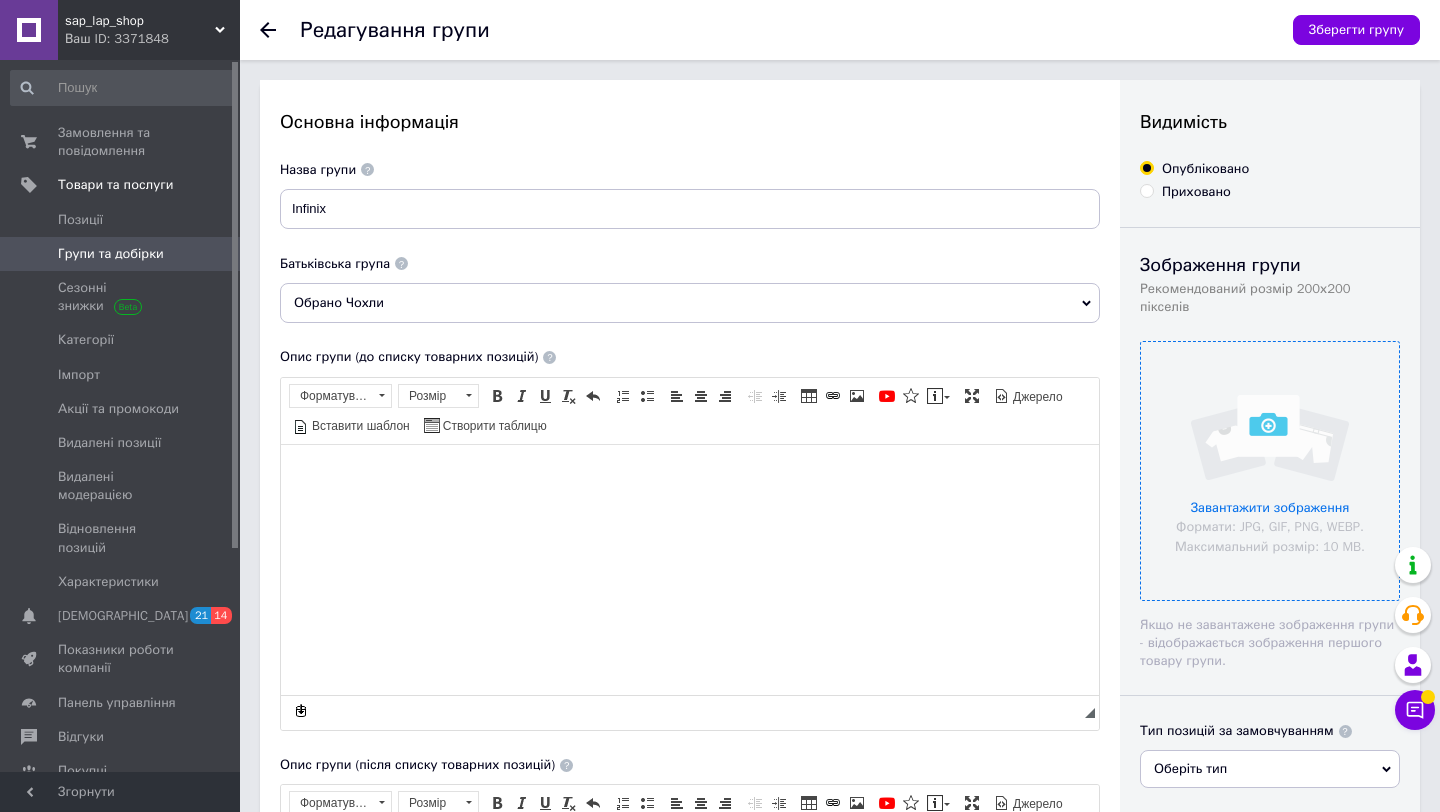 click at bounding box center [1270, 471] 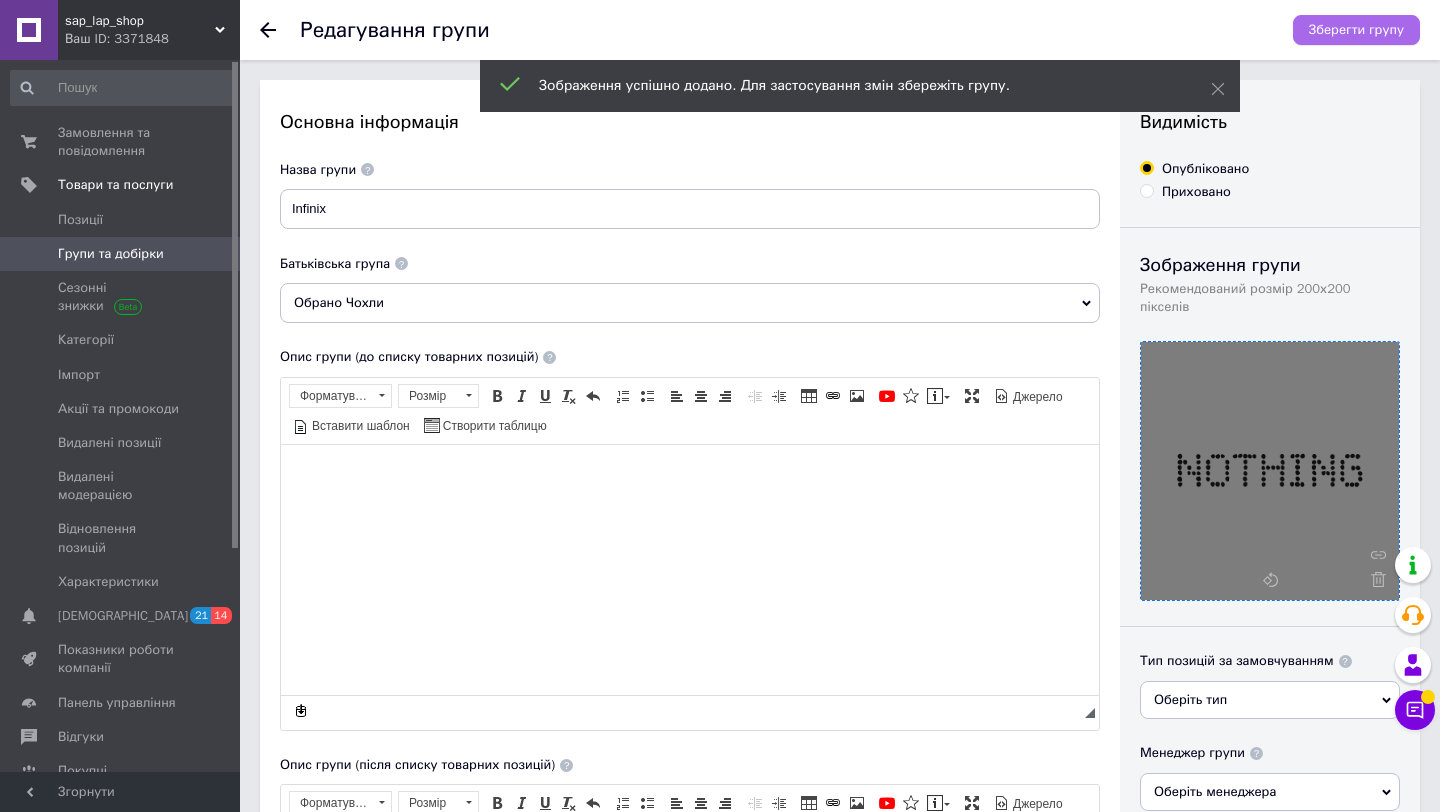 click on "Зберегти групу" at bounding box center (1356, 30) 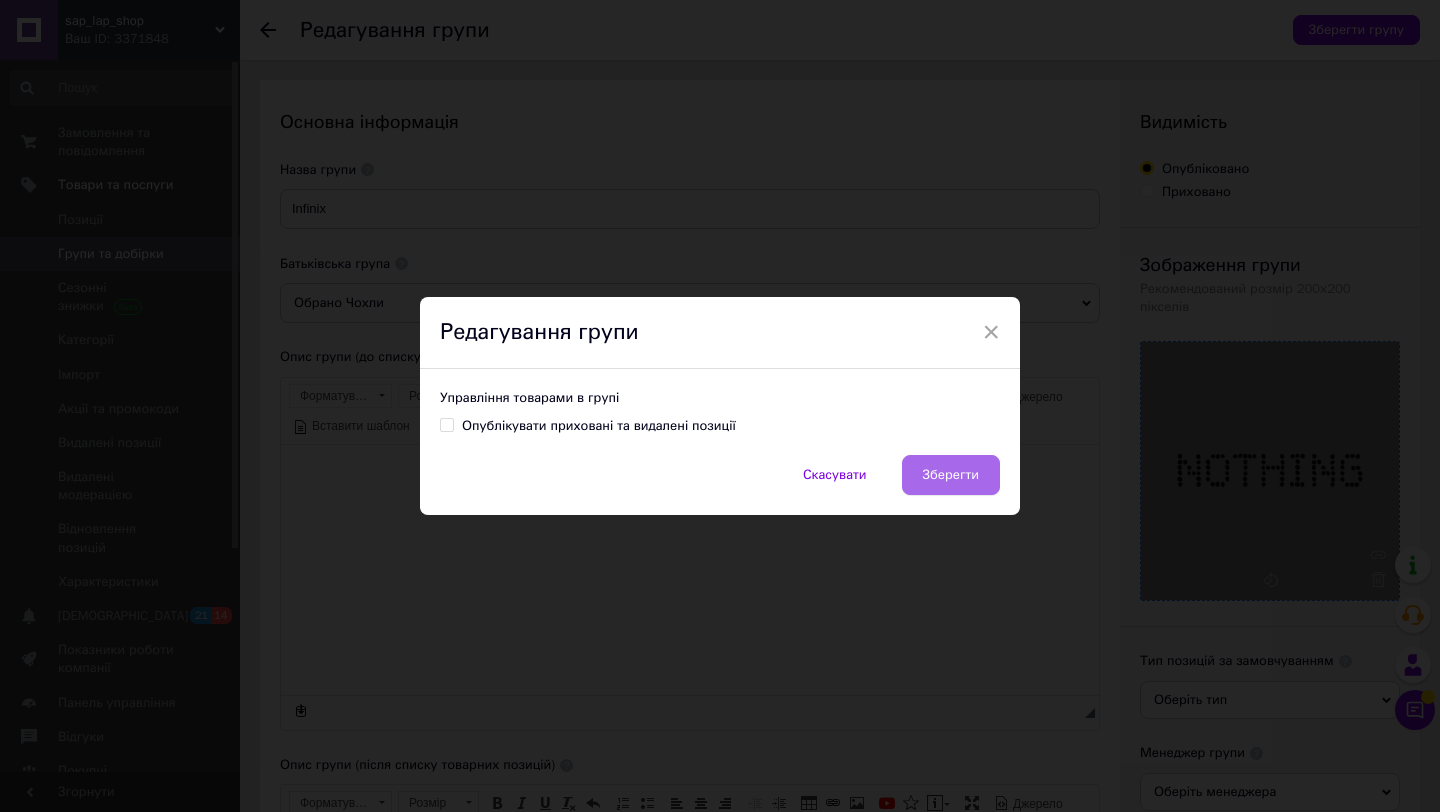 click on "Зберегти" at bounding box center (951, 475) 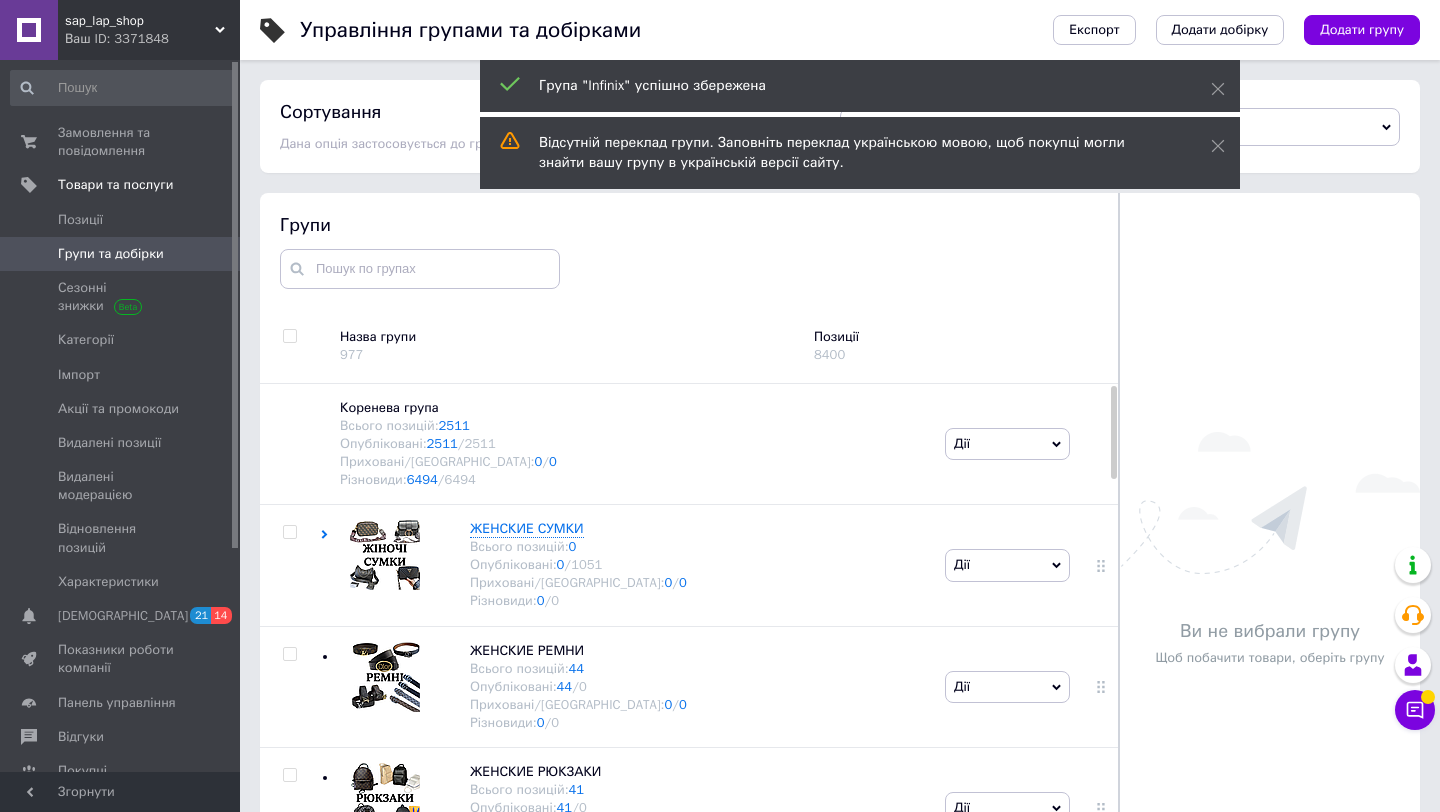 scroll, scrollTop: 50, scrollLeft: 0, axis: vertical 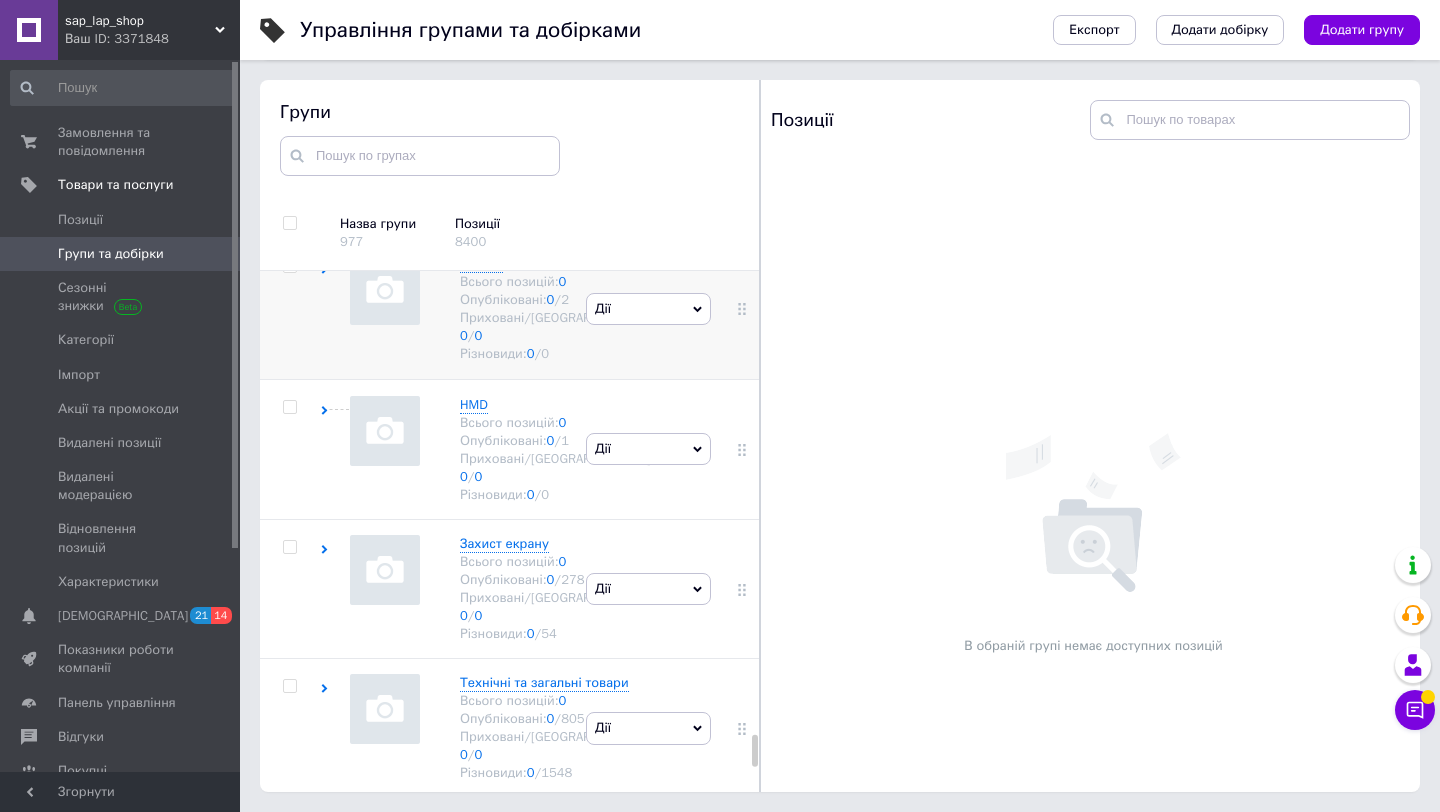 click on "Дії" at bounding box center [603, 308] 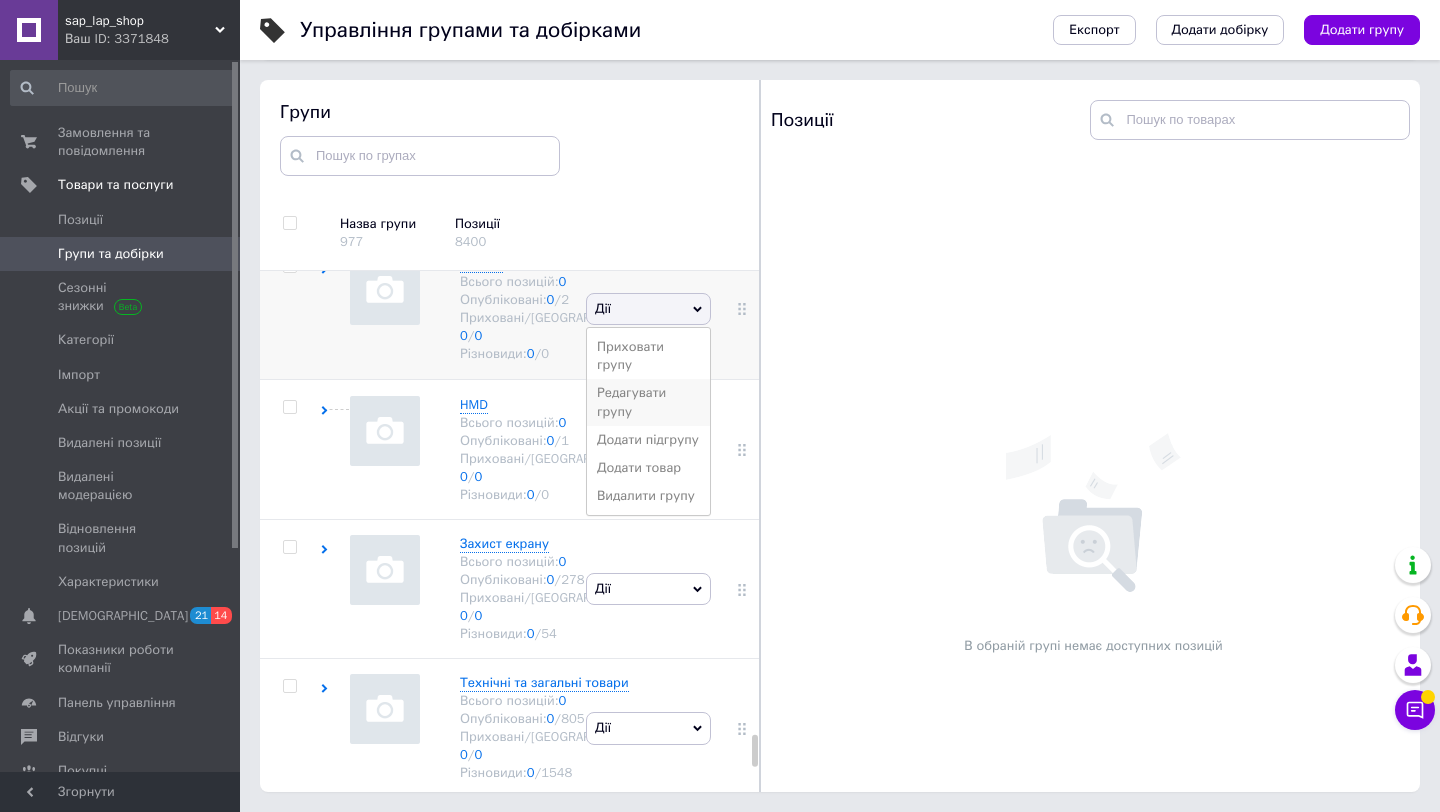 click on "Редагувати групу" at bounding box center (648, 402) 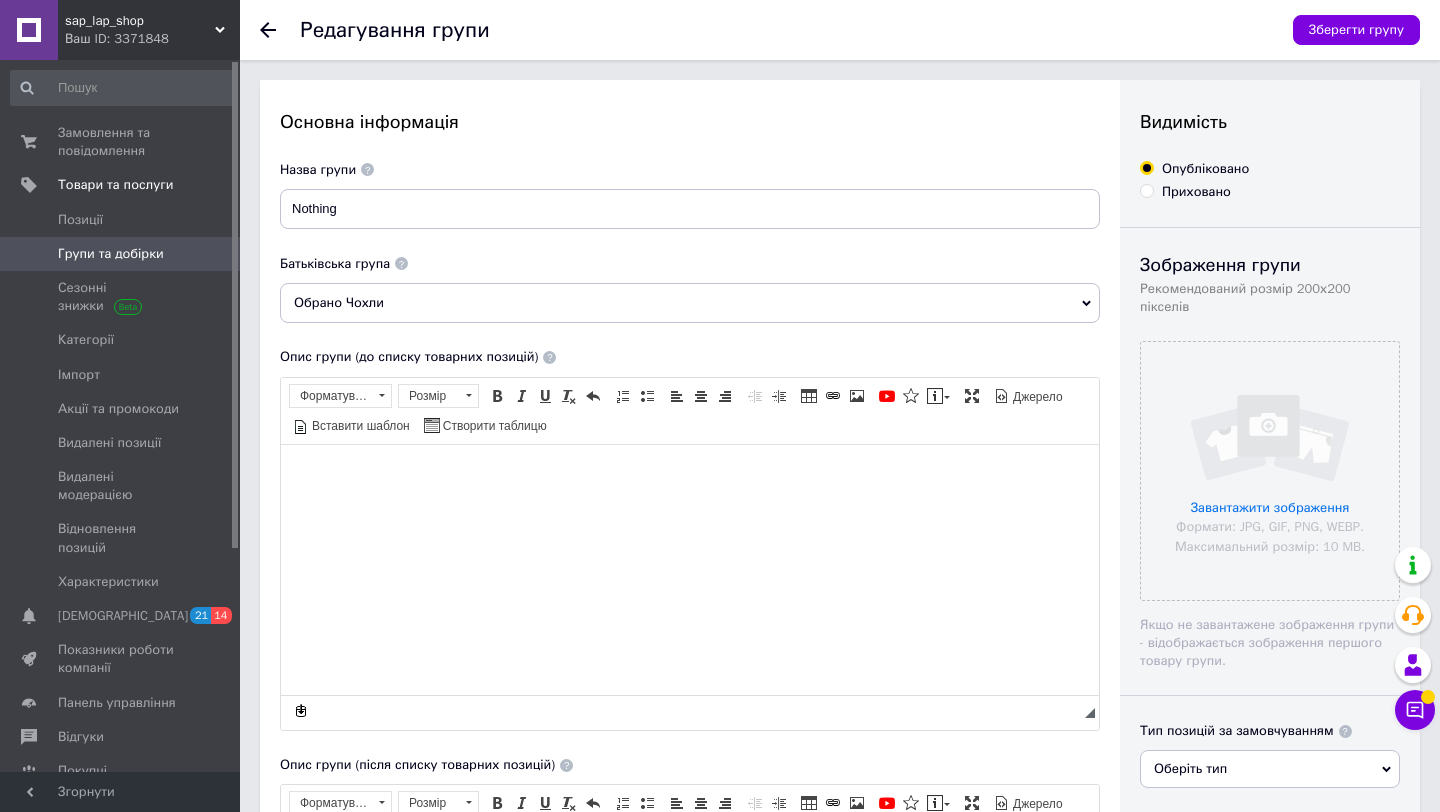 scroll, scrollTop: 0, scrollLeft: 0, axis: both 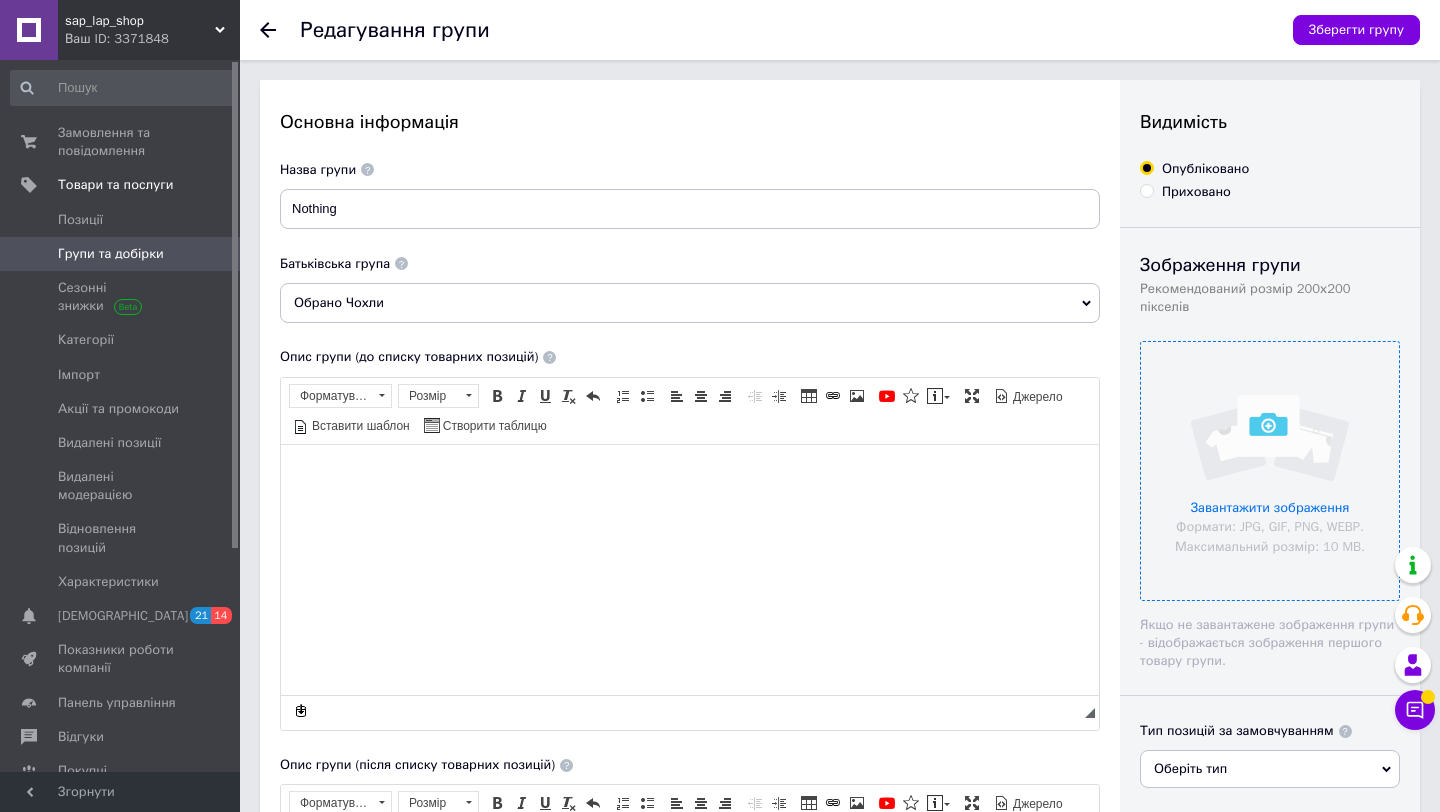 click at bounding box center [1270, 471] 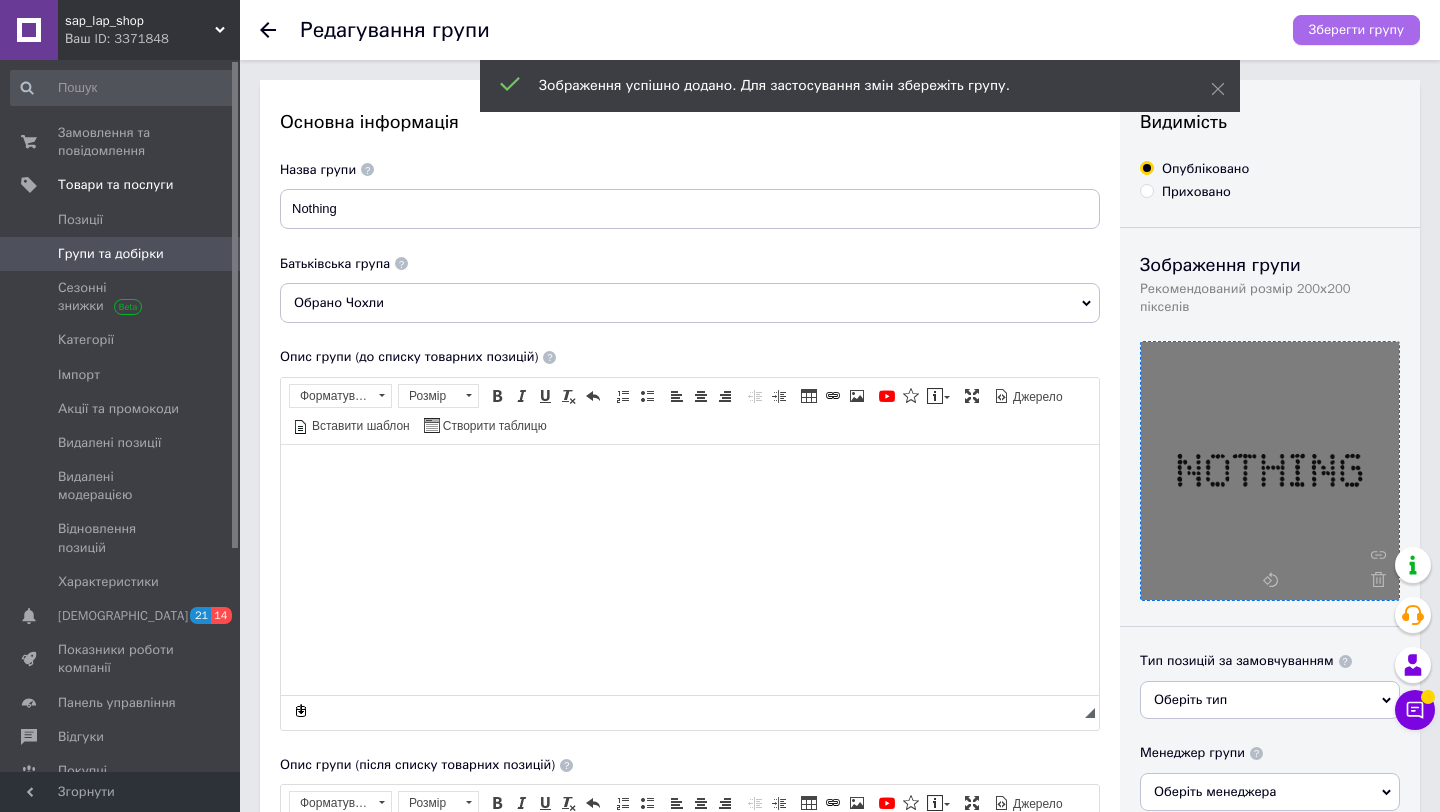 click on "Зберегти групу" at bounding box center (1356, 30) 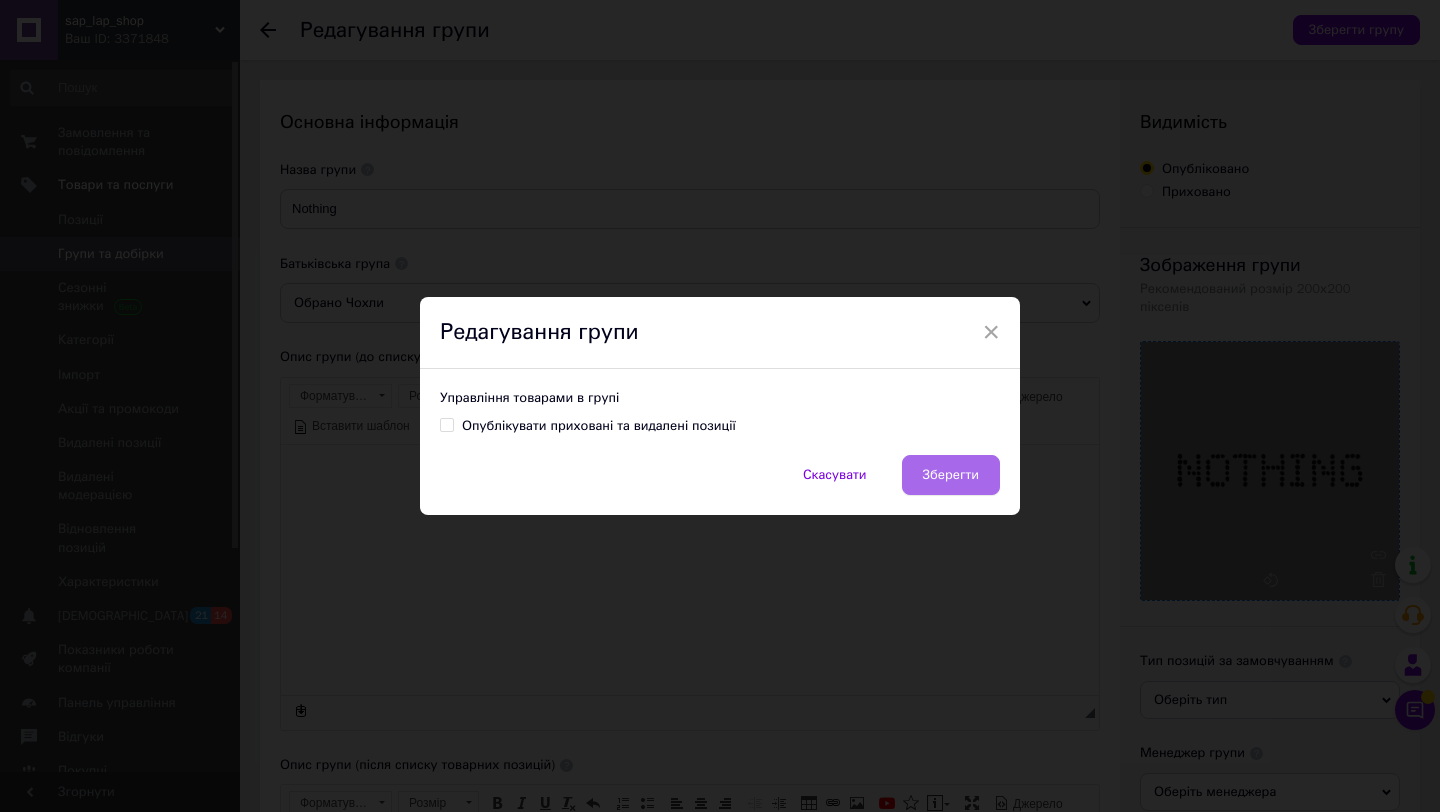 click on "Зберегти" at bounding box center (951, 475) 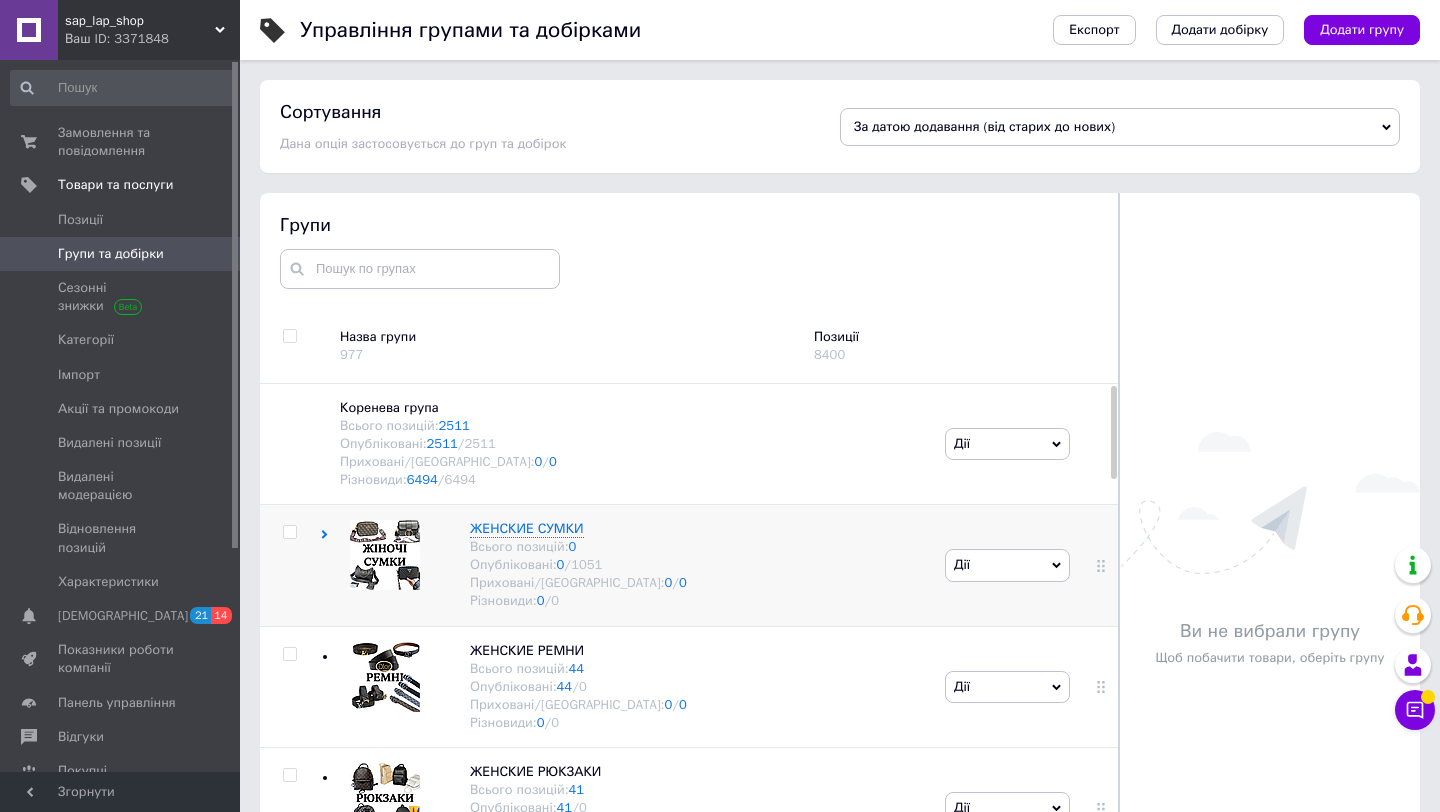 scroll, scrollTop: 130, scrollLeft: 0, axis: vertical 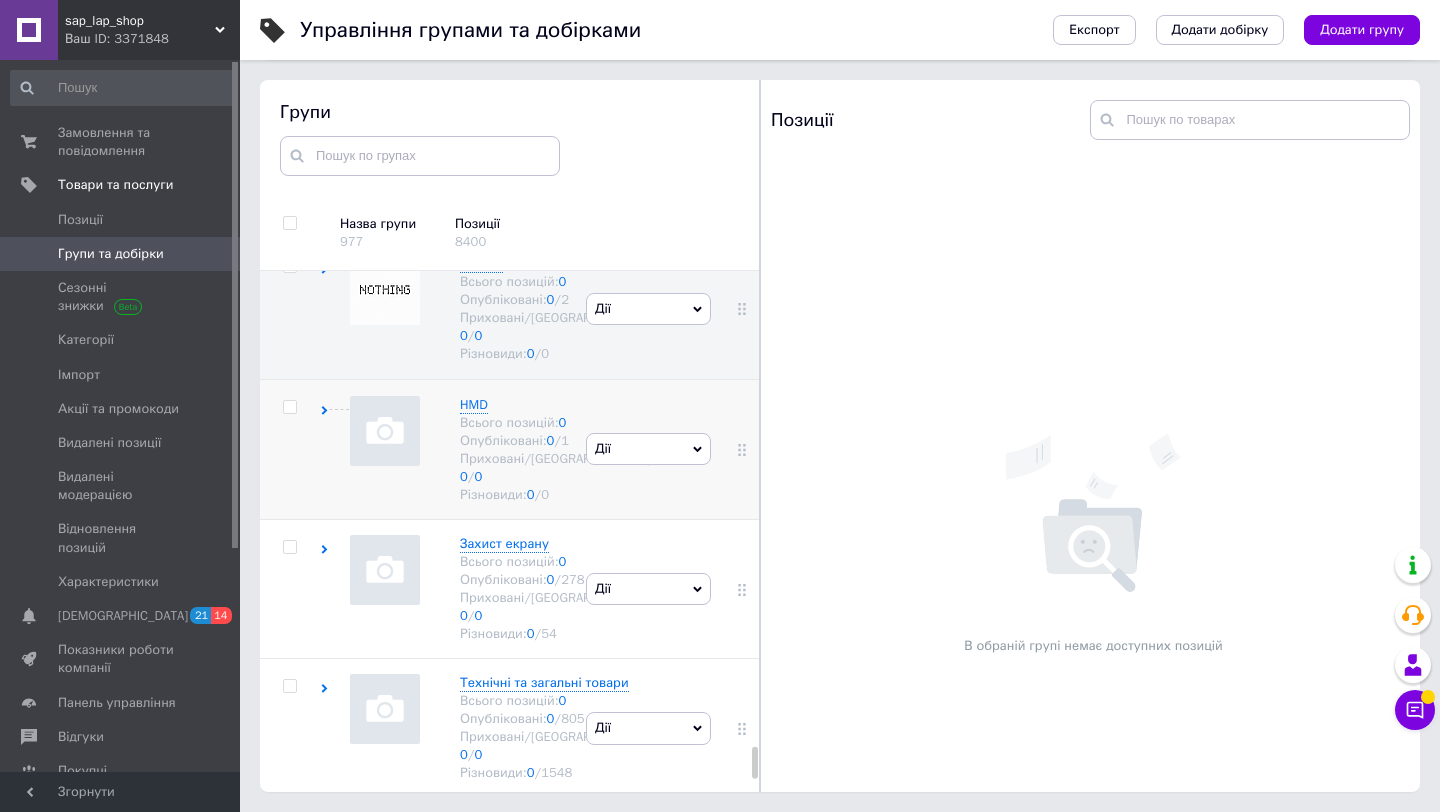 click on "Дії" at bounding box center (648, 449) 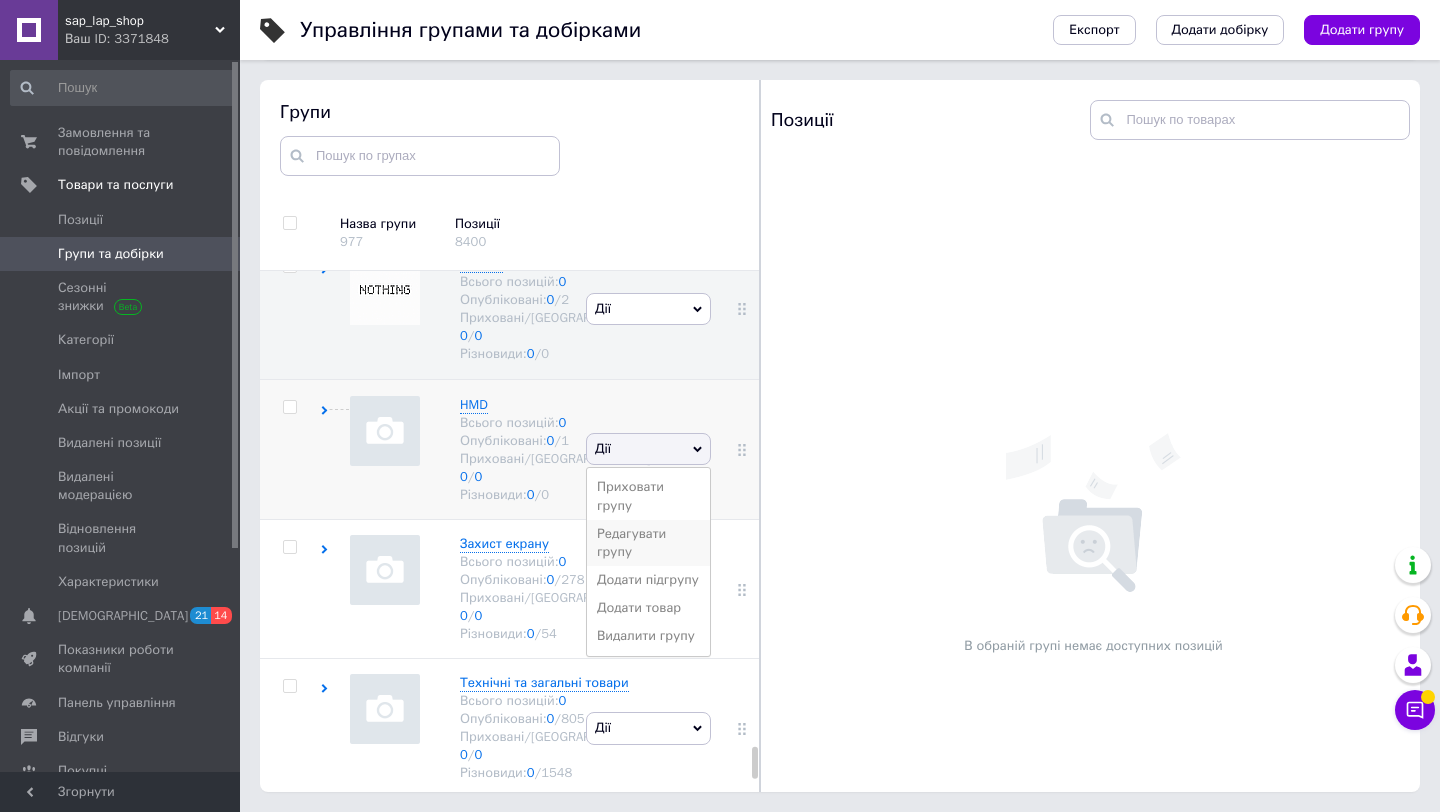 click on "Редагувати групу" at bounding box center [648, 543] 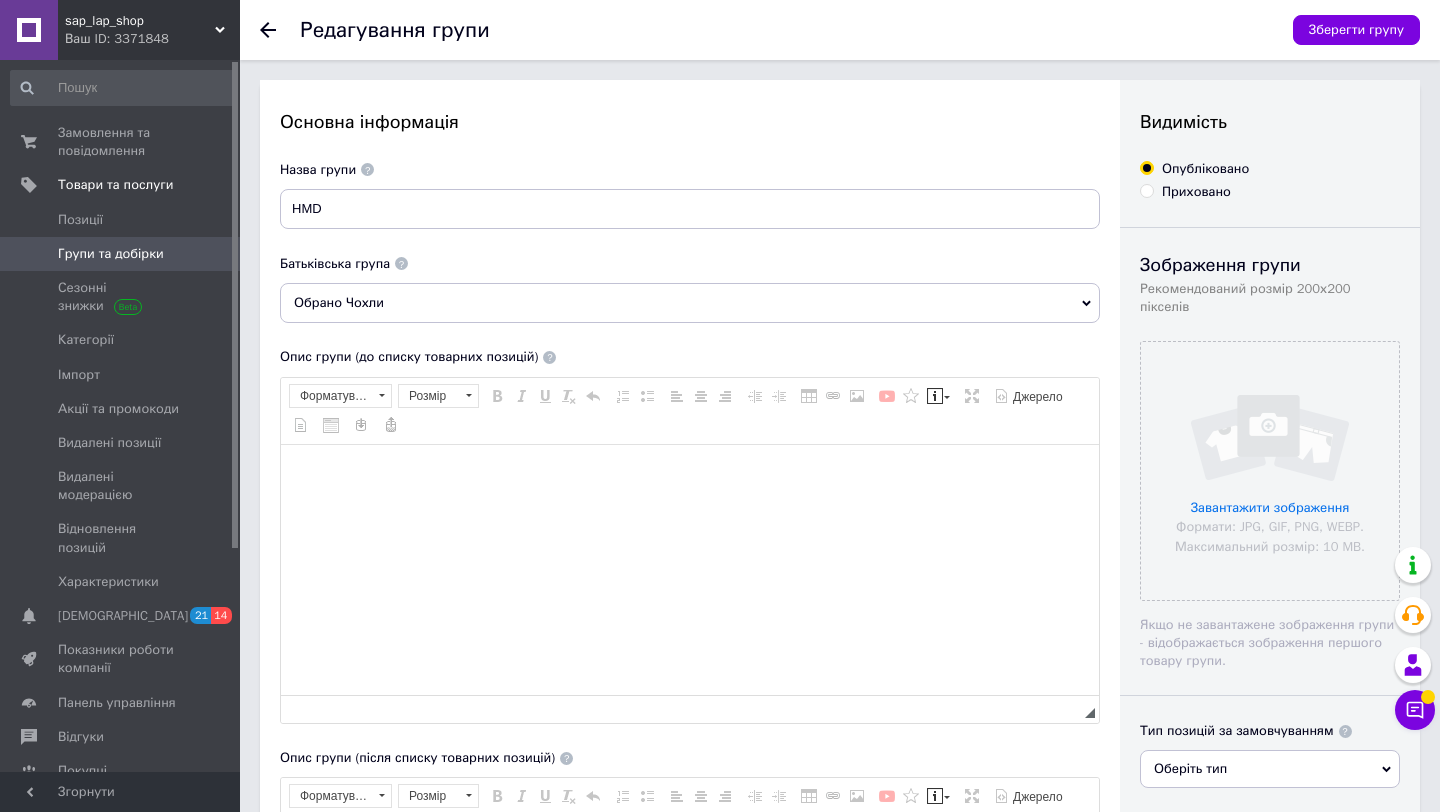 scroll, scrollTop: 0, scrollLeft: 0, axis: both 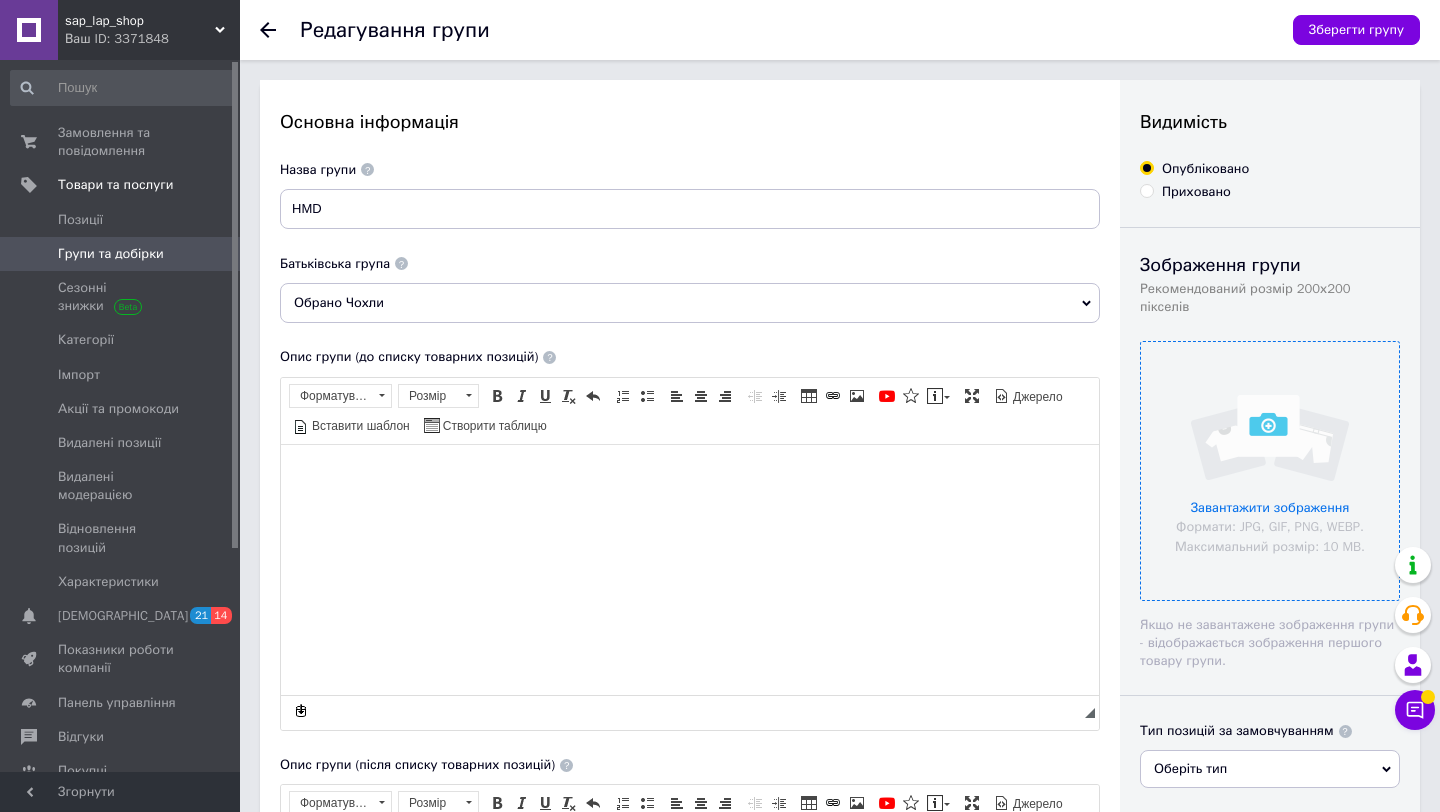 click at bounding box center (1270, 471) 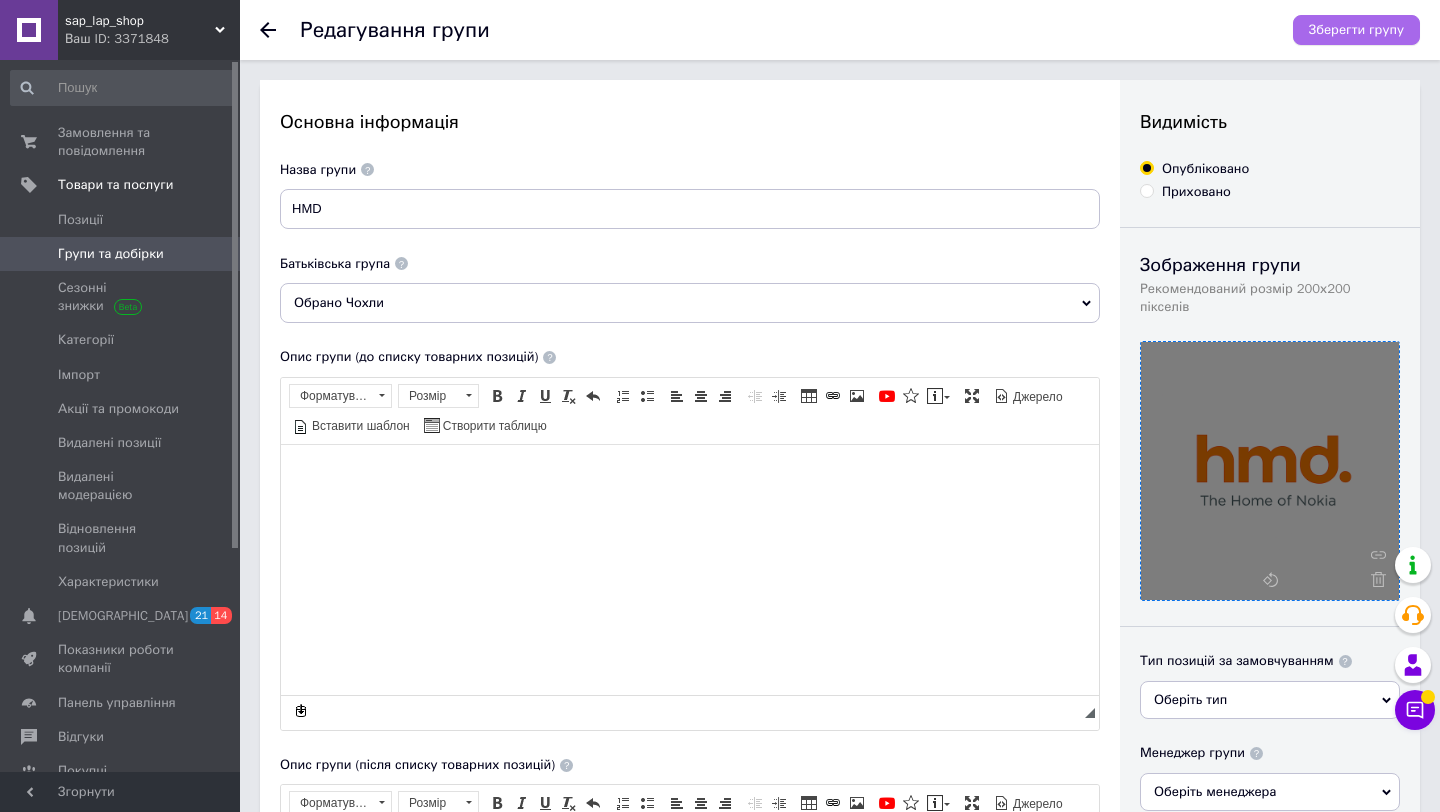 click on "Зберегти групу" at bounding box center [1356, 30] 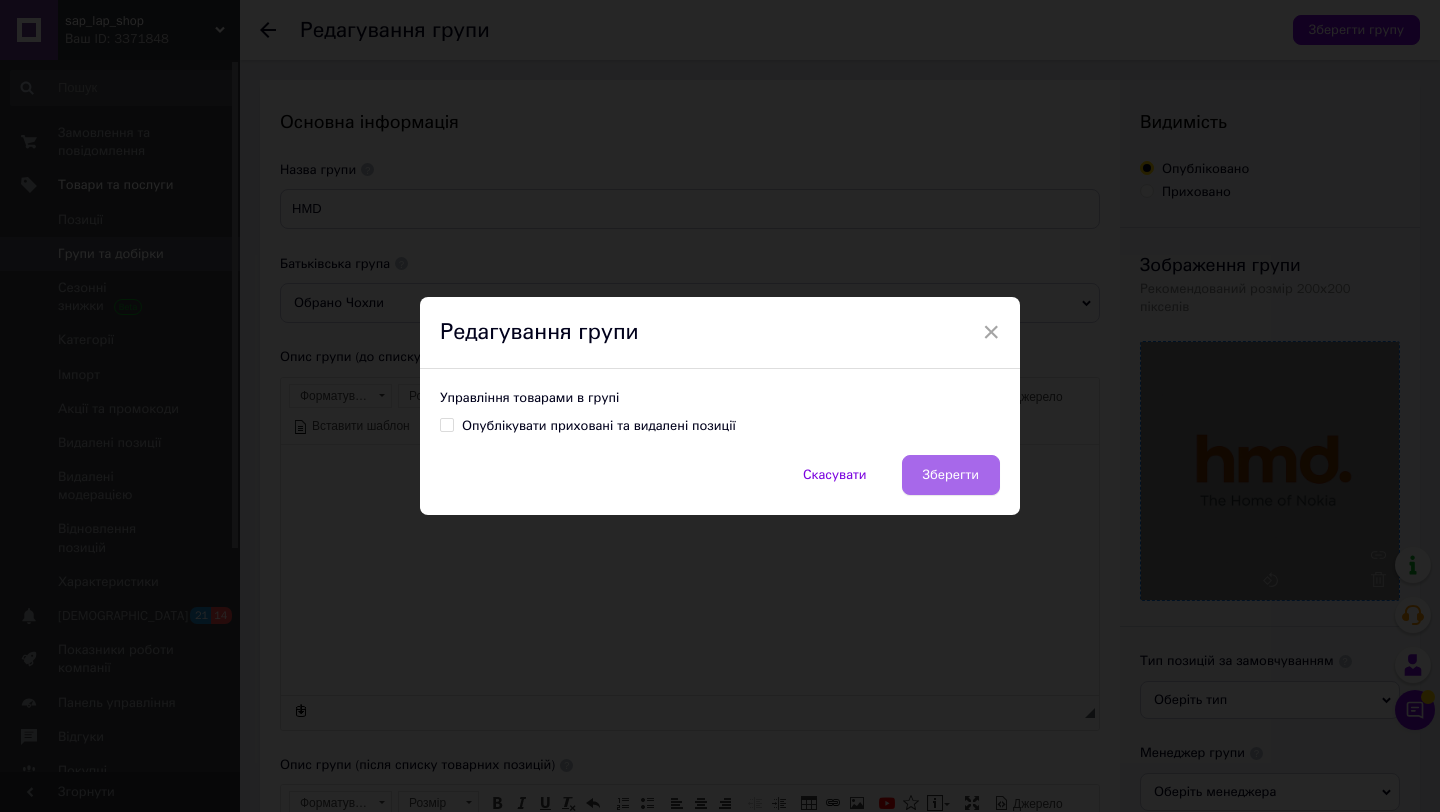 click on "Зберегти" at bounding box center [951, 475] 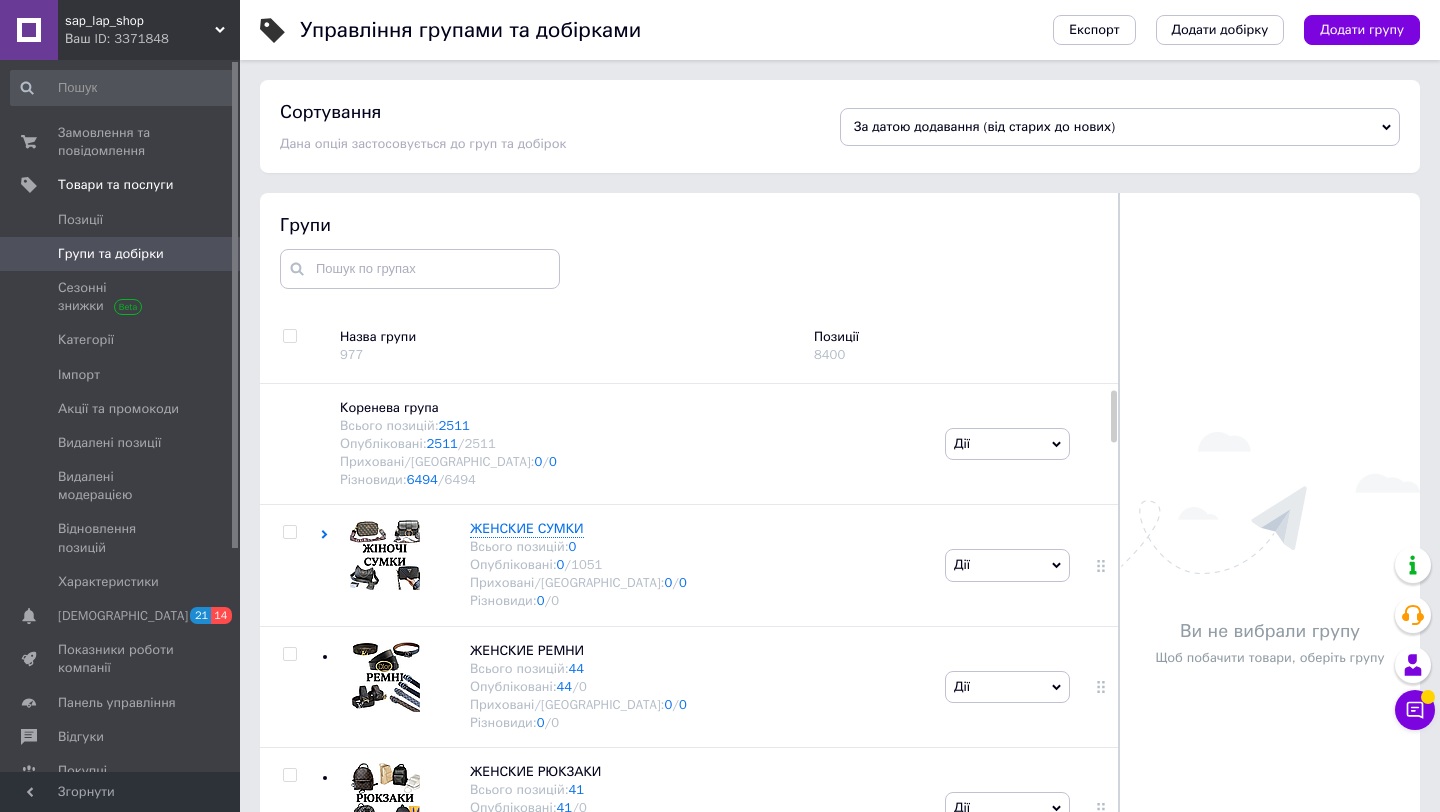 scroll, scrollTop: 109, scrollLeft: 0, axis: vertical 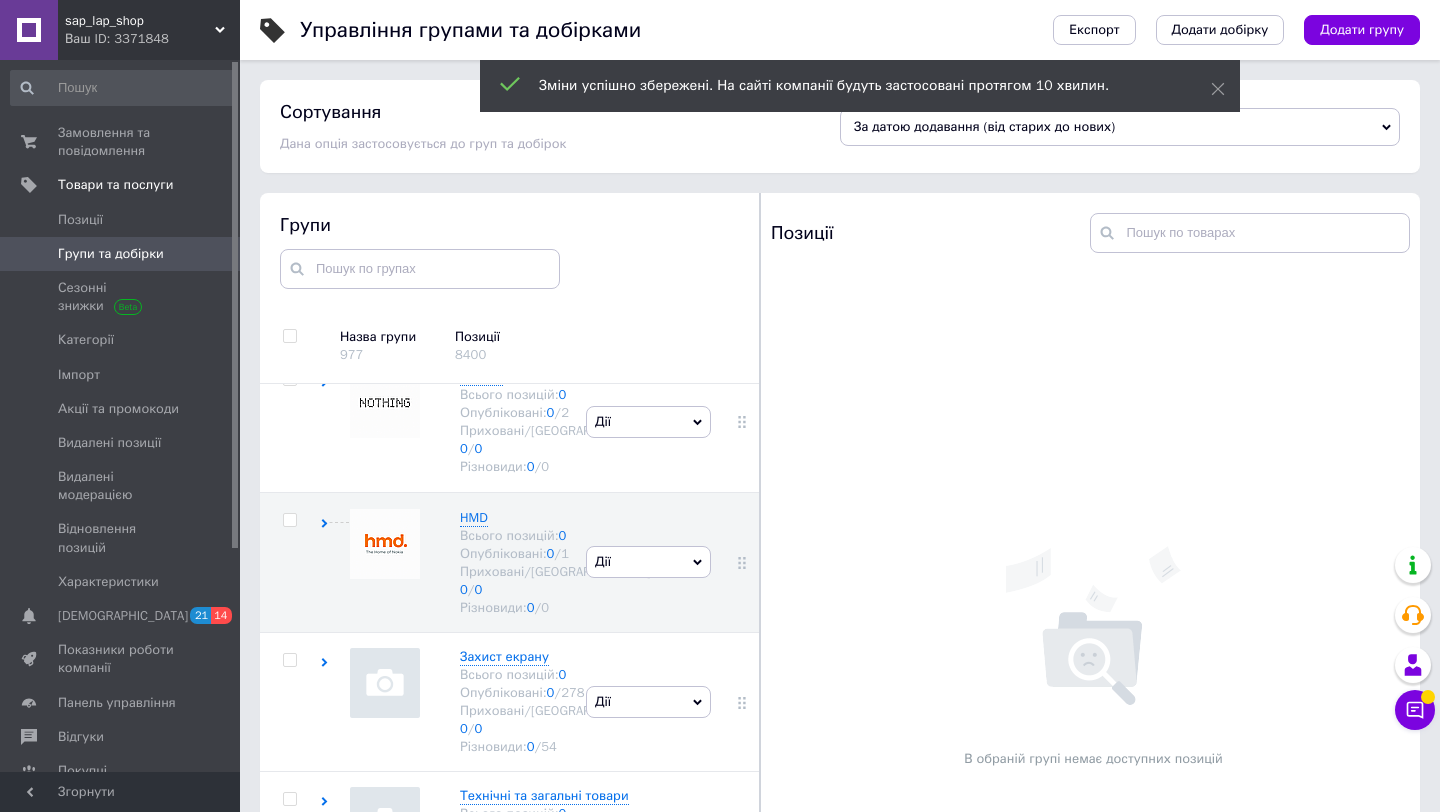 drag, startPoint x: 460, startPoint y: 449, endPoint x: 347, endPoint y: 11, distance: 452.34167 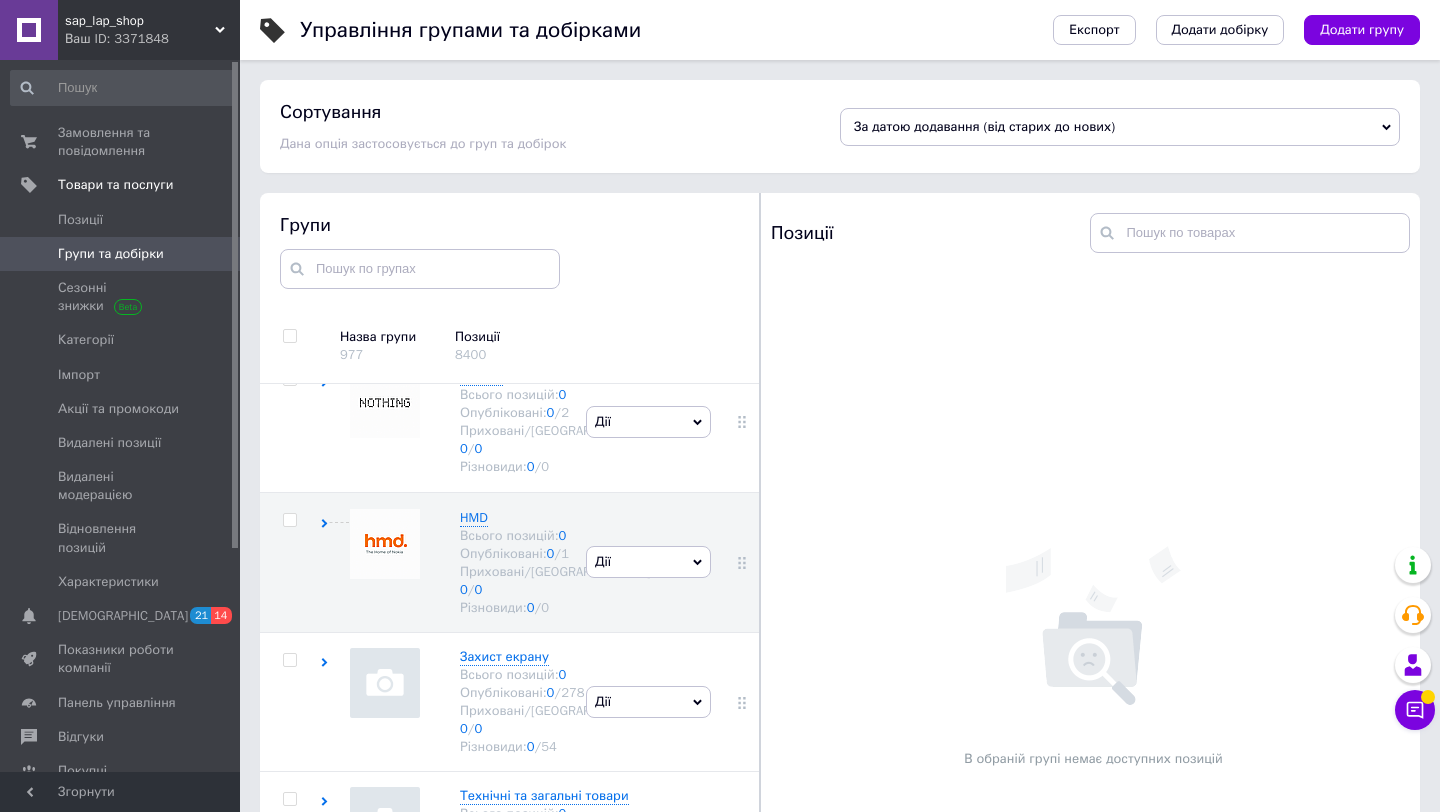 click on "Дії" at bounding box center [603, 140] 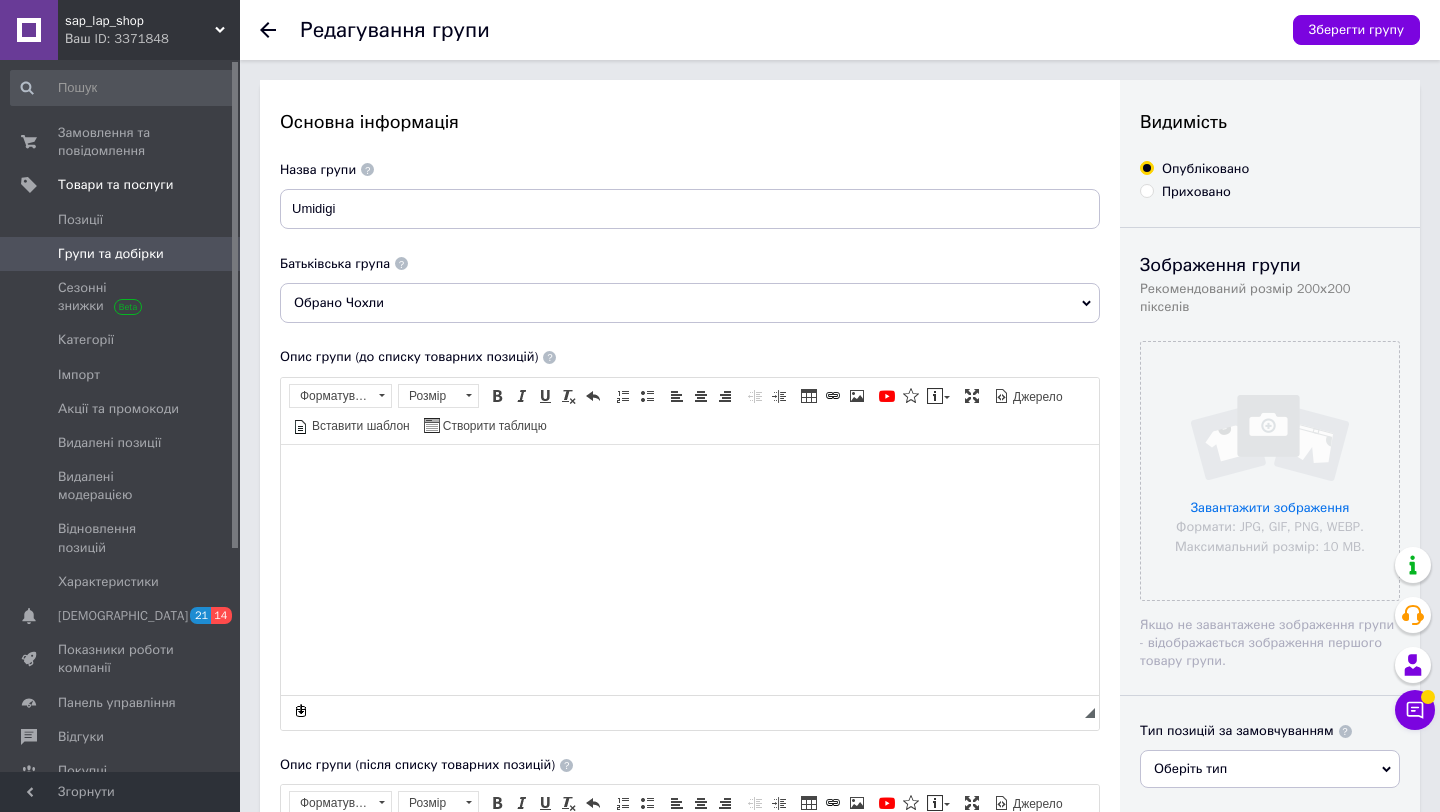 scroll, scrollTop: 0, scrollLeft: 0, axis: both 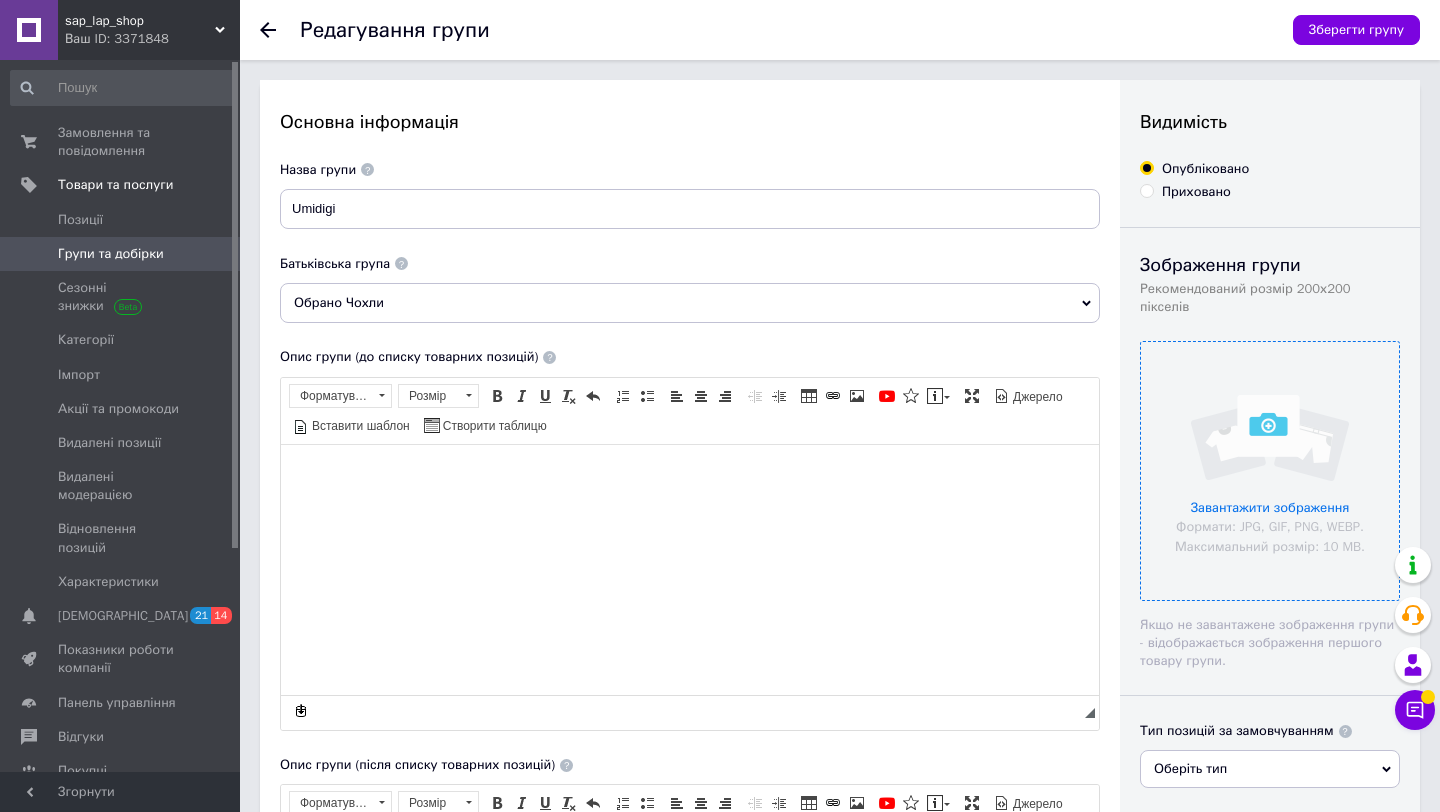 click at bounding box center [1270, 471] 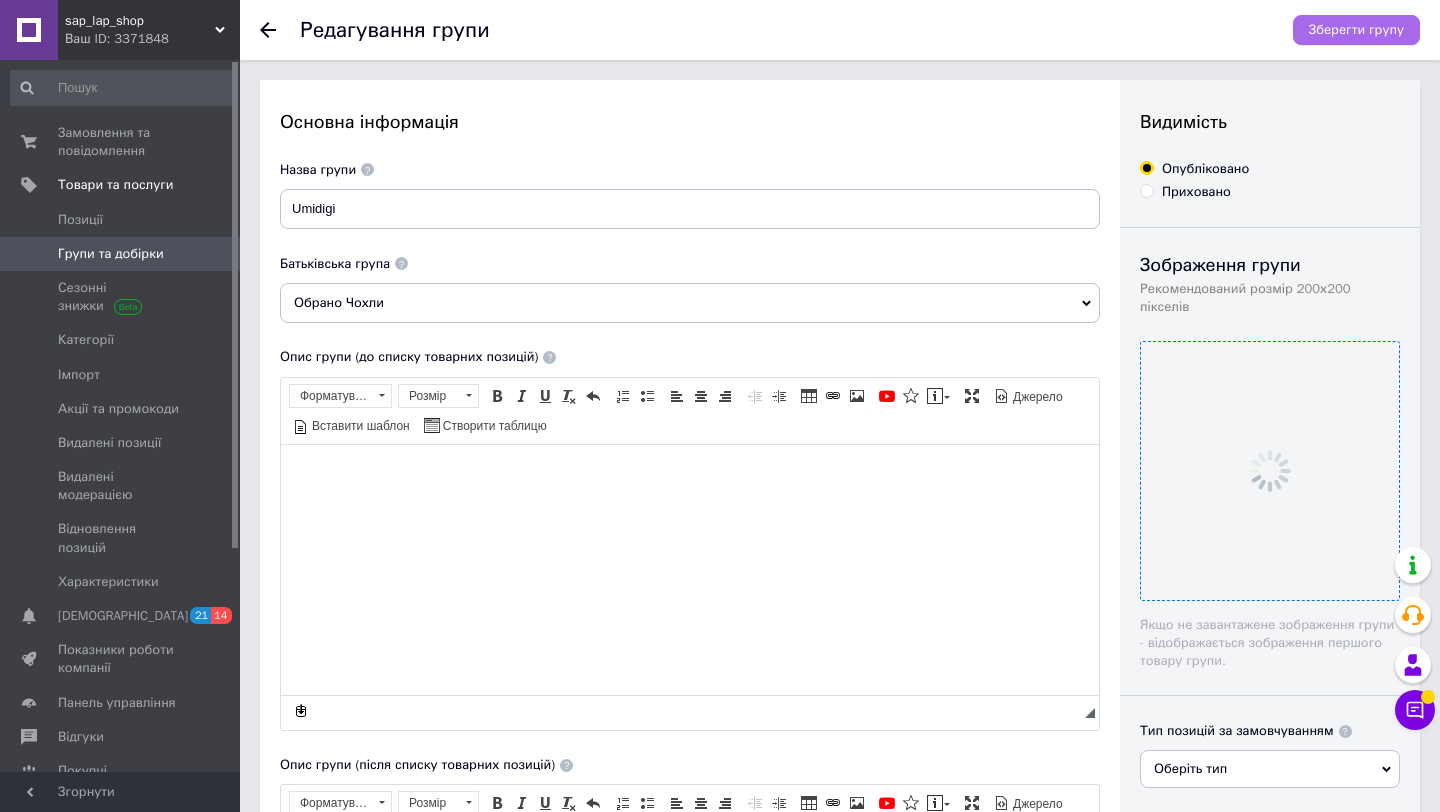 click on "Зберегти групу" at bounding box center (1356, 30) 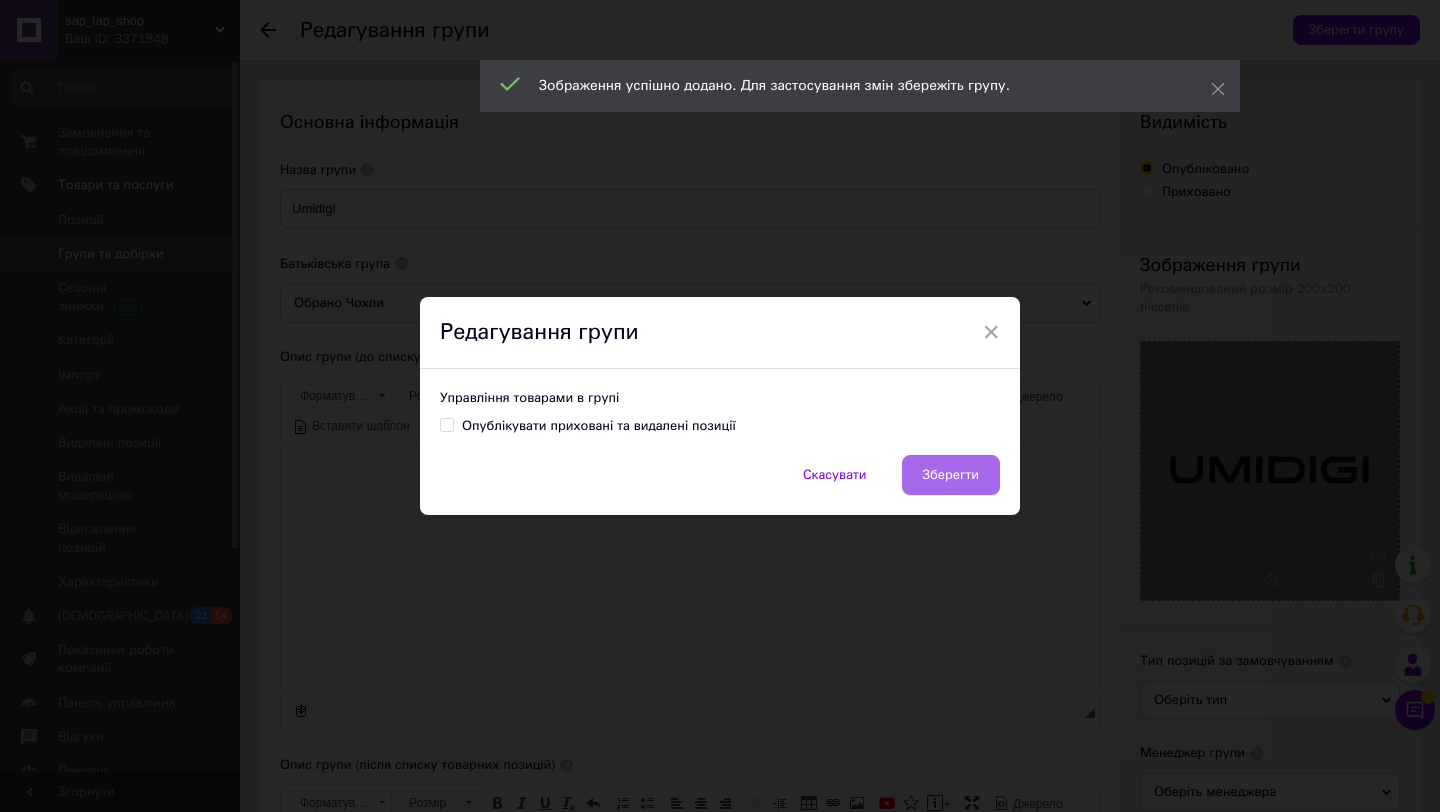 click on "Зберегти" at bounding box center [951, 475] 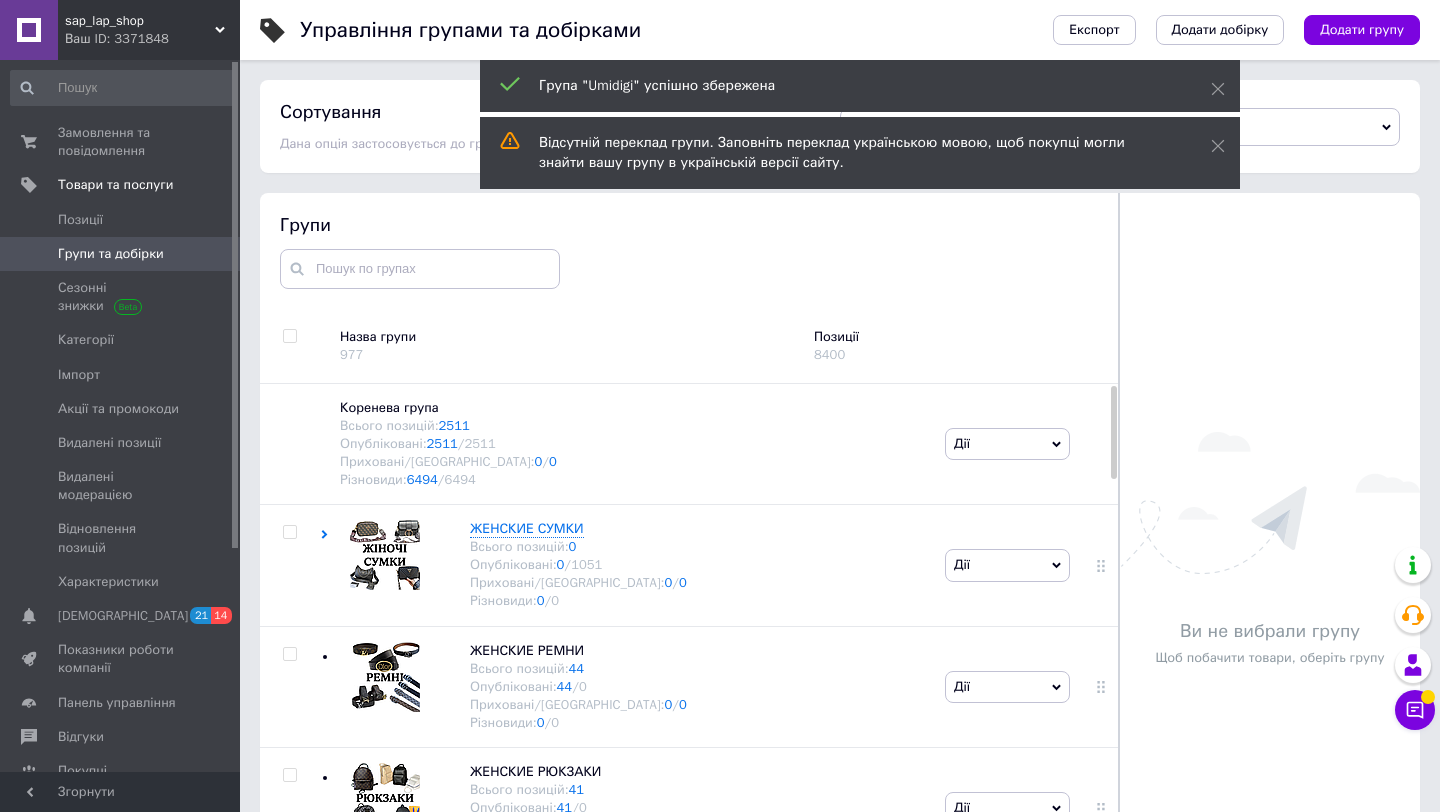 scroll, scrollTop: 36, scrollLeft: 0, axis: vertical 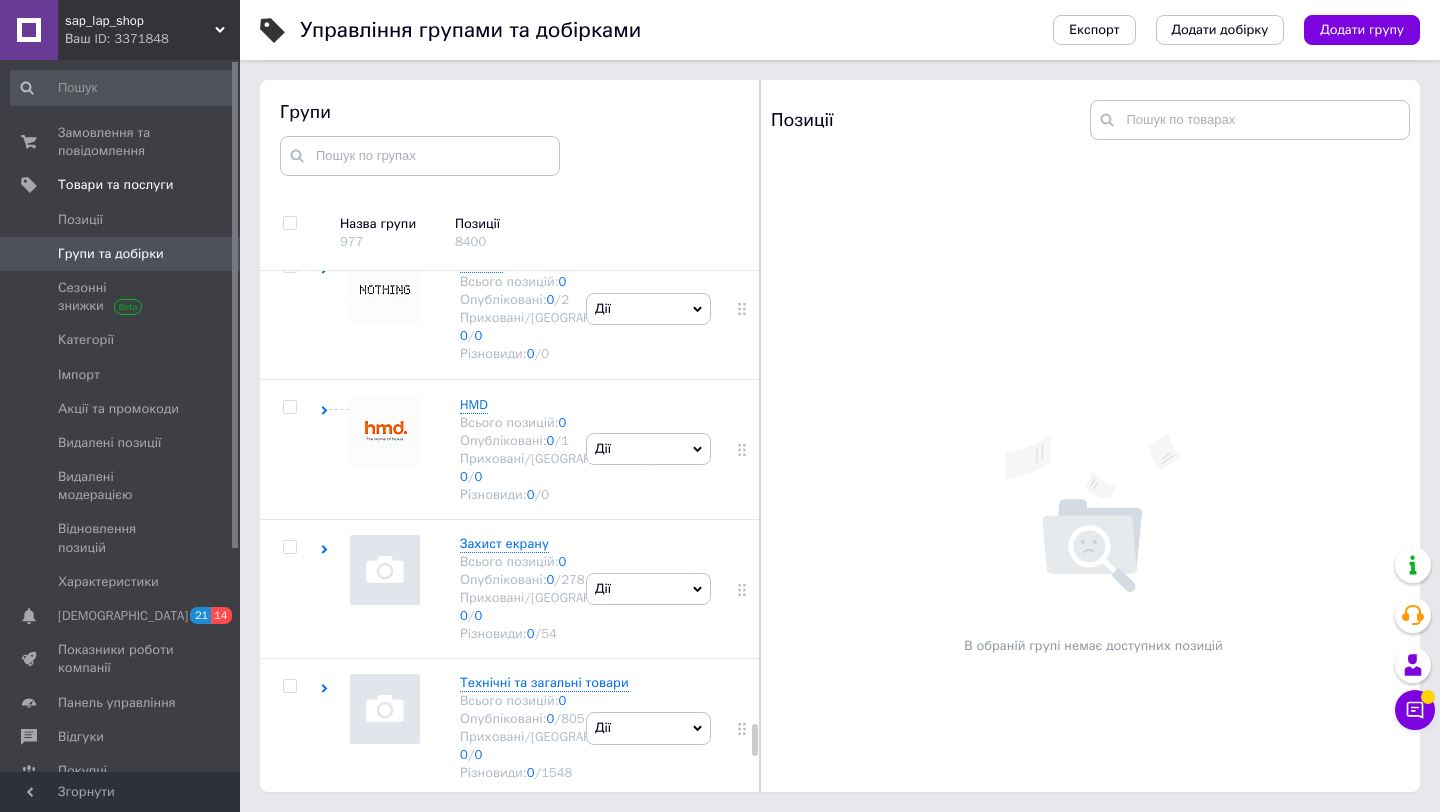 click 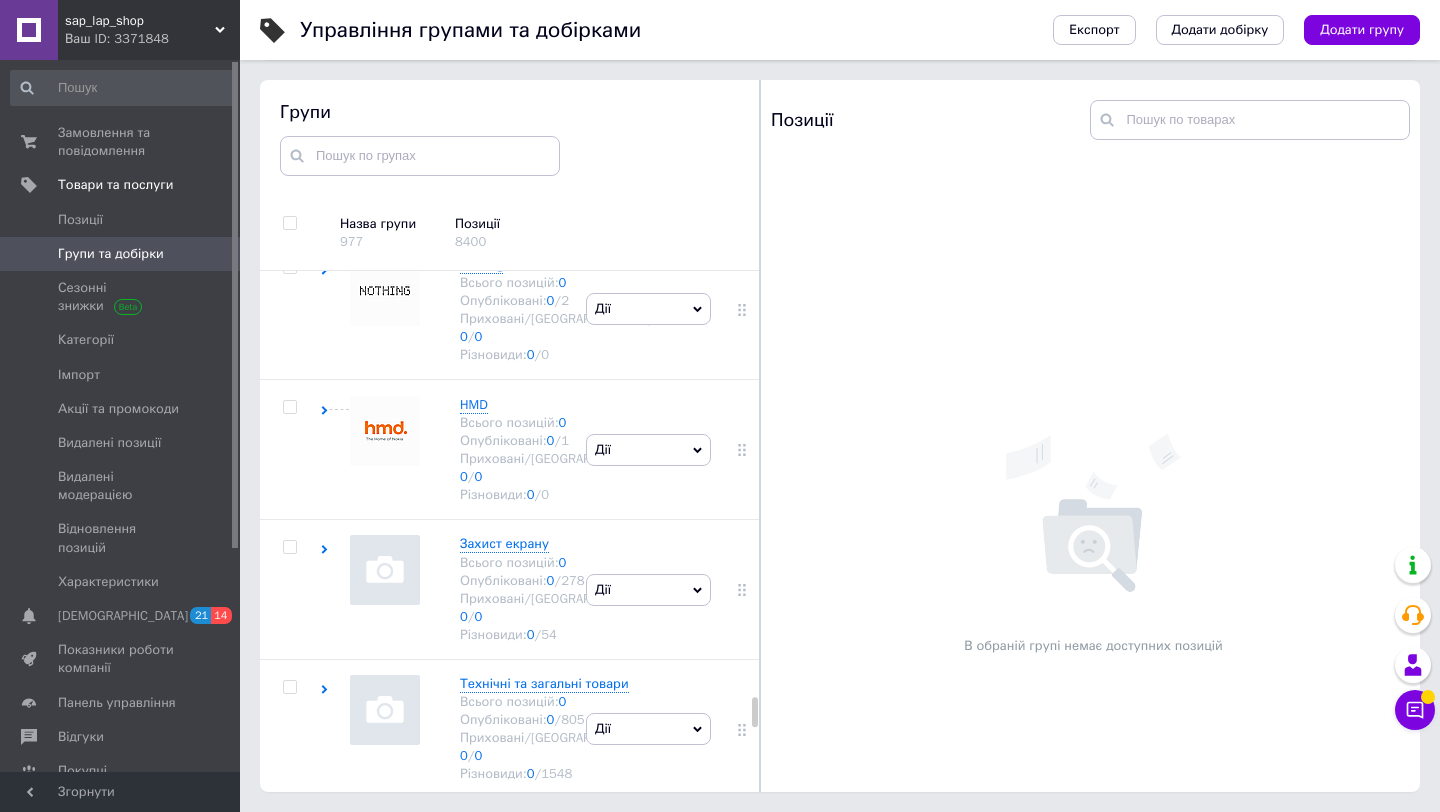 scroll, scrollTop: 7624, scrollLeft: 0, axis: vertical 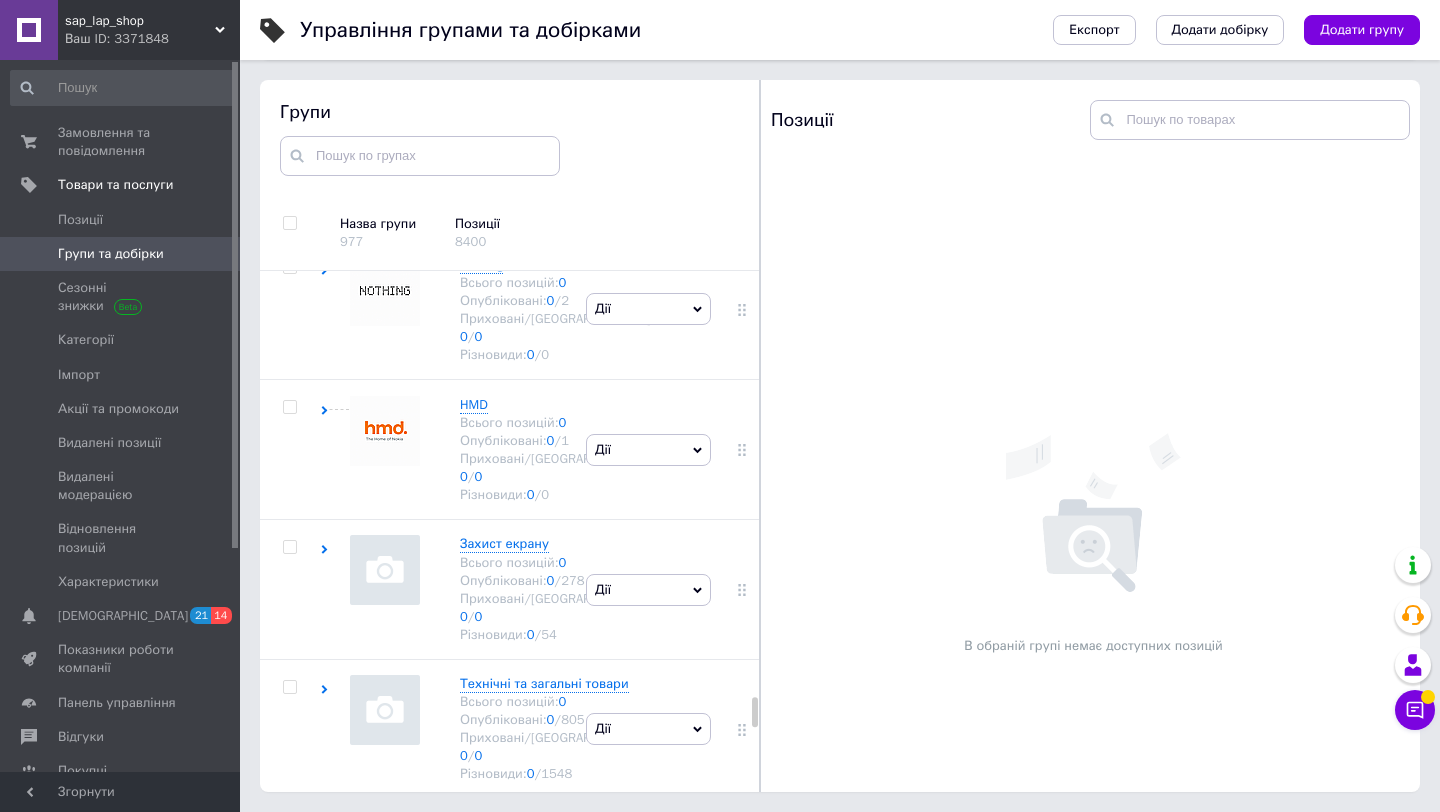 click on "Дії" at bounding box center (648, -393) 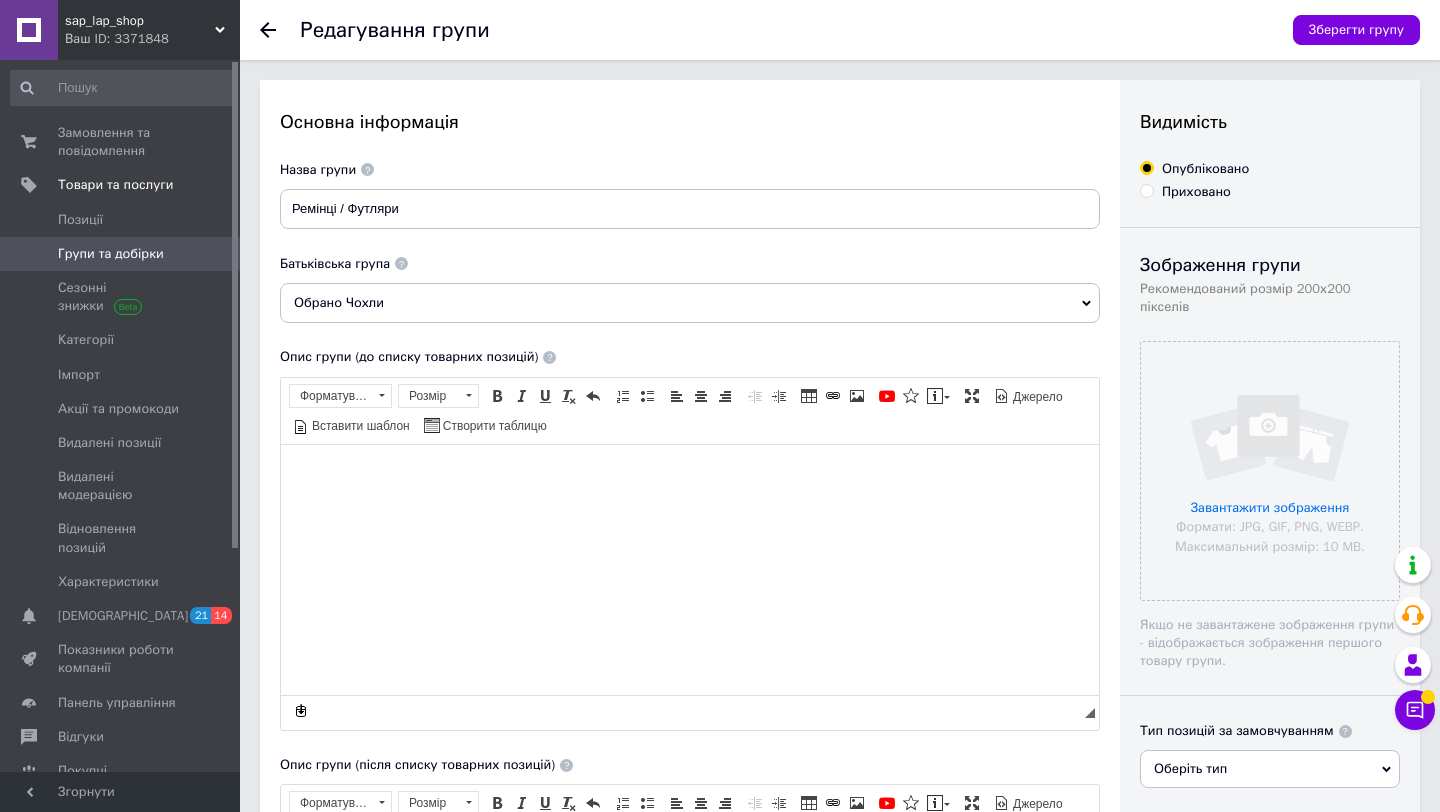 scroll, scrollTop: 0, scrollLeft: 0, axis: both 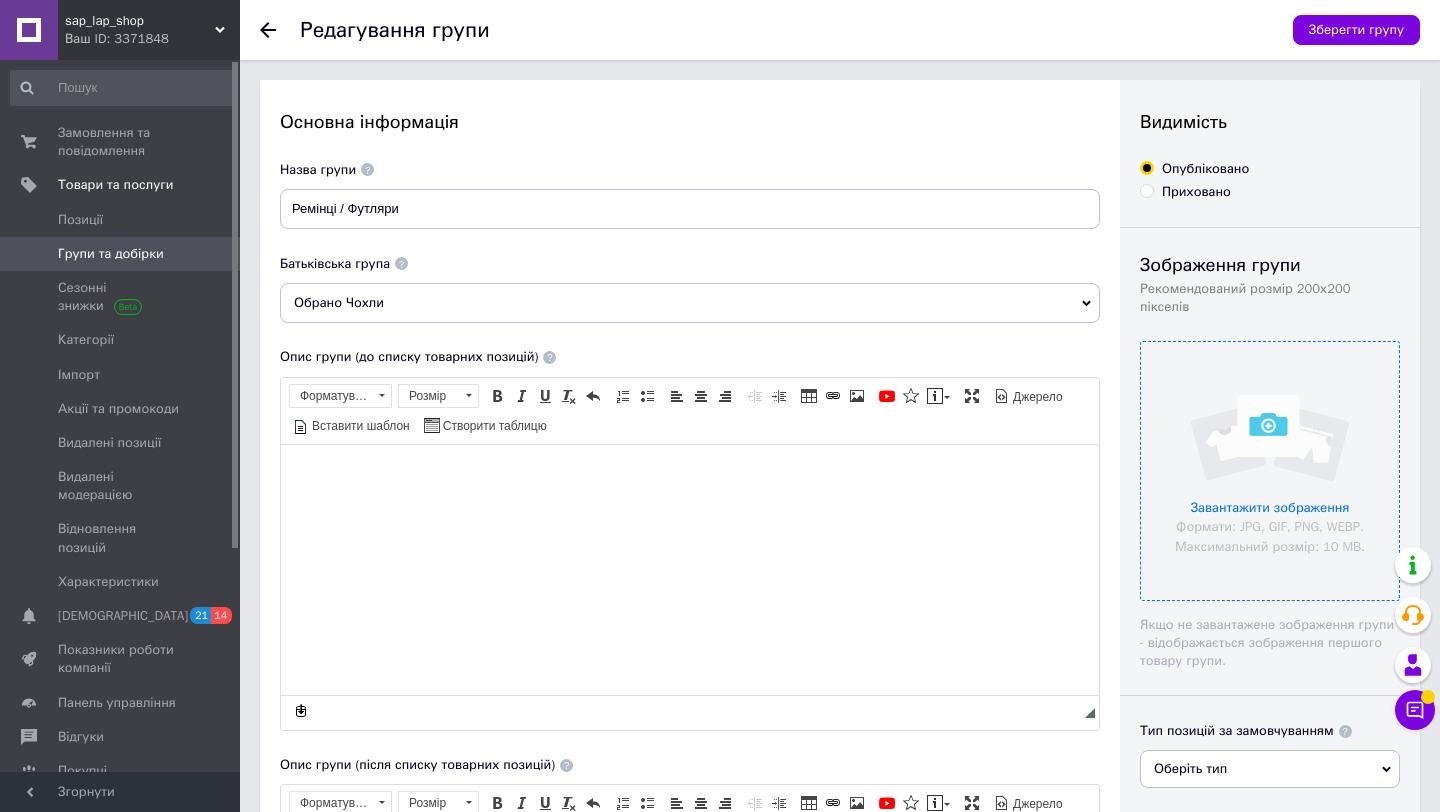 click at bounding box center (1270, 471) 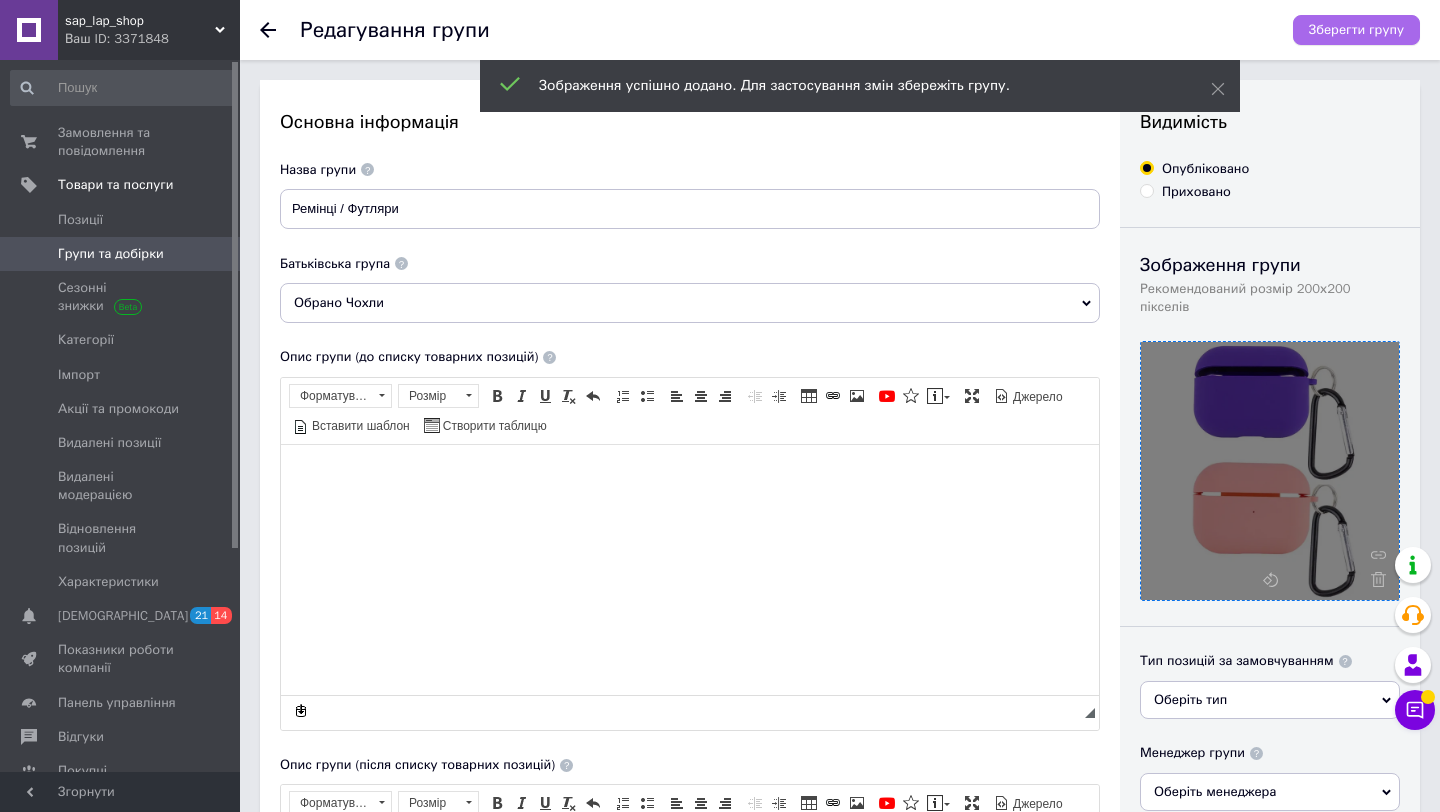 click on "Зберегти групу" at bounding box center [1356, 30] 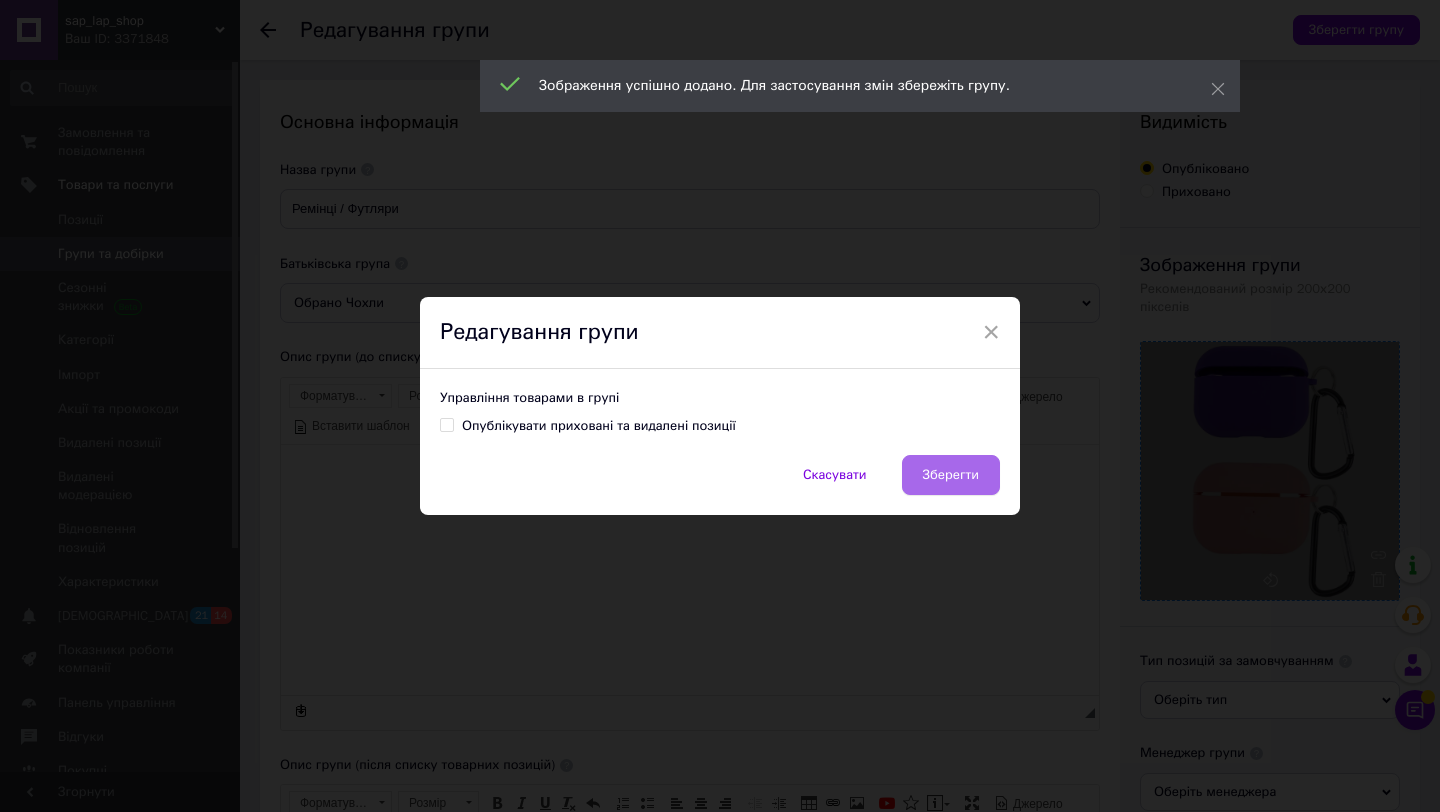 click on "Зберегти" at bounding box center [951, 475] 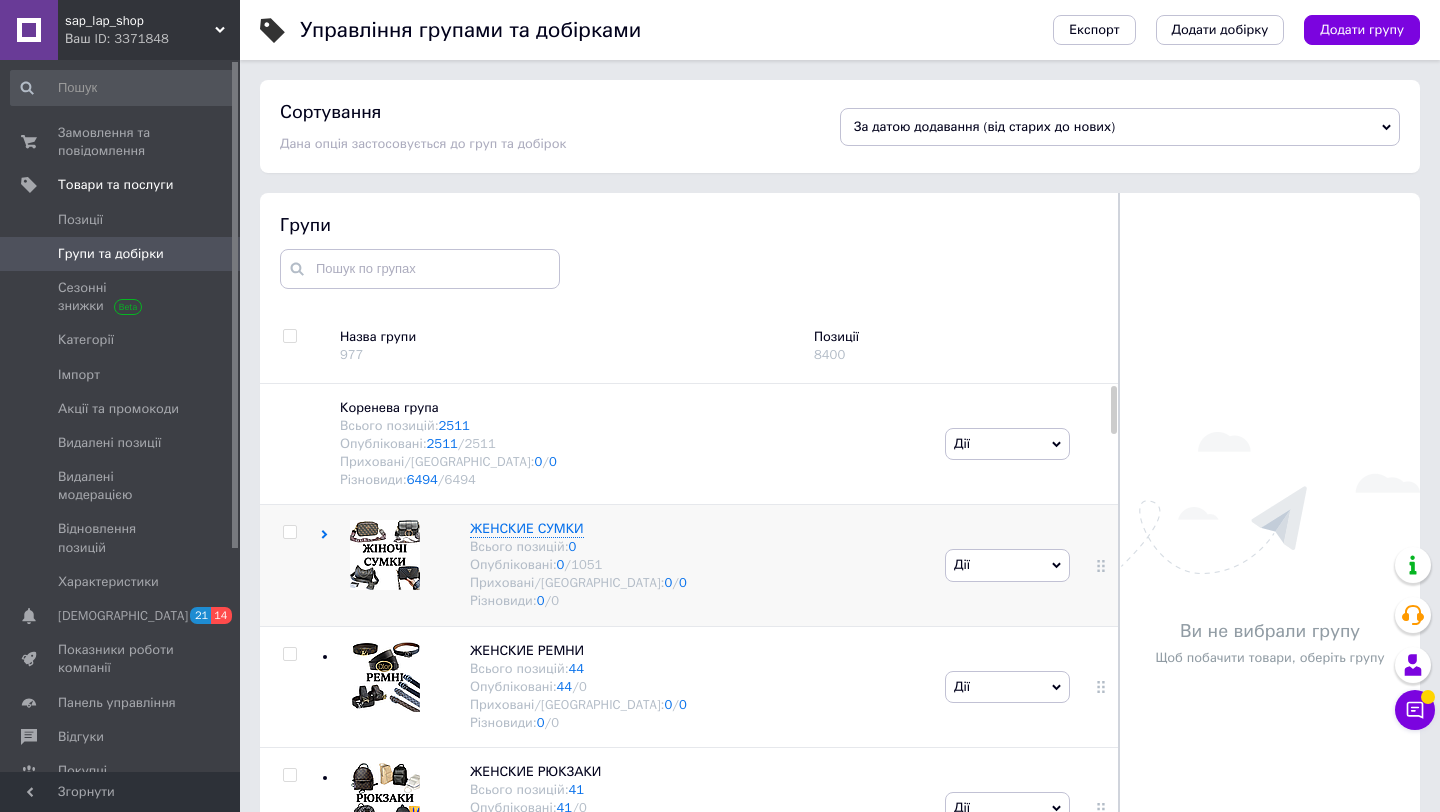 scroll, scrollTop: 50, scrollLeft: 0, axis: vertical 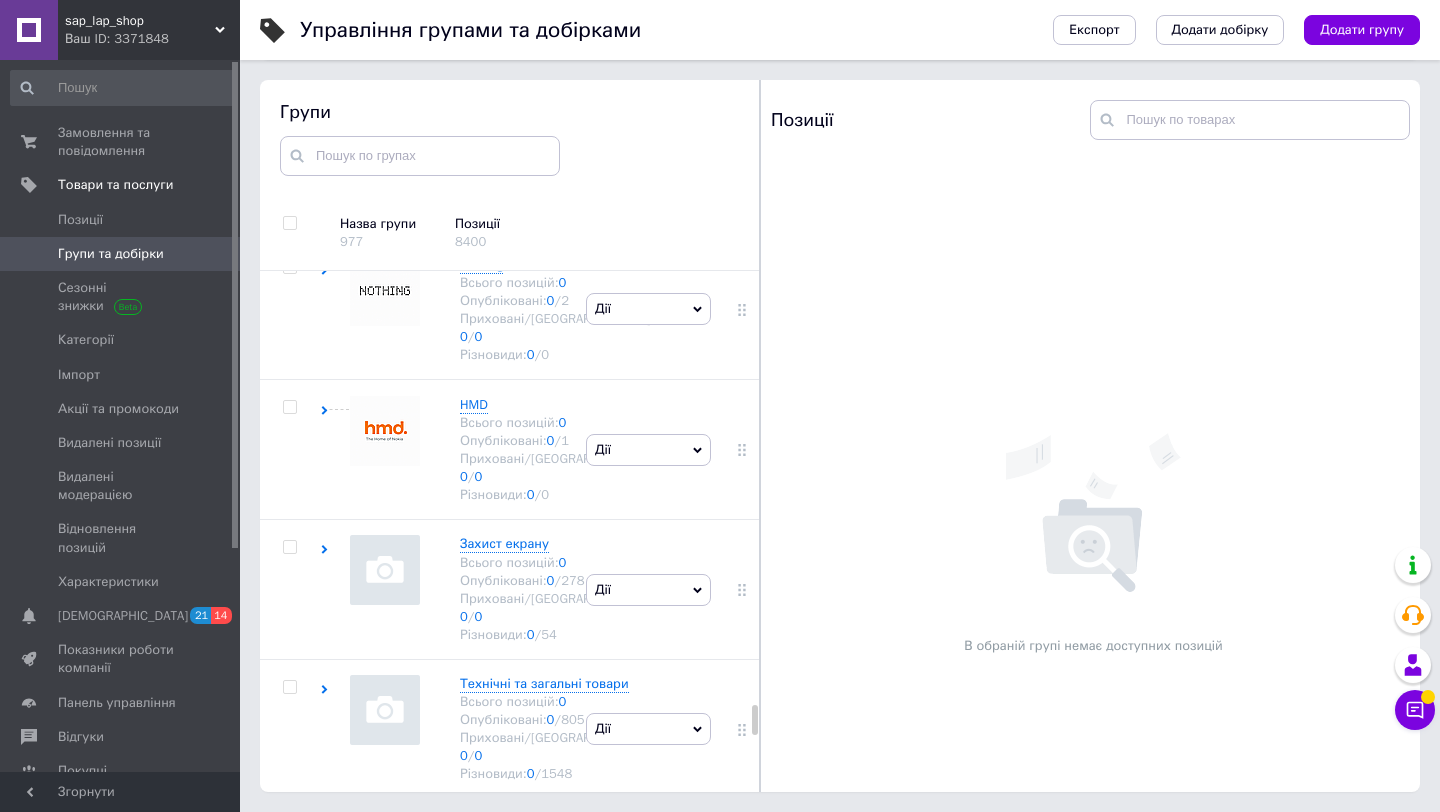 click on "[PERSON_NAME] групу Редагувати групу Додати підгрупу Додати товар Видалити групу" at bounding box center (648, -252) 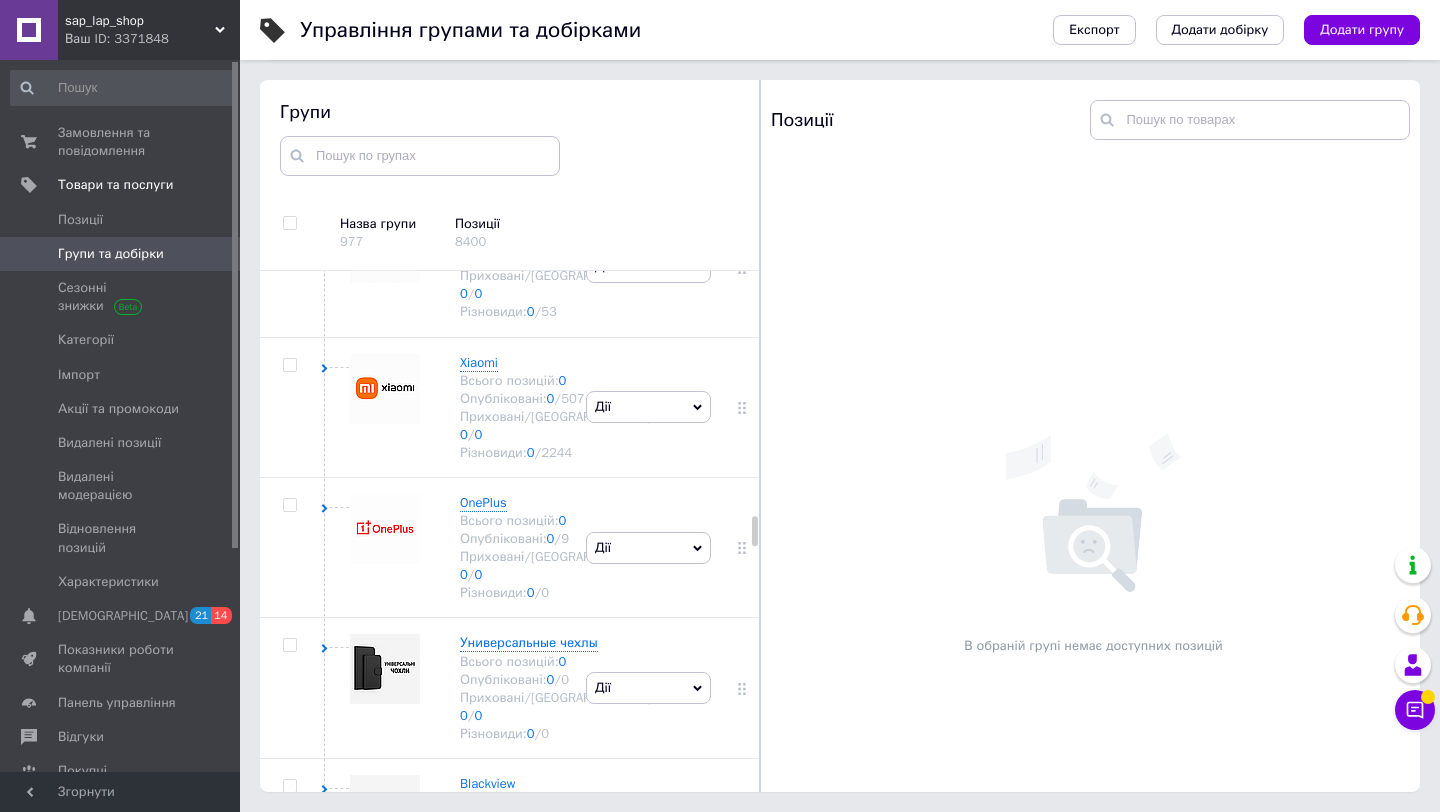 scroll, scrollTop: 4371, scrollLeft: 0, axis: vertical 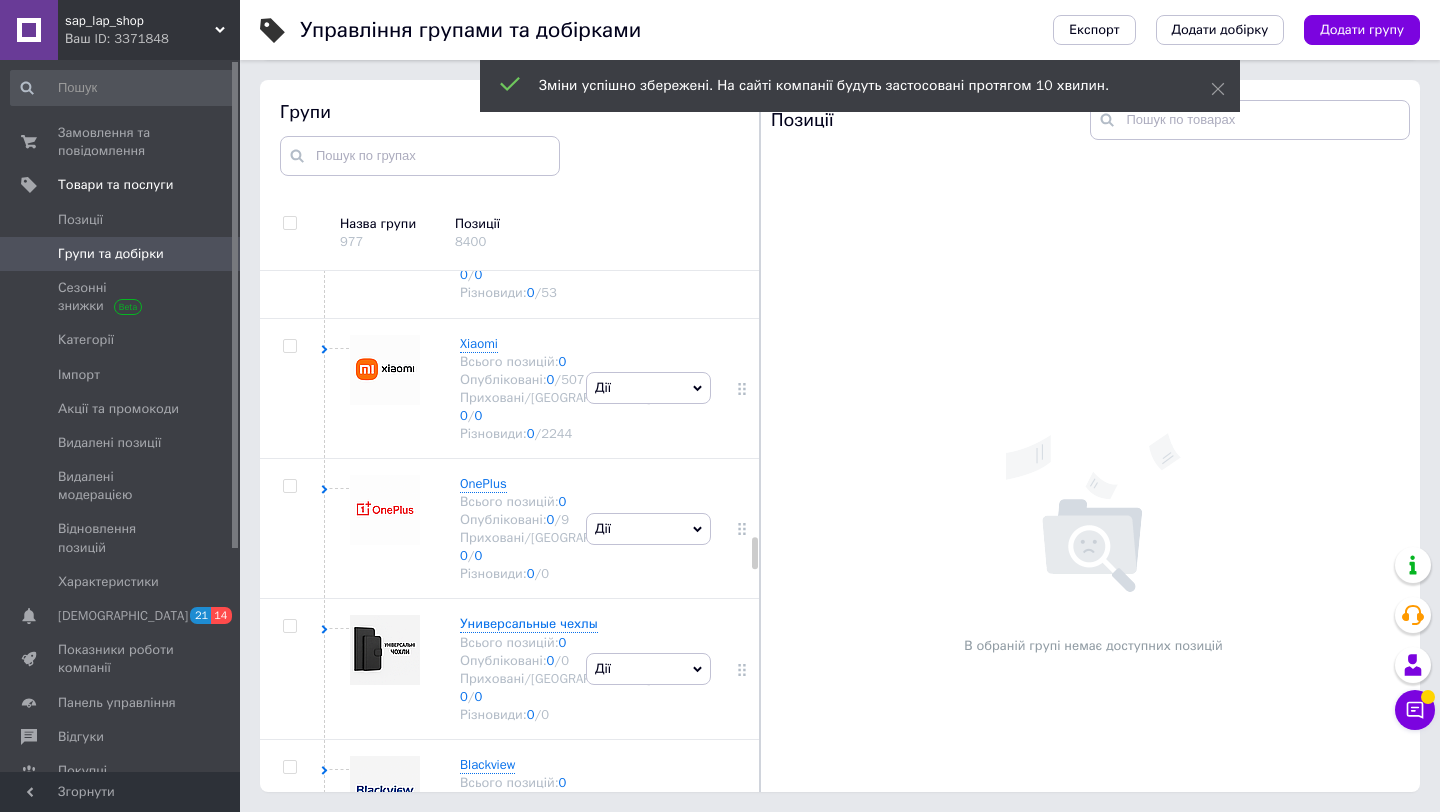 click 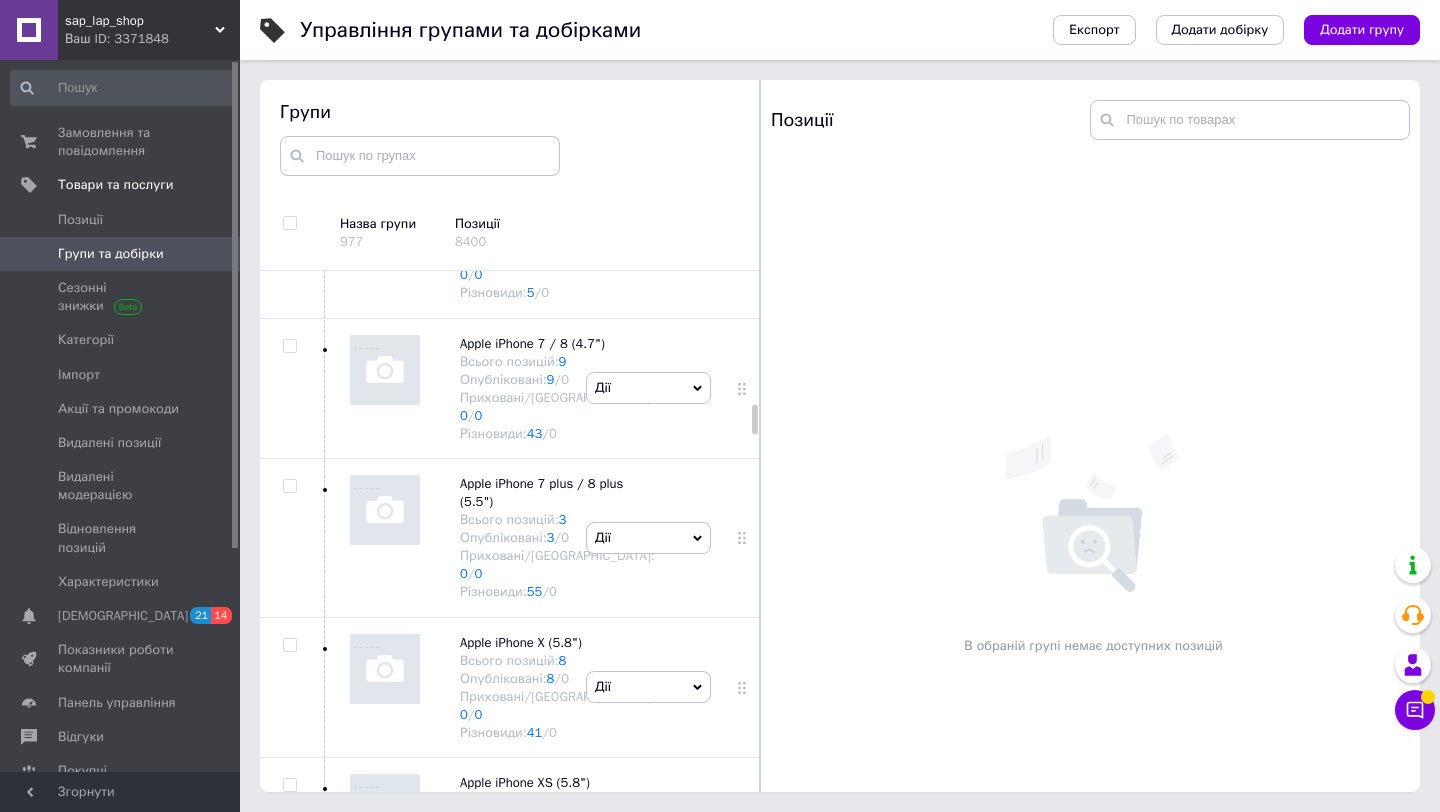 click on "Дії" at bounding box center [648, -594] 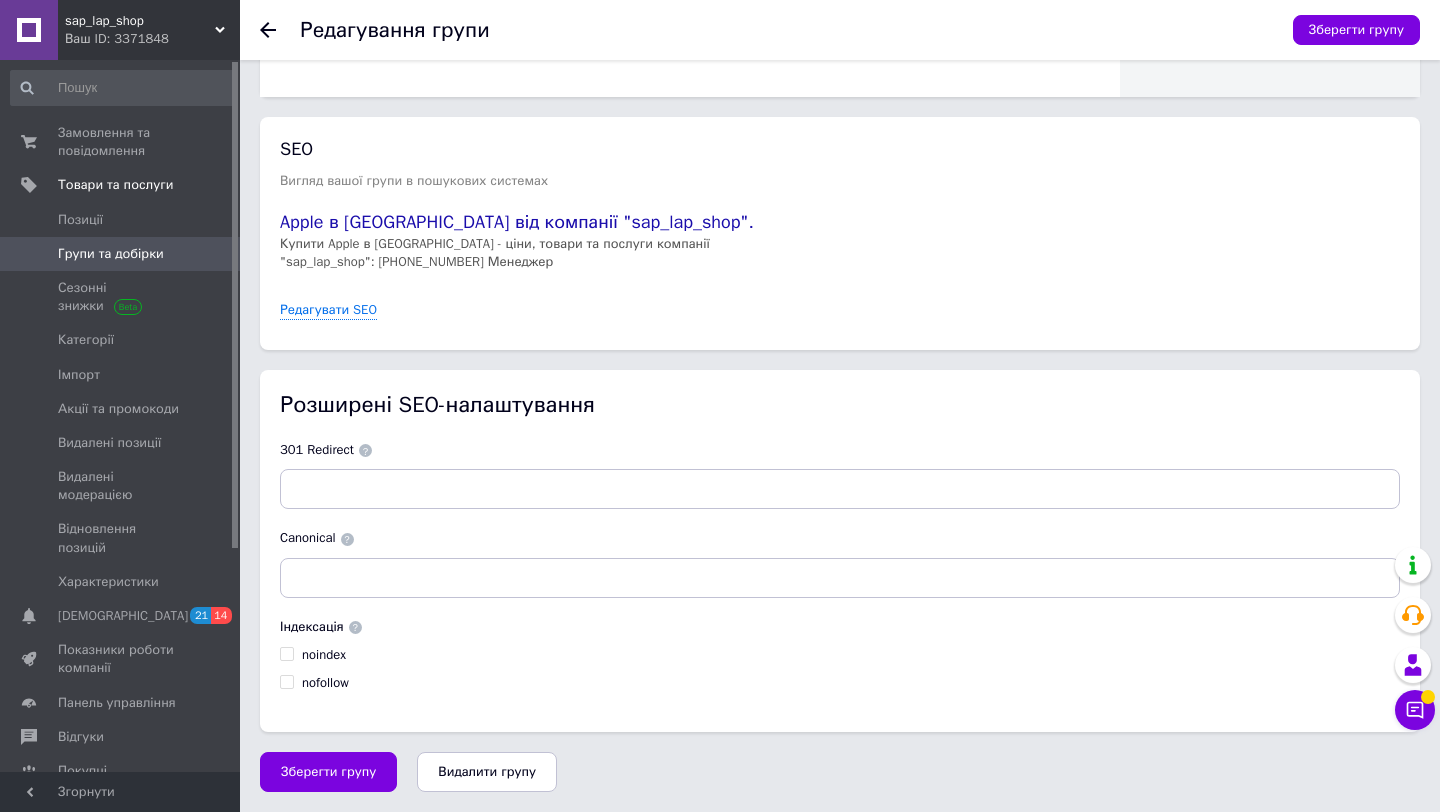 scroll, scrollTop: 0, scrollLeft: 0, axis: both 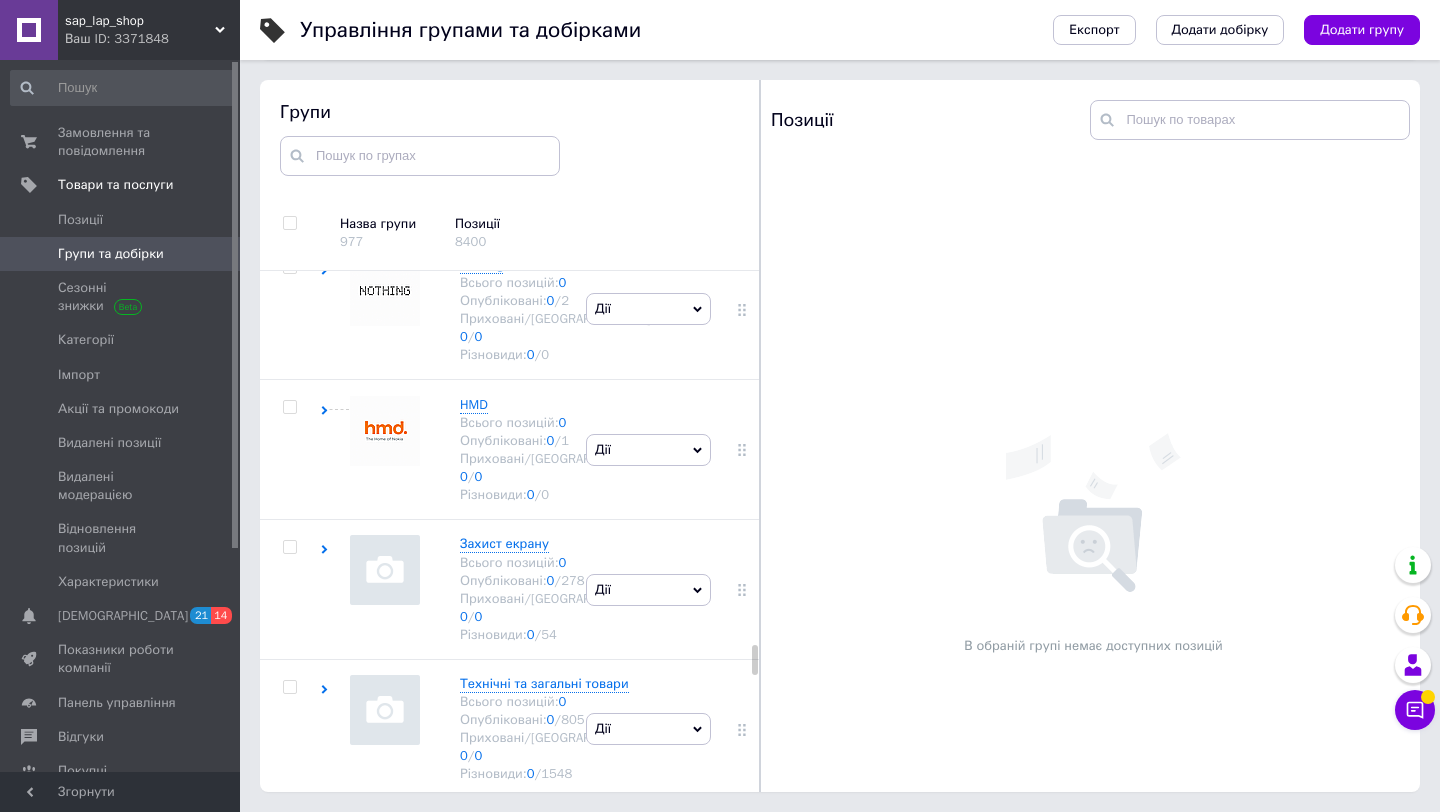 drag, startPoint x: 734, startPoint y: 495, endPoint x: 388, endPoint y: 3, distance: 601.4815 